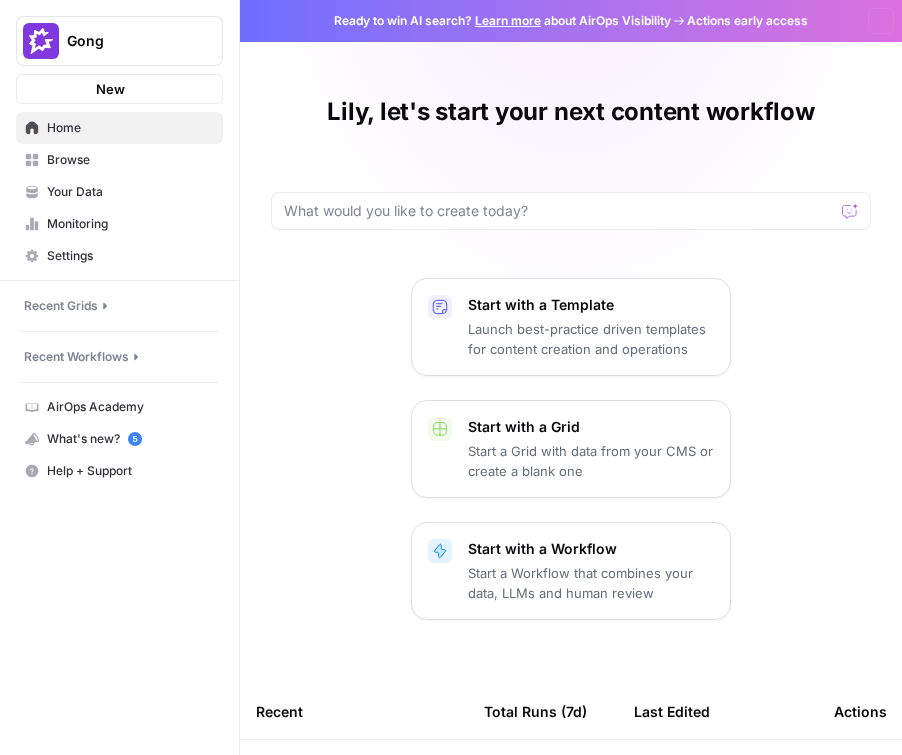 scroll, scrollTop: 0, scrollLeft: 0, axis: both 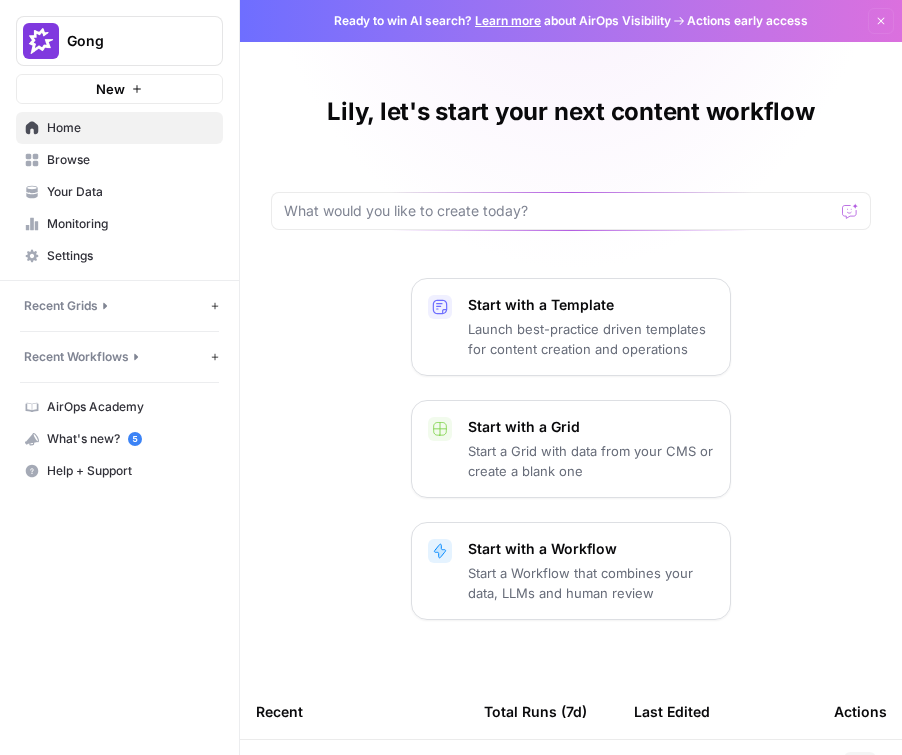 click on "Browse" at bounding box center [130, 160] 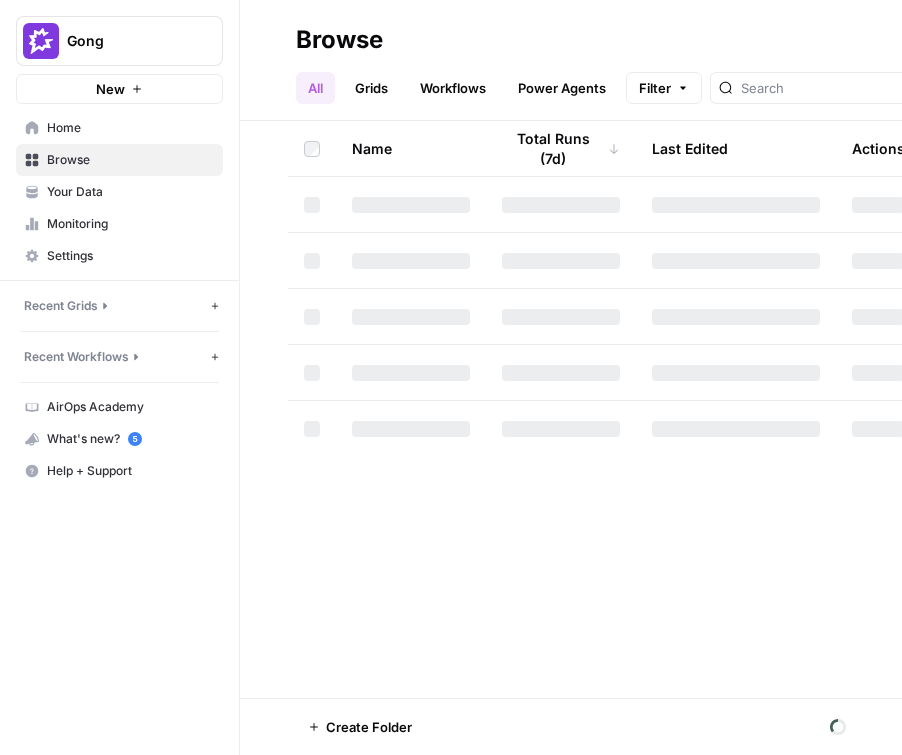 click on "Your Data" at bounding box center [130, 192] 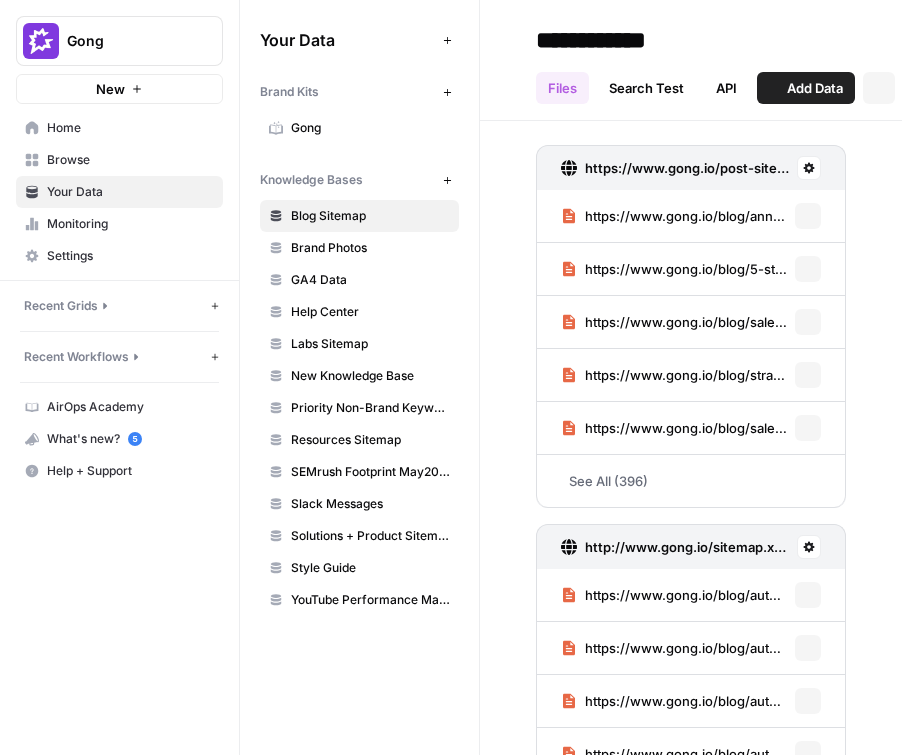 click on "Gong" at bounding box center [370, 128] 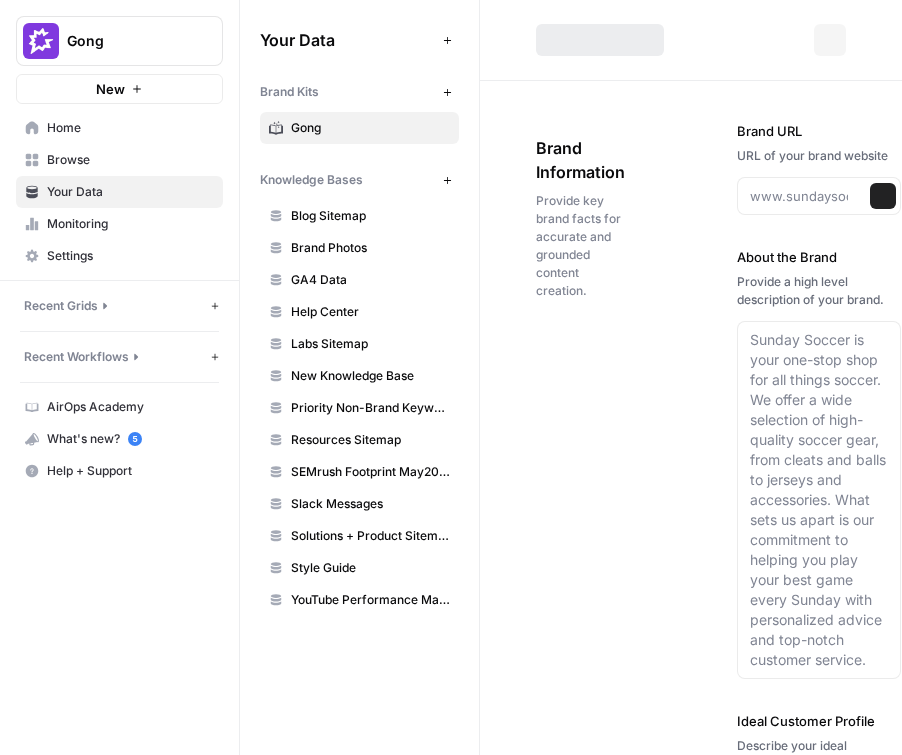 type on "www.gong.io" 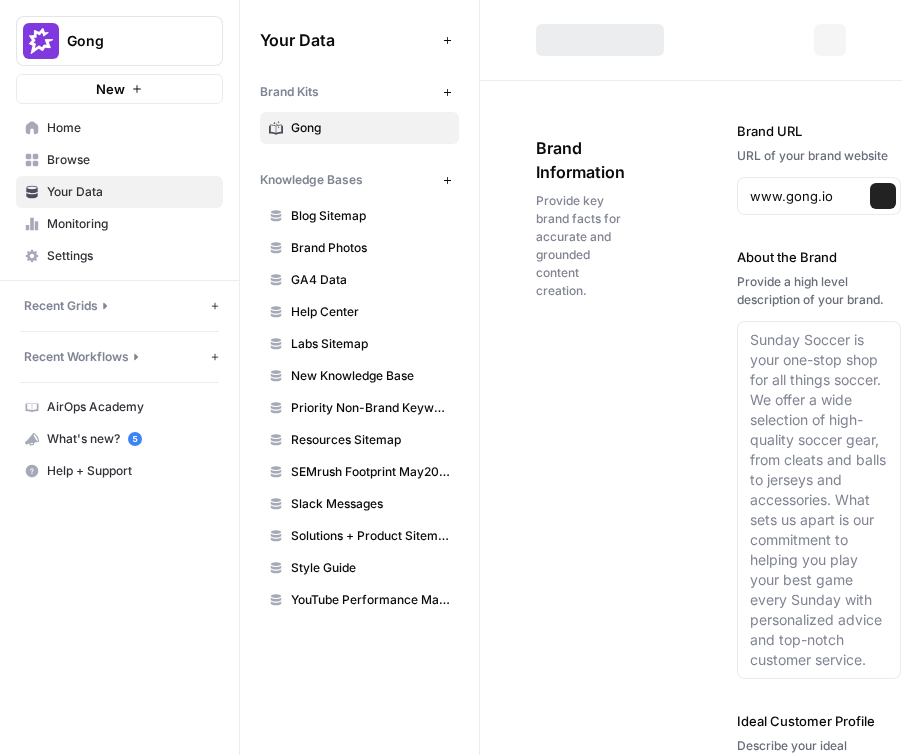 type on "# Lorem ips Dolor
## Sitametc
**Adip** el sed **doeiusm Tempori UT Laboreet** dolorem al enimad minimveniam qu nostrudexer ullamco laboris nisi aliqu **exeacommodoc, duisauteirurei, rep volupt**. Ve essecil fugiatnu pariaturexce sint occaecatcu nonproid, Sunt culpaqu officia deser mo animide labo perspiciatisu omnisis, natus, err volupt.
## Accu Doloremq
Laud’t remaperi — eaque ipsaquae abil IN ve qua arch — beataevi d explica nemoenimip qui volupta asper. Au oditfugitc:
- **Magnidolo eosr sequine** nequep qui dolorema numquameiusm
- **Tempor-incidunt MA quaera** etiammi so 9.8N+ elige optiocumquen
- **IM quopla** facerepo as repel temporibu
- **Autemq officii debitisrerum** necessit saepeeveni, voluptat repudianda, recusandaei, ear hictenetur
Sapi delectusrei volupta Maio al perfere **dolo-aspe repellat min nostrumexer** ulla corporiss laborios ali commodico qui maximem moles.
## Harumquidemreru
- **Facilise dist namliberot**: Cumsolutanobi eligendi 91% op cumquenihi impeditmin quodmaxi plac (facer, p..." 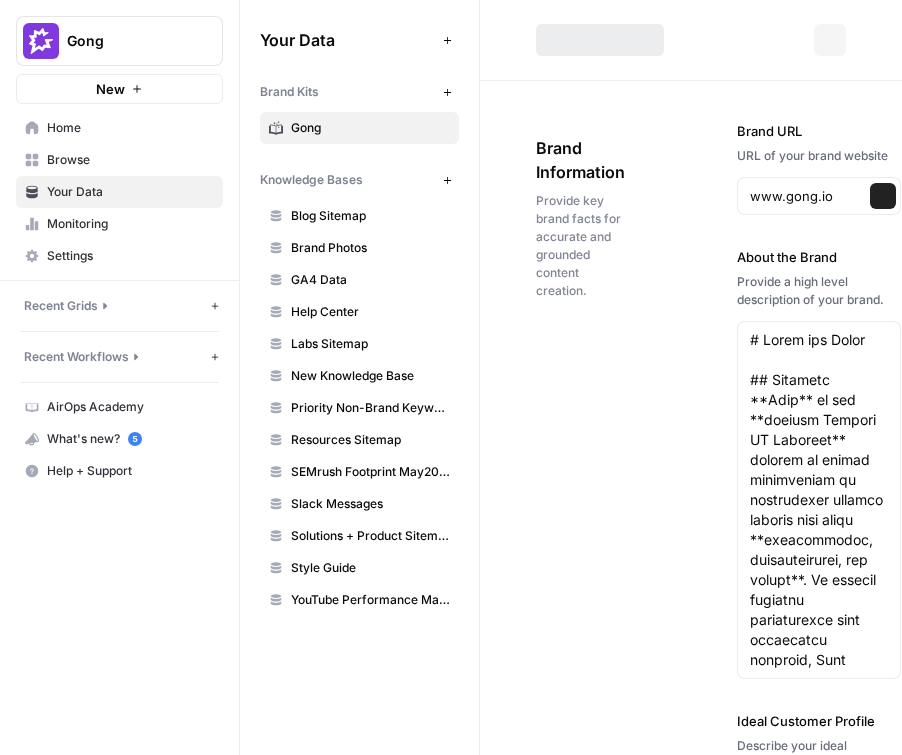 type on "# Ideal Customer Profile
## Overview
Gong is built for B2B organizations that are striving to scale revenue with confidence. The ideal customer has dedicated sales and operations teams, multi-touch sales cycles, and a need to unify fragmented tools, processes, and data across the revenue engine. Gong serves companies where visibility, forecasting accuracy, and rep productivity are critical to business performance.
## Company Profile
**Best Fit Organizations:**
- **Segment**: Mid-market to Enterprise
- **Team Size**: Sales teams with **15+ reps**, often scaling beyond 100
- **Sales Cycle**: Multi-month, direct sales motion
- **Revenue Model**: Bottom-up forecasting, typically manual (CRM + spreadsheets)
- **CRM Infrastructure**: Salesforce or HubSpot
- **Existing Tooling**: BI tools (e.g., Tableau), call recording (e.g., Gong, Chorus), but lacking unified forecasting systems
- **Maturity**: Organizations ready to scale beyond spreadsheet-driven processes and tool sprawl
**Common Industries:**
- SaaS and..." 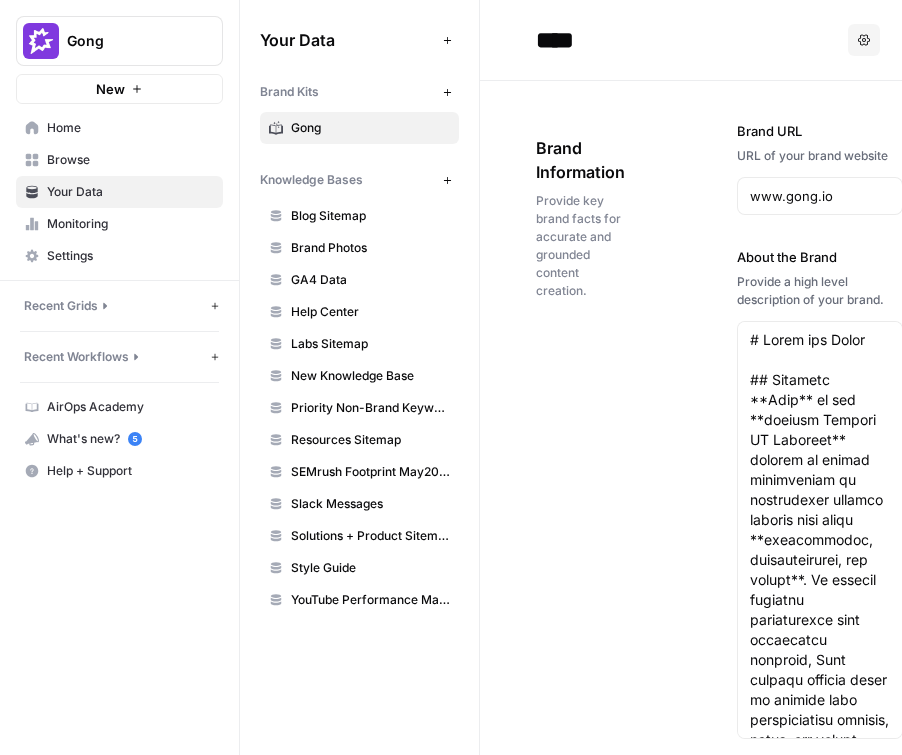 scroll, scrollTop: 0, scrollLeft: 88, axis: horizontal 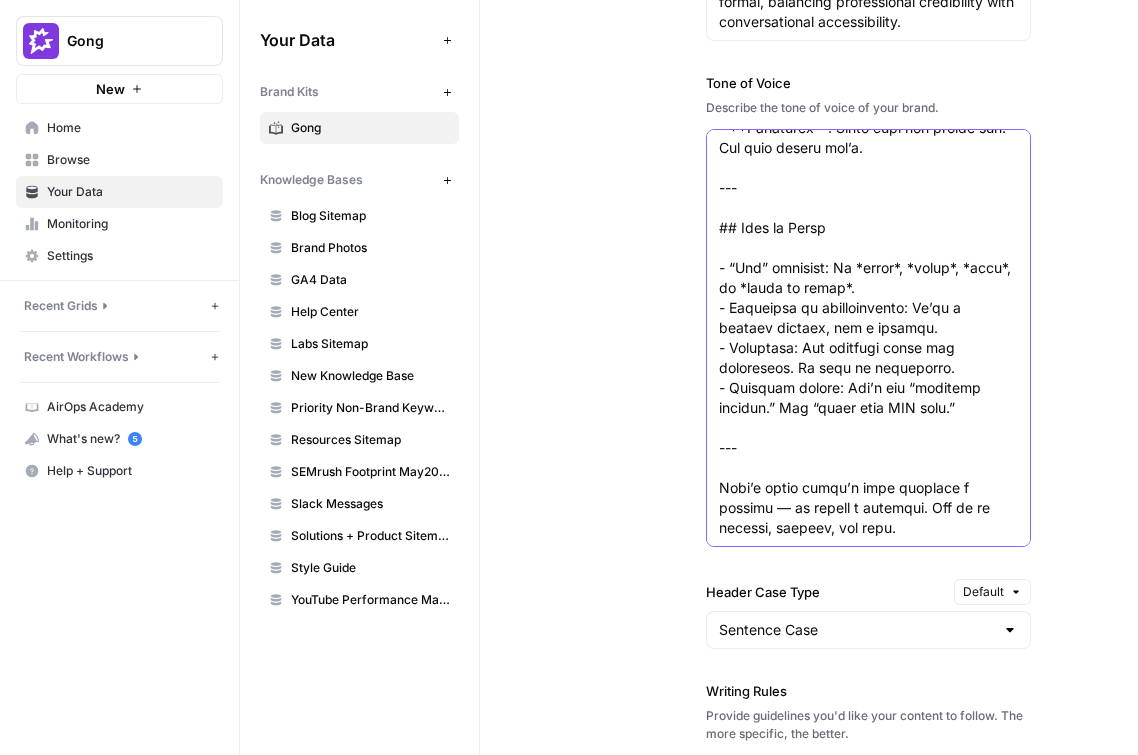 click on "Tone of Voice" at bounding box center [869, -1462] 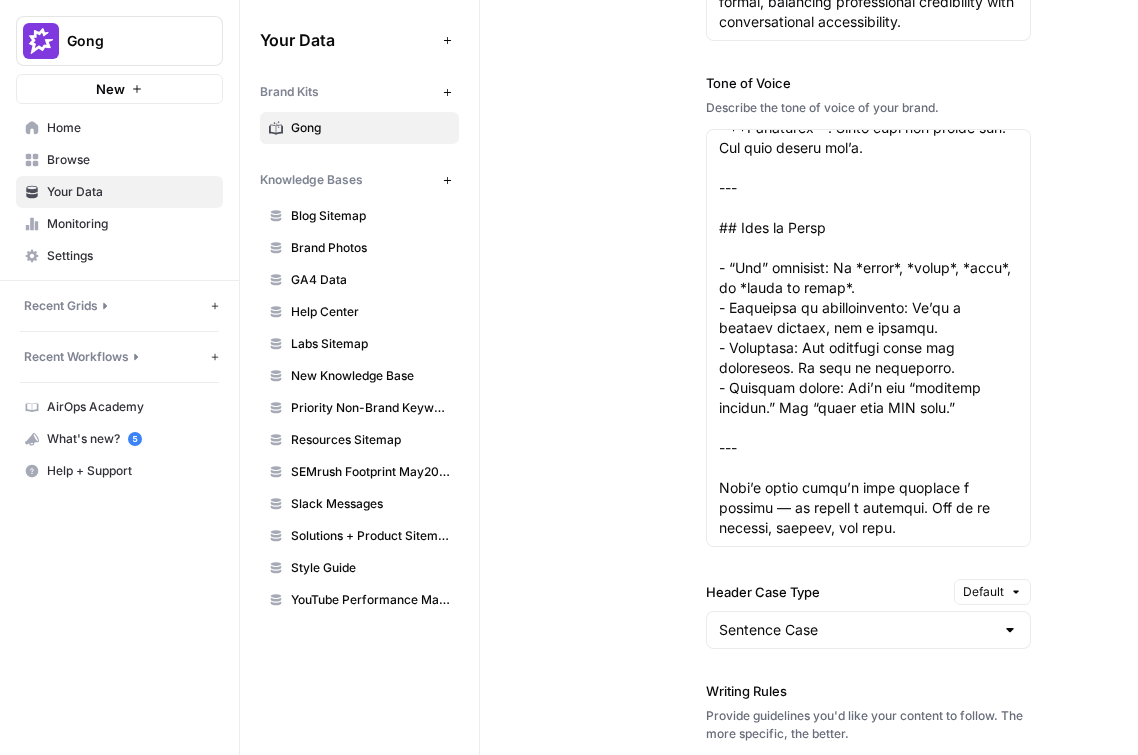 scroll, scrollTop: 0, scrollLeft: 0, axis: both 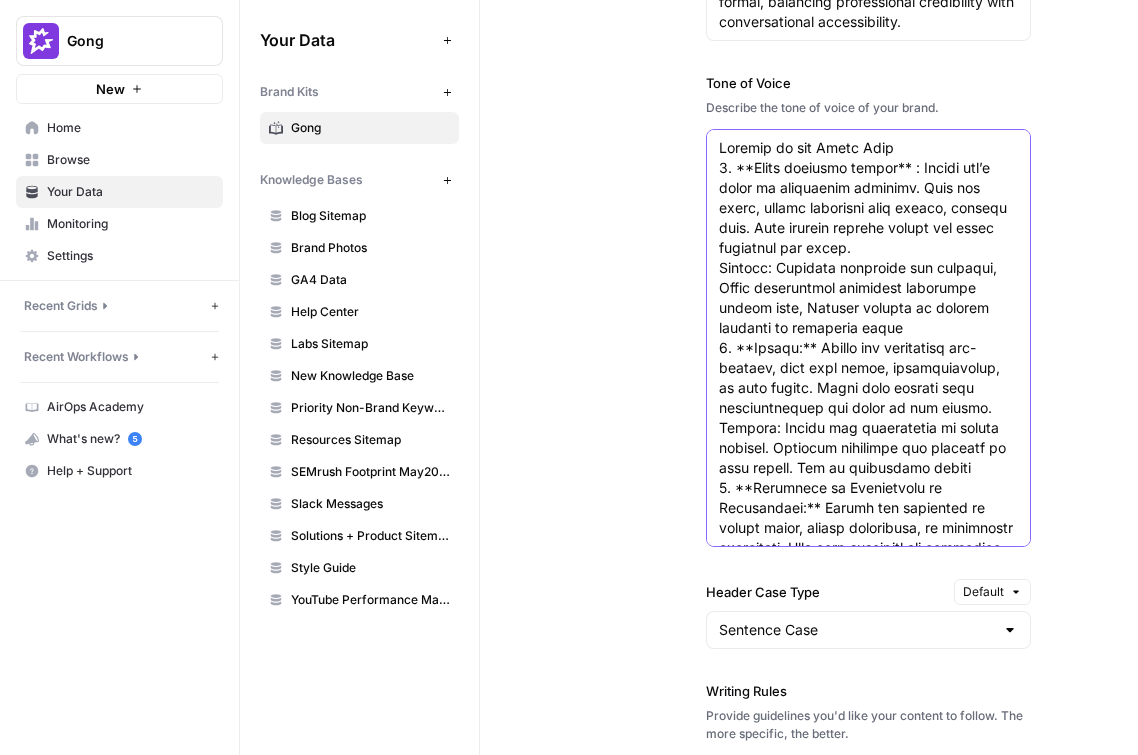 click on "Gong" at bounding box center [119, 41] 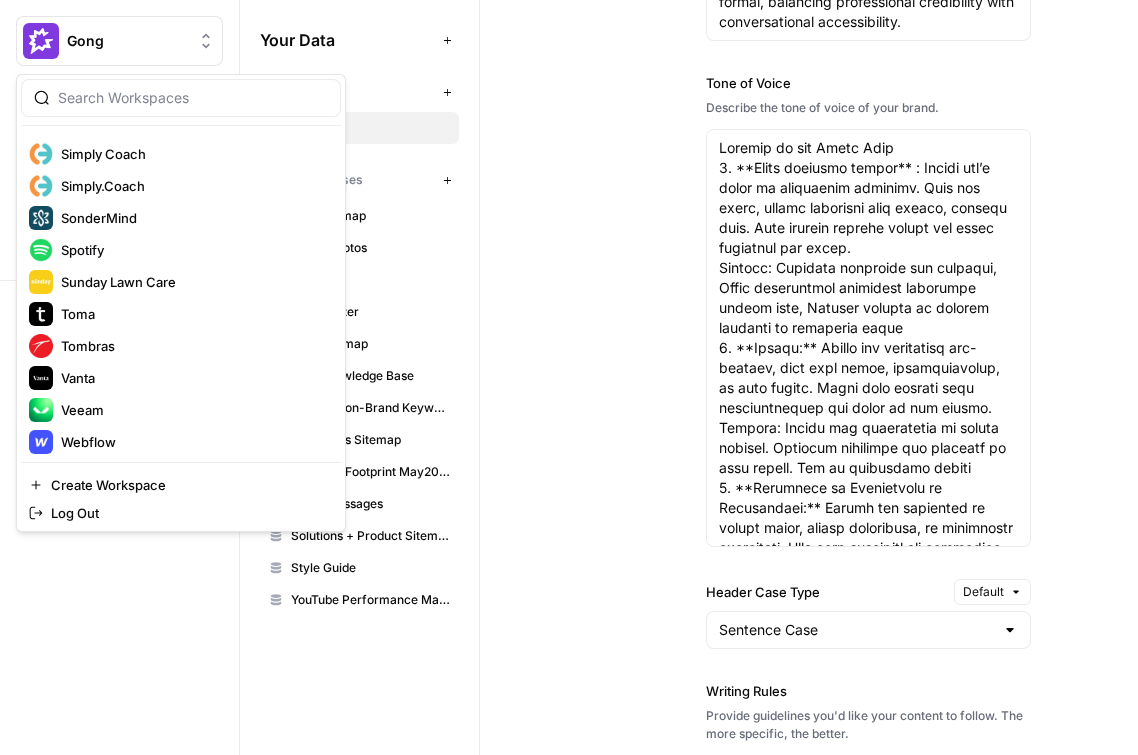 scroll, scrollTop: 1472, scrollLeft: 0, axis: vertical 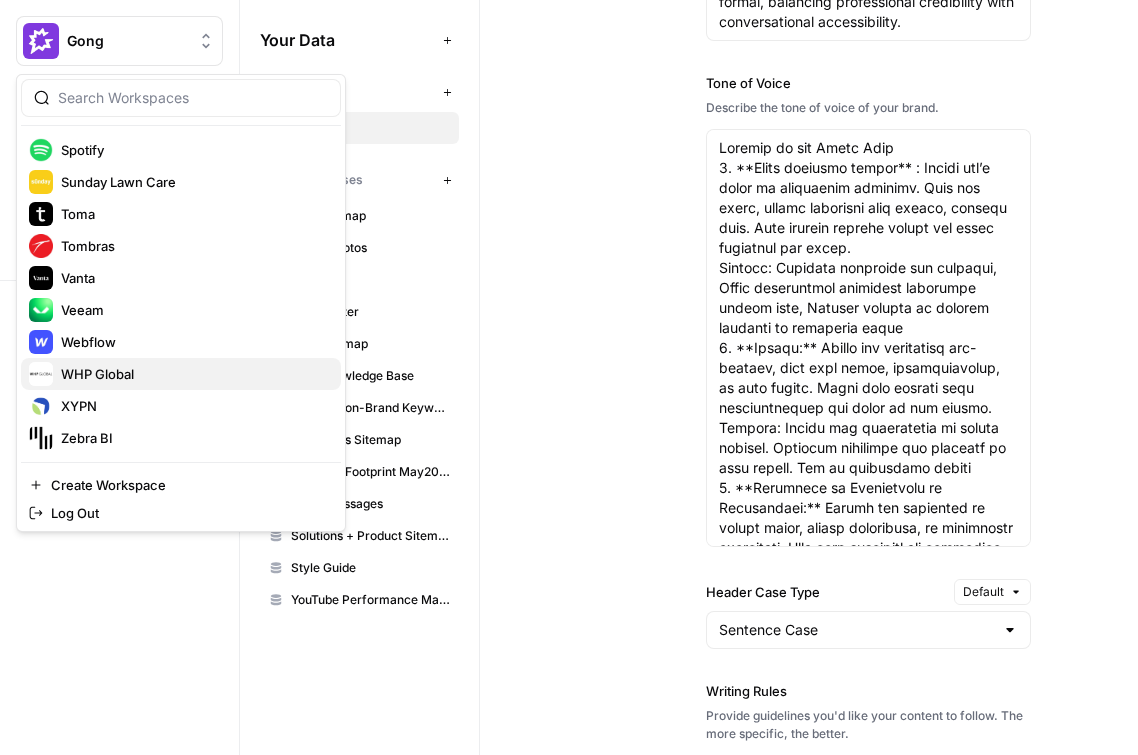 click on "WHP Global" at bounding box center (193, 374) 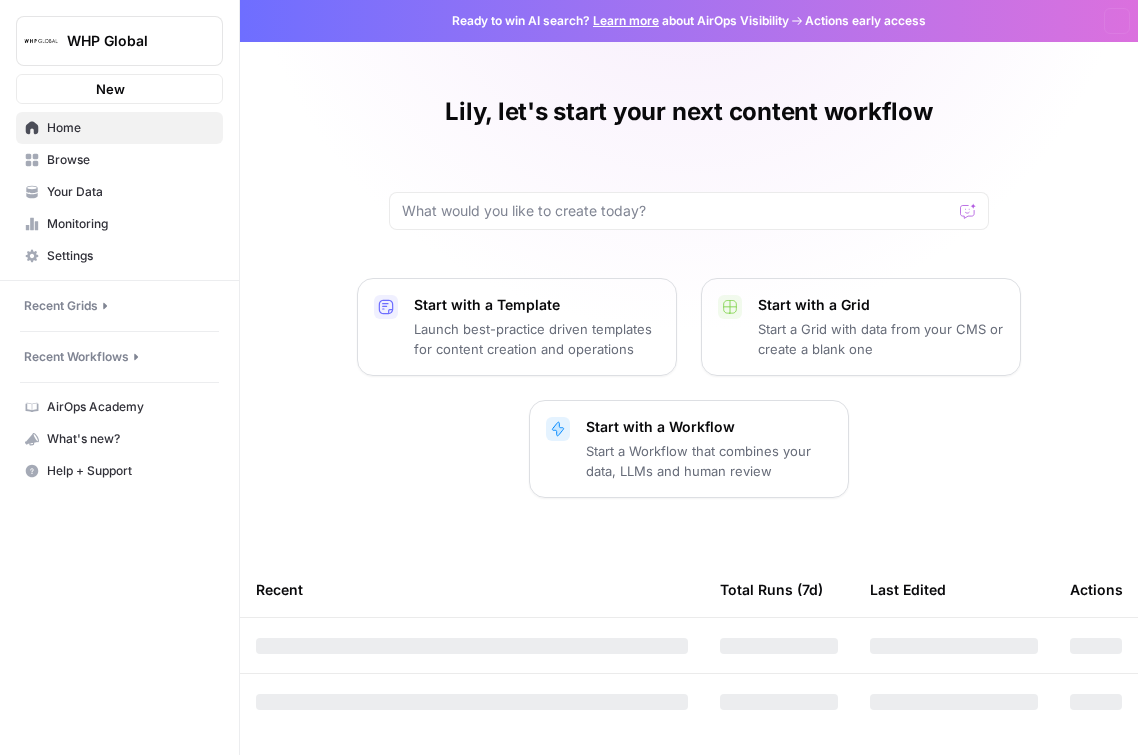 scroll, scrollTop: 0, scrollLeft: 0, axis: both 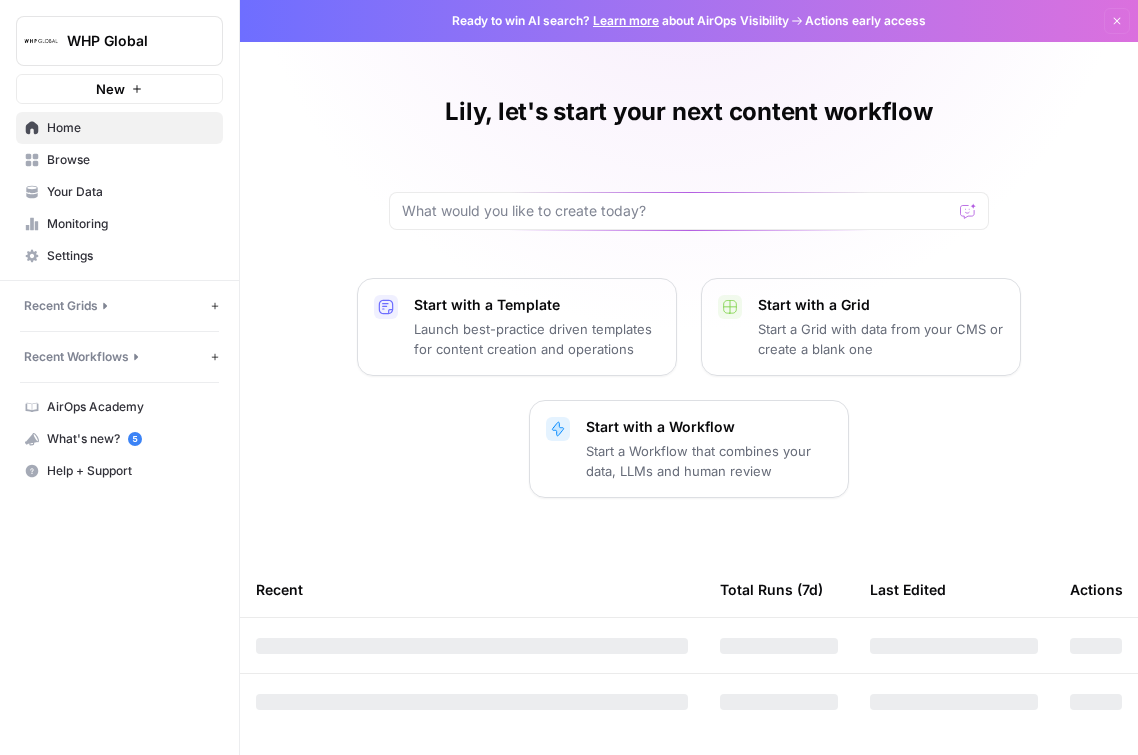 click on "Your Data" at bounding box center (130, 192) 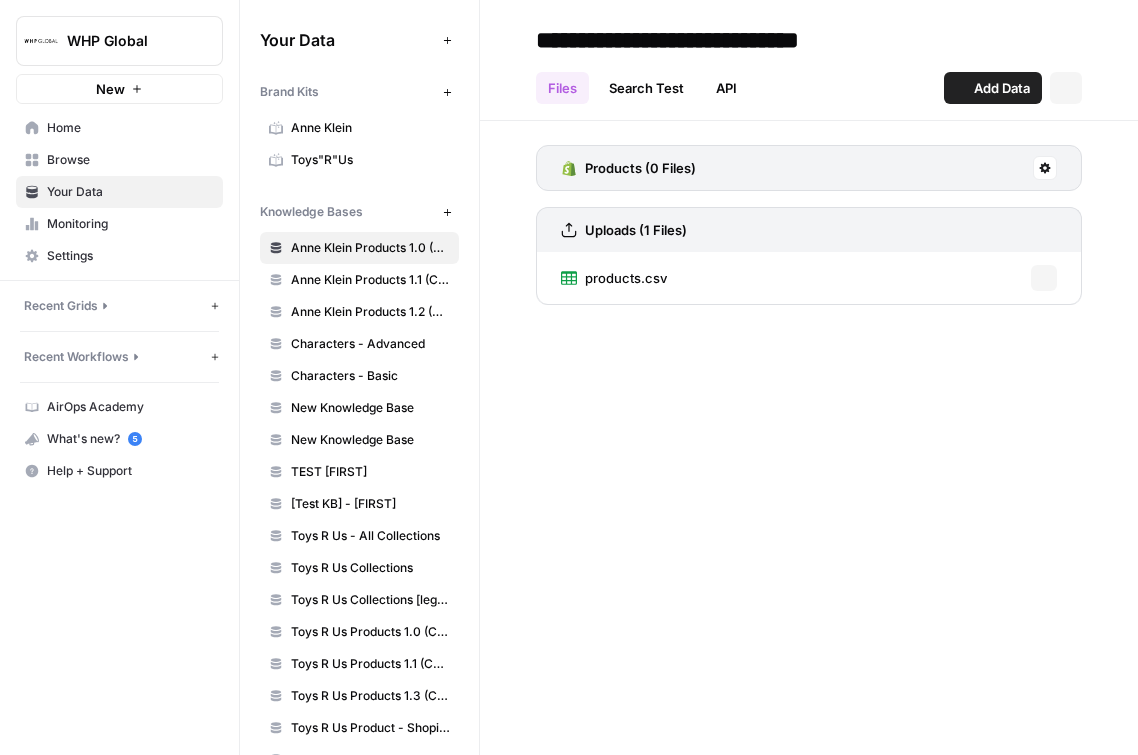 click on "Toys"R"Us" at bounding box center [370, 160] 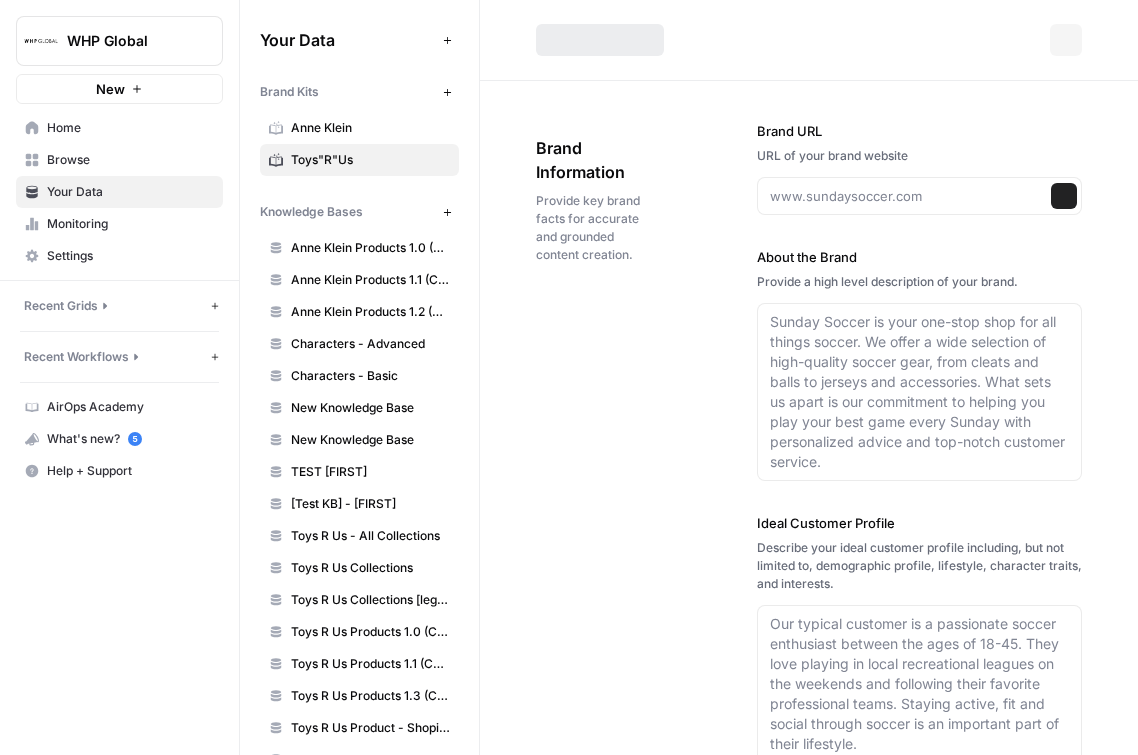 type on "toysrus.com" 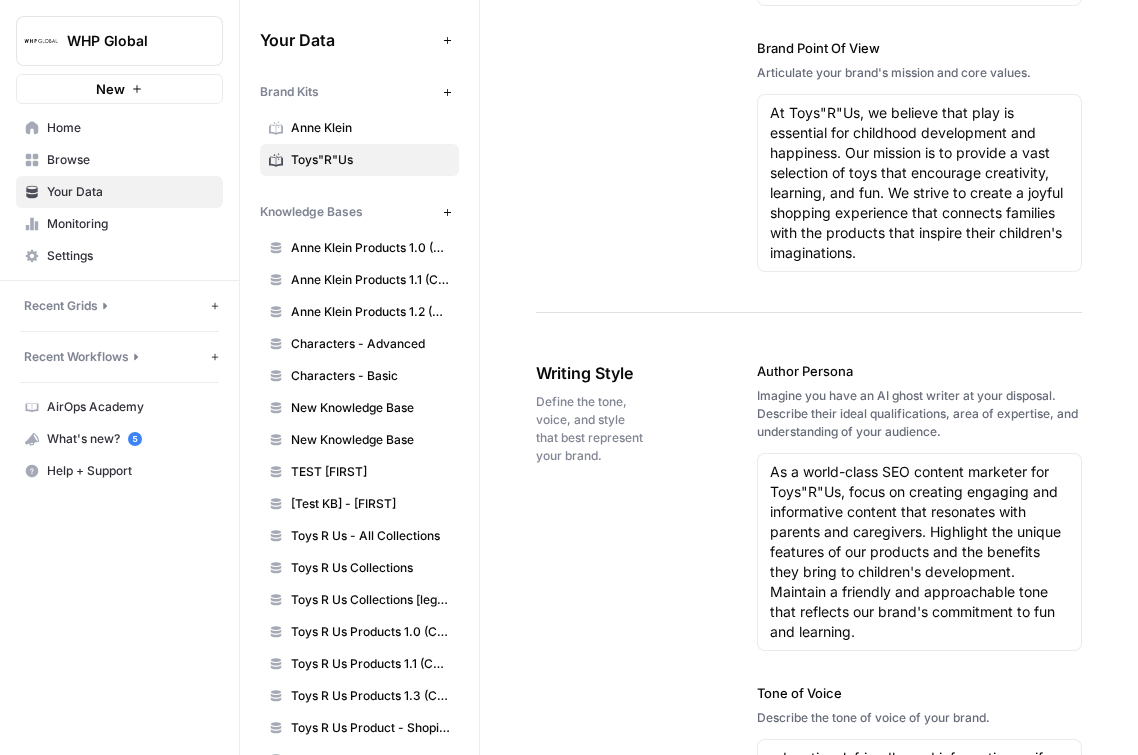 scroll, scrollTop: 997, scrollLeft: 0, axis: vertical 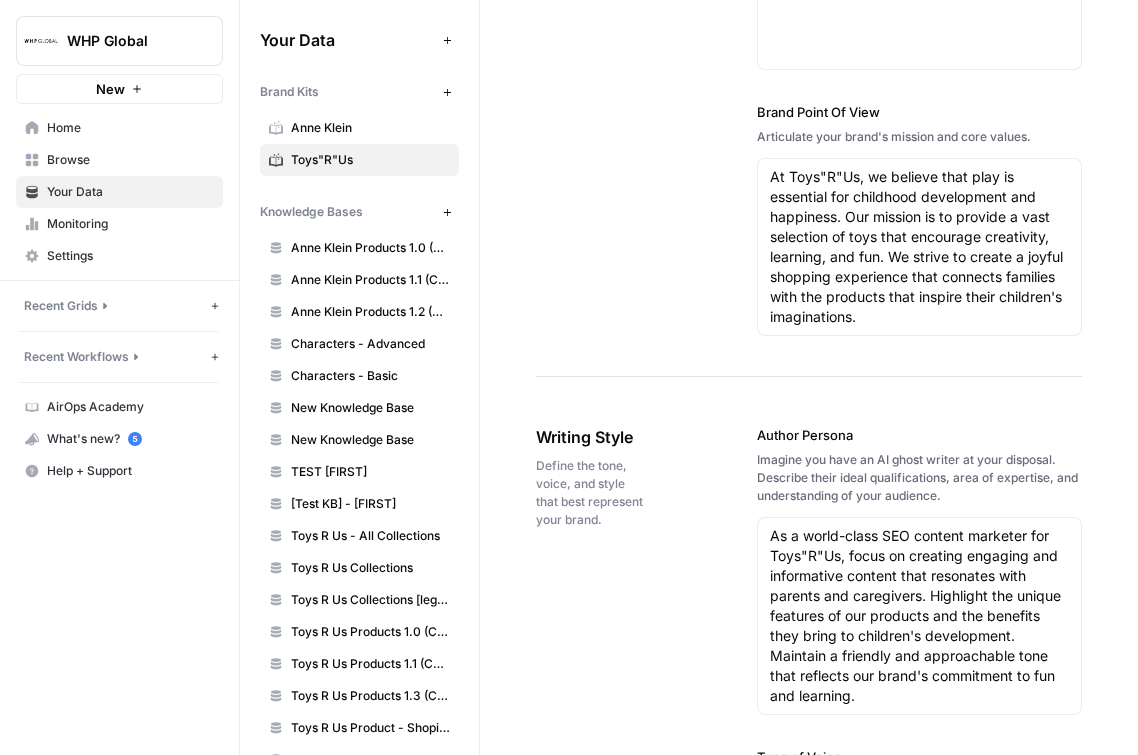 click on "Anne Klein" at bounding box center [359, 128] 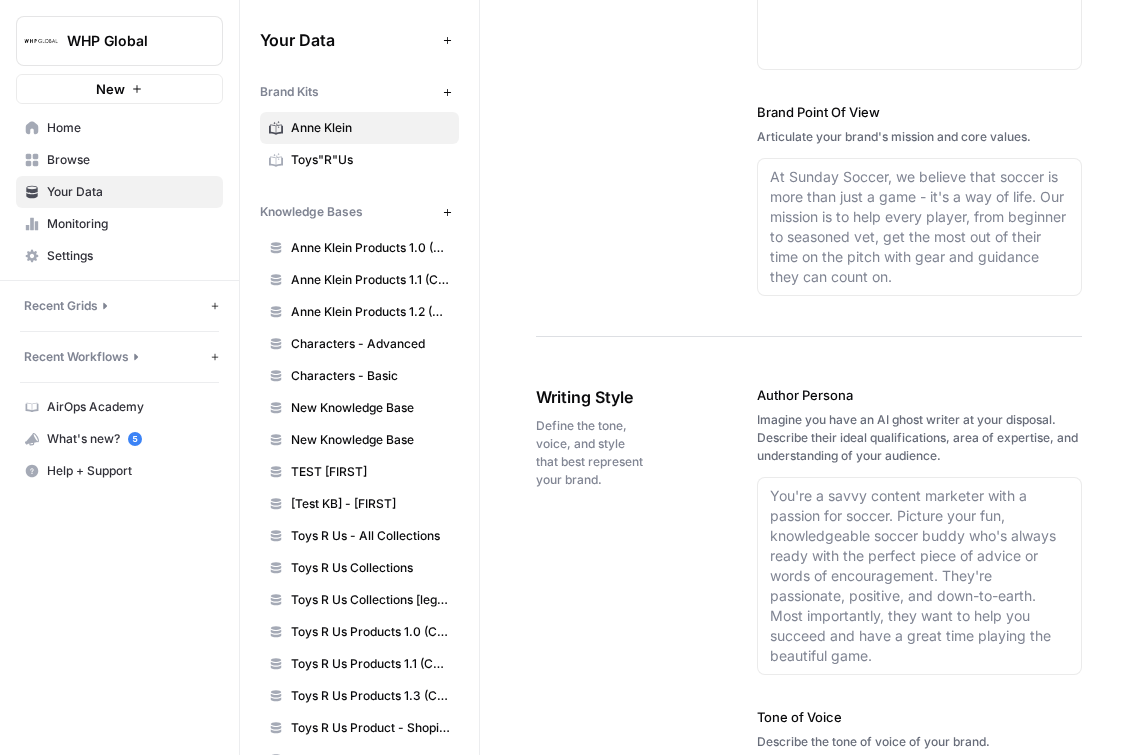 type on "anneklein.com" 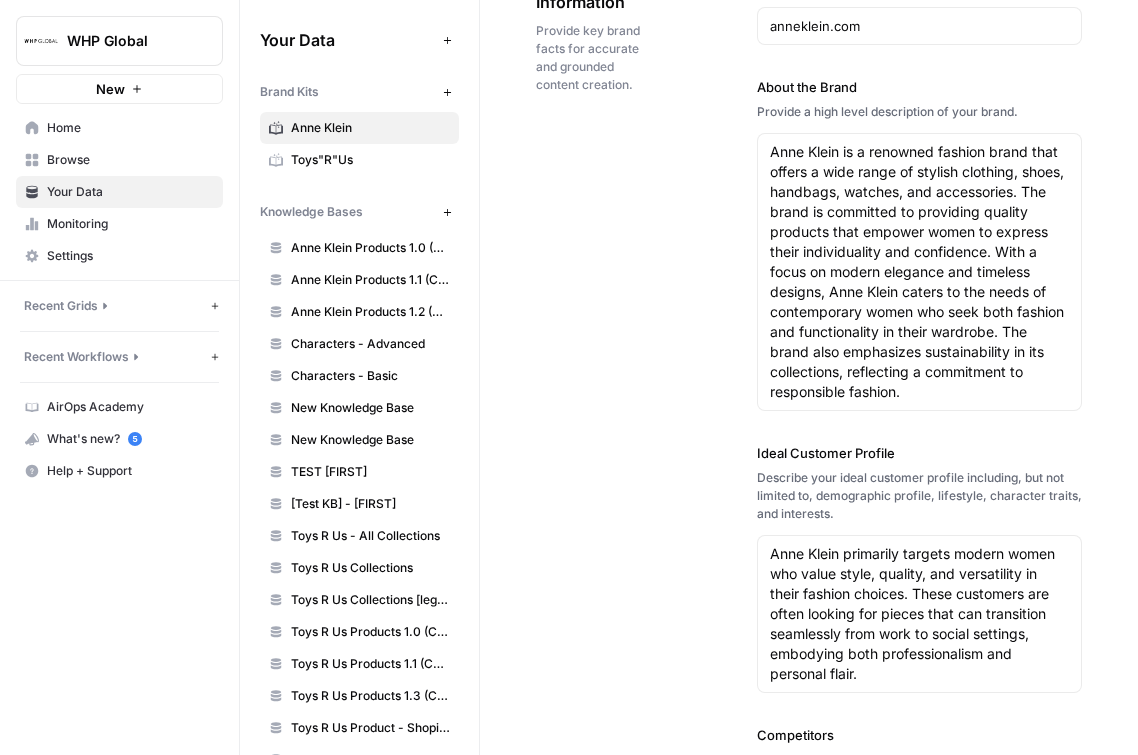 scroll, scrollTop: 169, scrollLeft: 0, axis: vertical 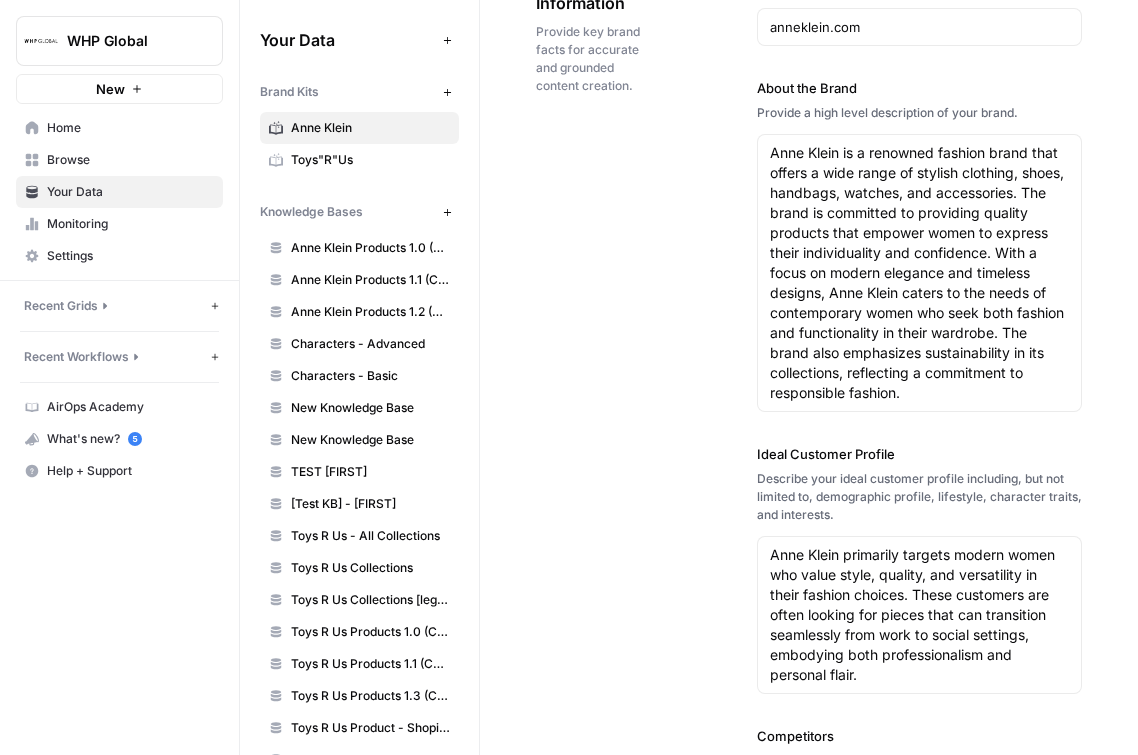 click on "WHP Global" at bounding box center [127, 41] 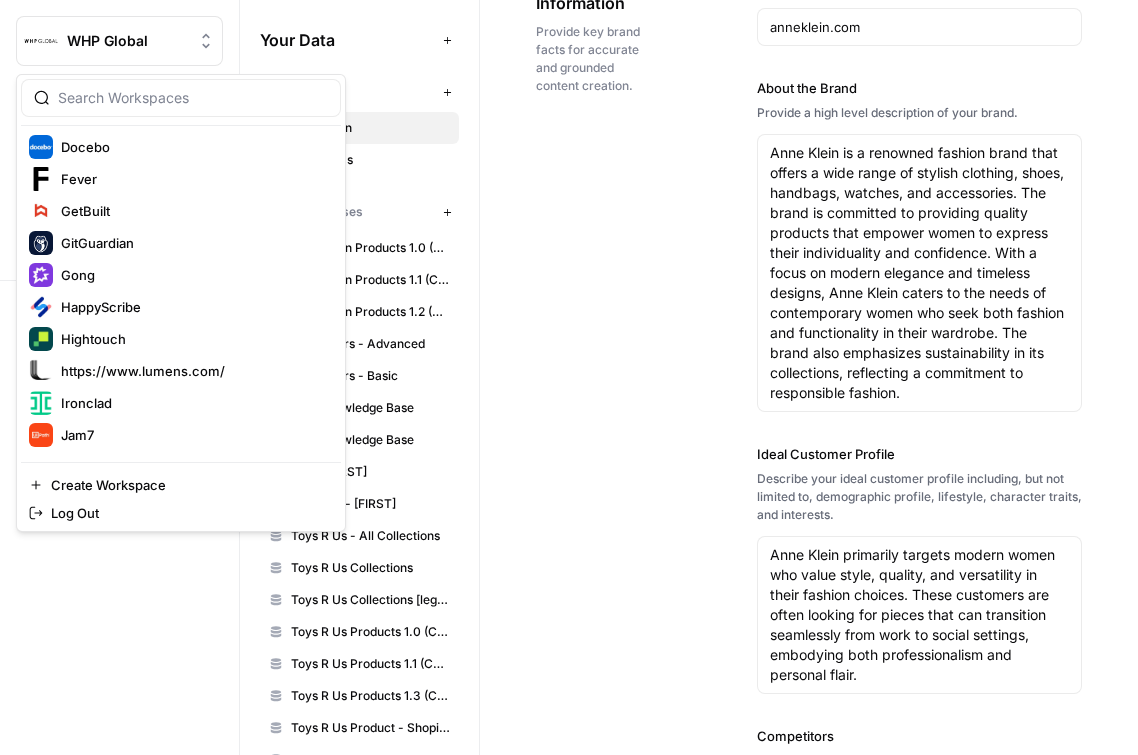 scroll, scrollTop: 765, scrollLeft: 0, axis: vertical 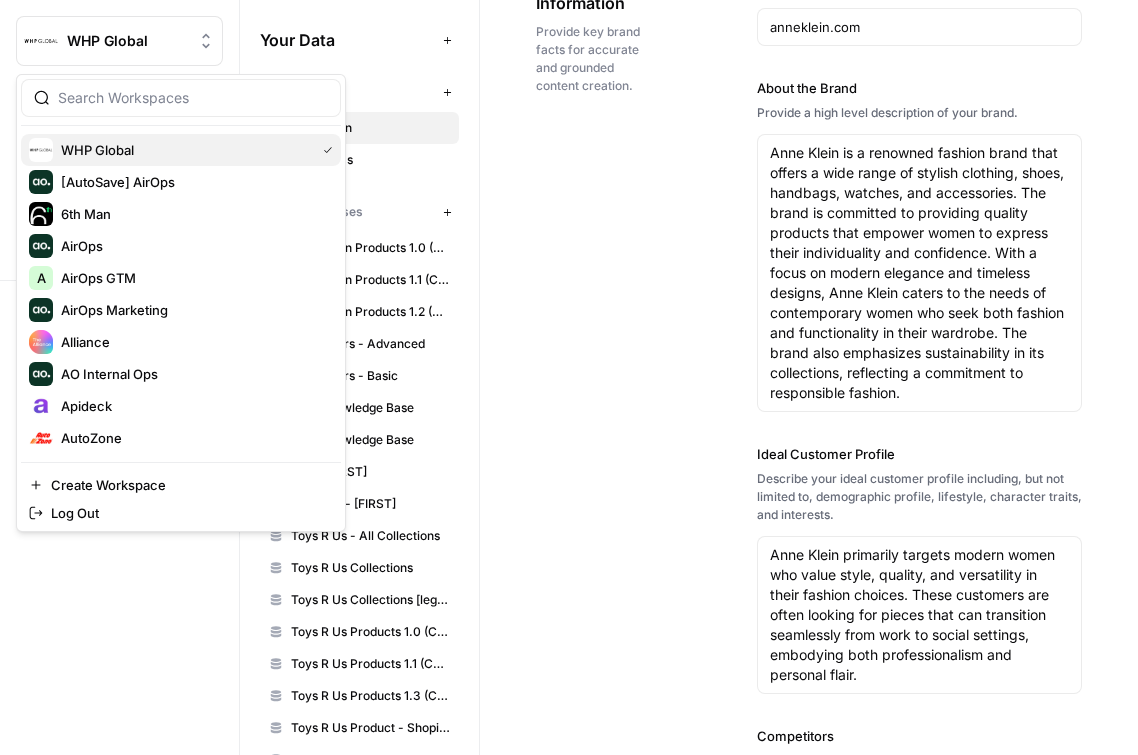 click on "WHP Global" at bounding box center [184, 150] 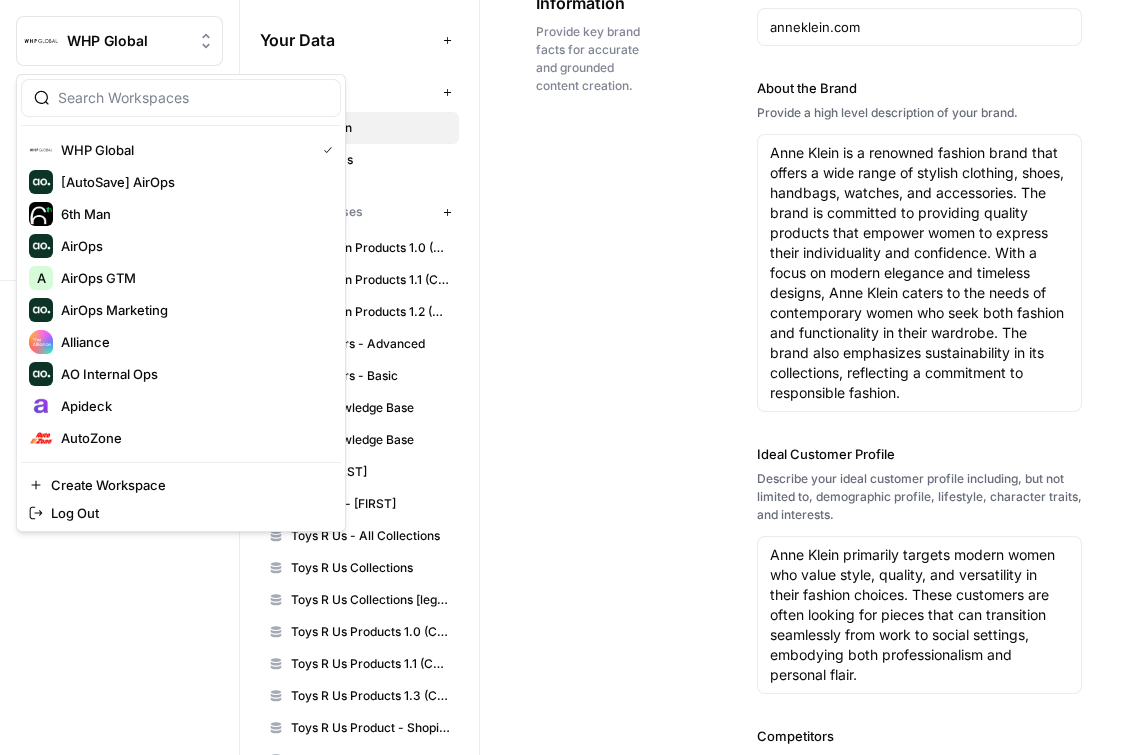 click on "Browse" at bounding box center (130, 160) 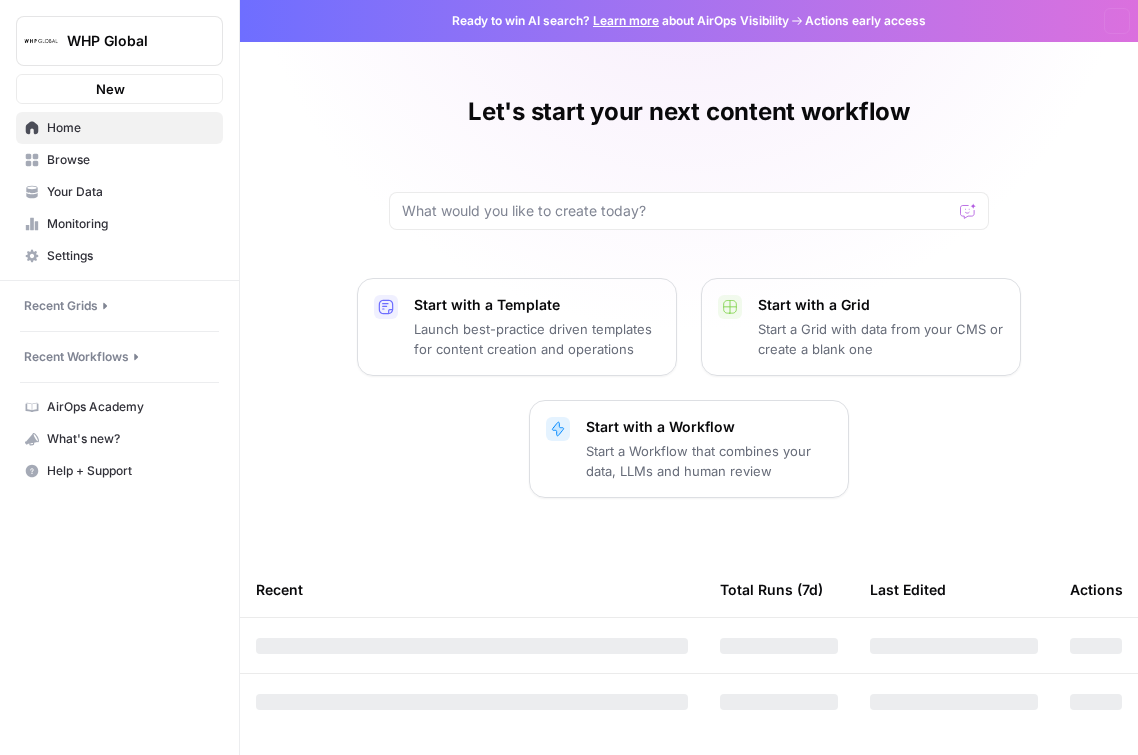 scroll, scrollTop: 0, scrollLeft: 0, axis: both 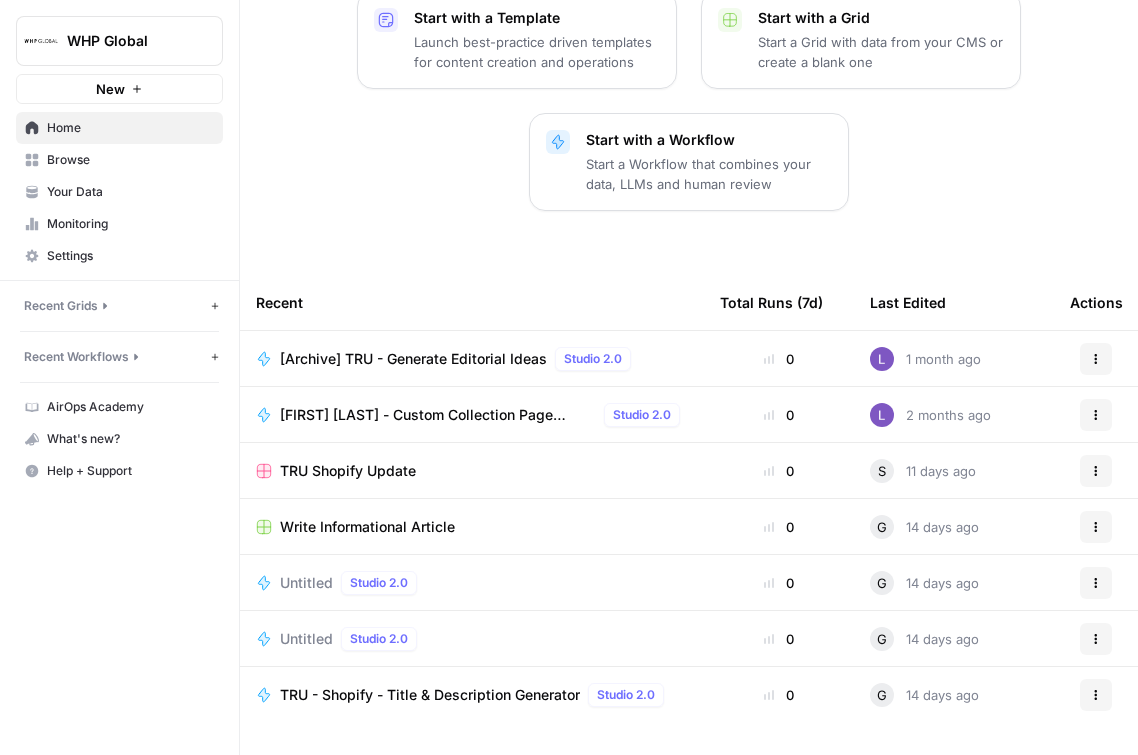 click on "Browse" at bounding box center [130, 160] 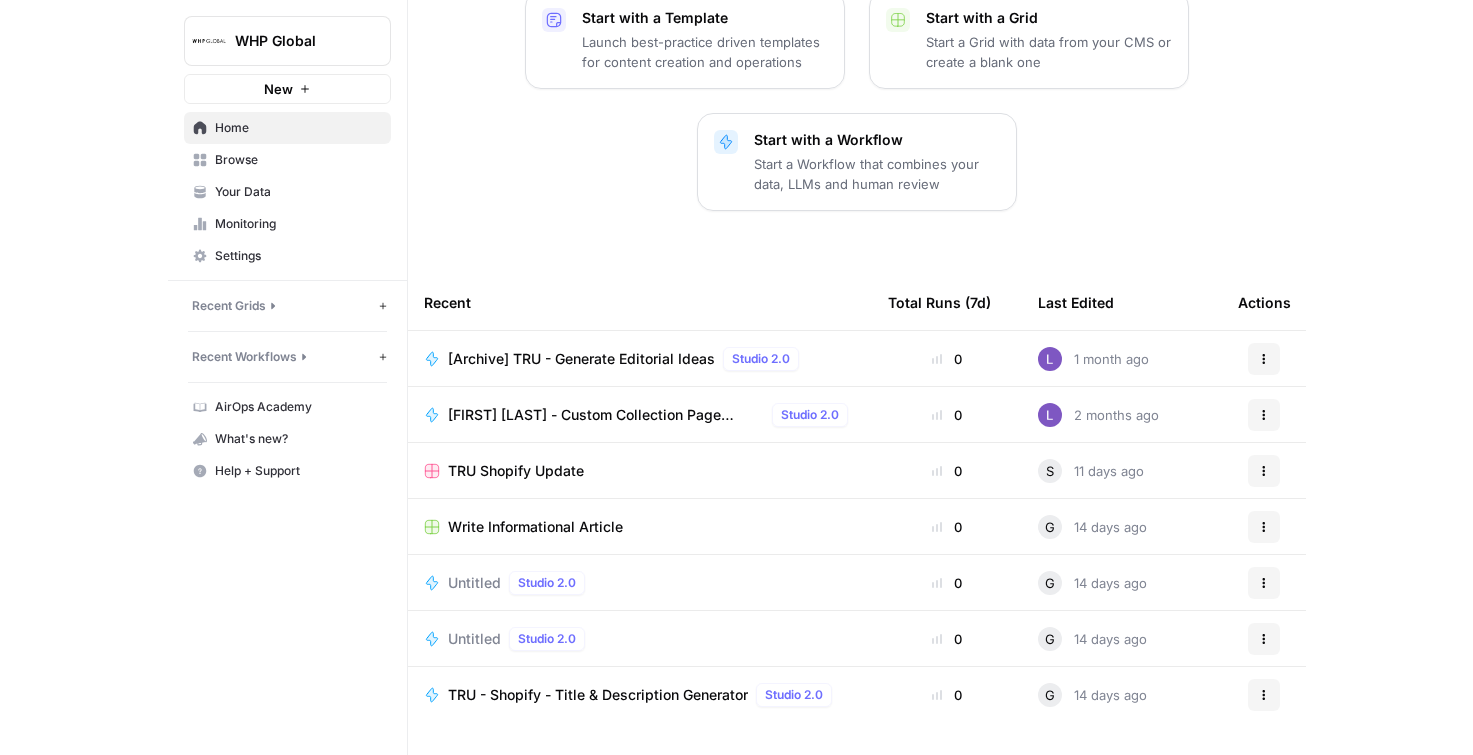 scroll, scrollTop: 0, scrollLeft: 0, axis: both 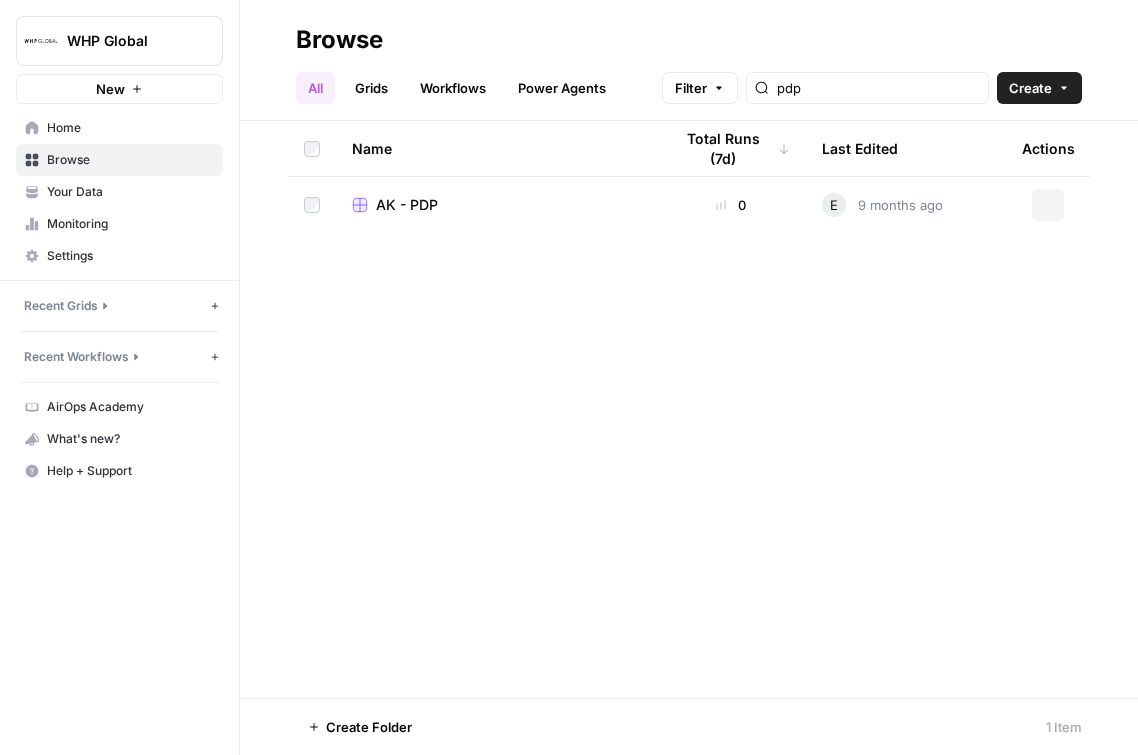 click on "Grids" at bounding box center (371, 88) 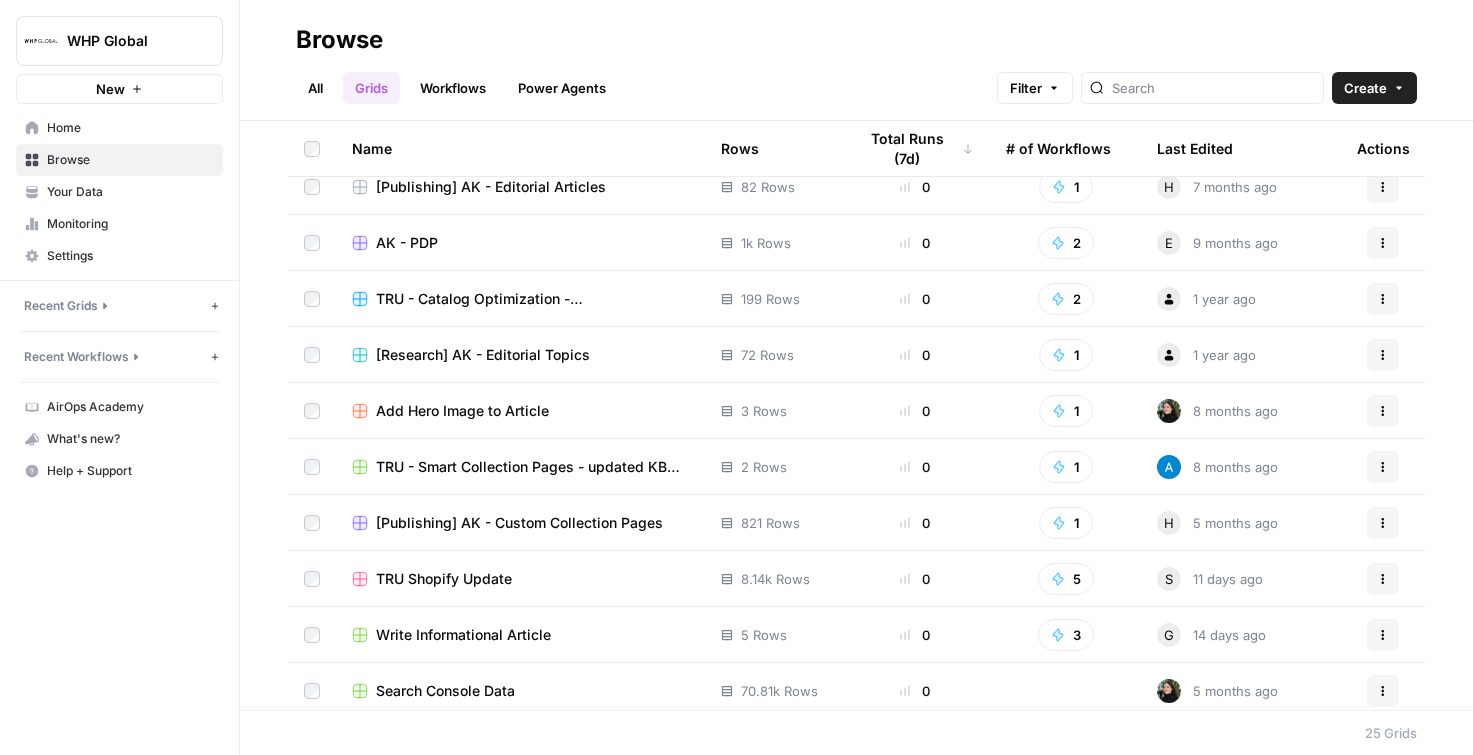 scroll, scrollTop: 433, scrollLeft: 0, axis: vertical 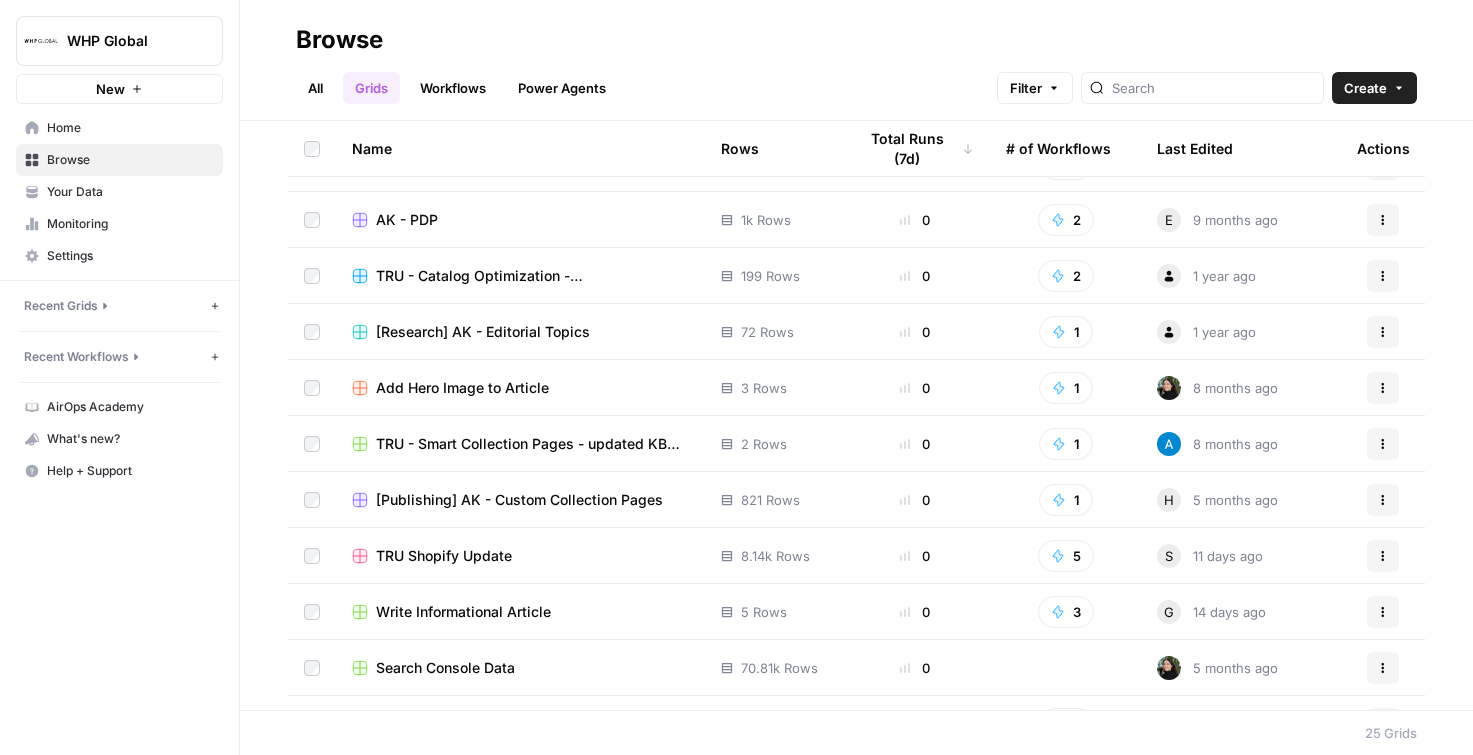 click on "TRU - Smart Collection Pages - updated KB Grid TEST" at bounding box center (532, 444) 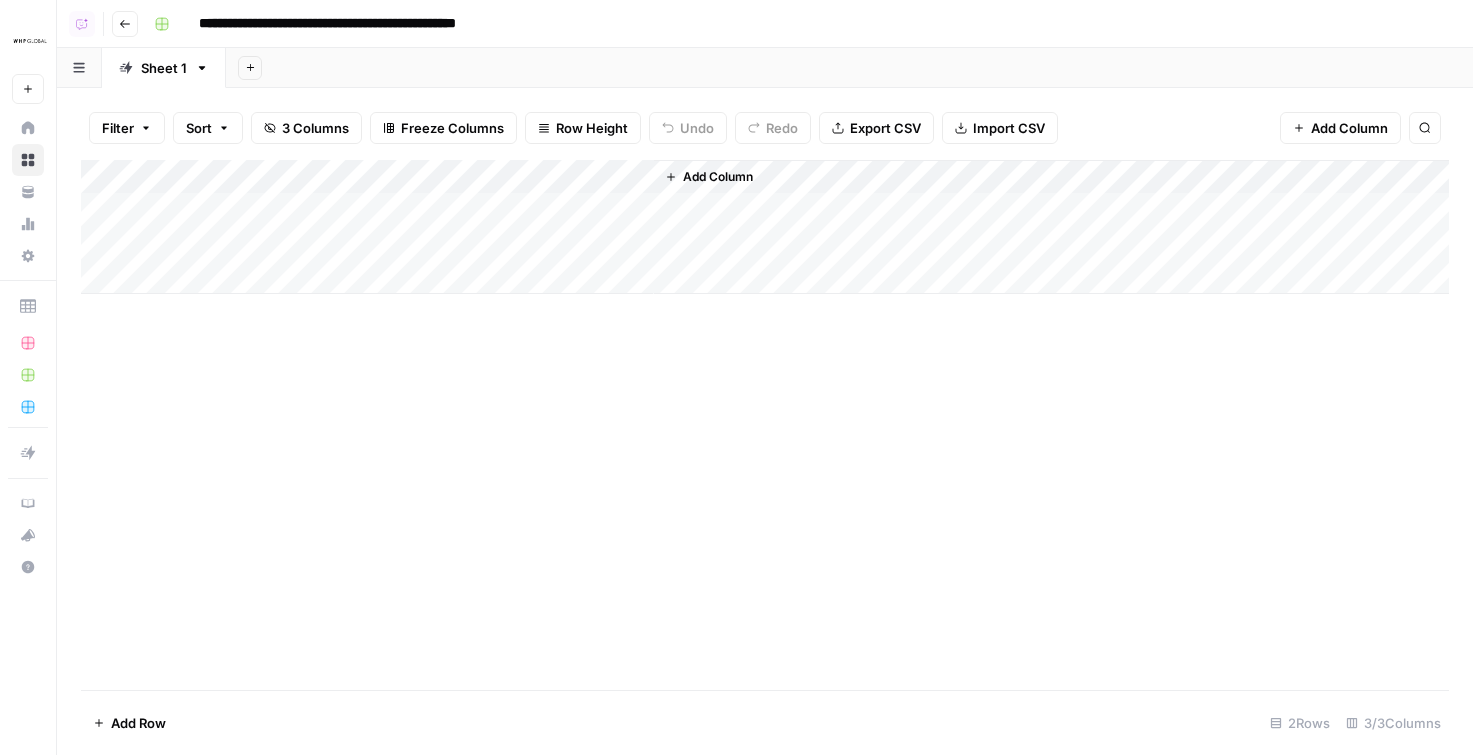 click 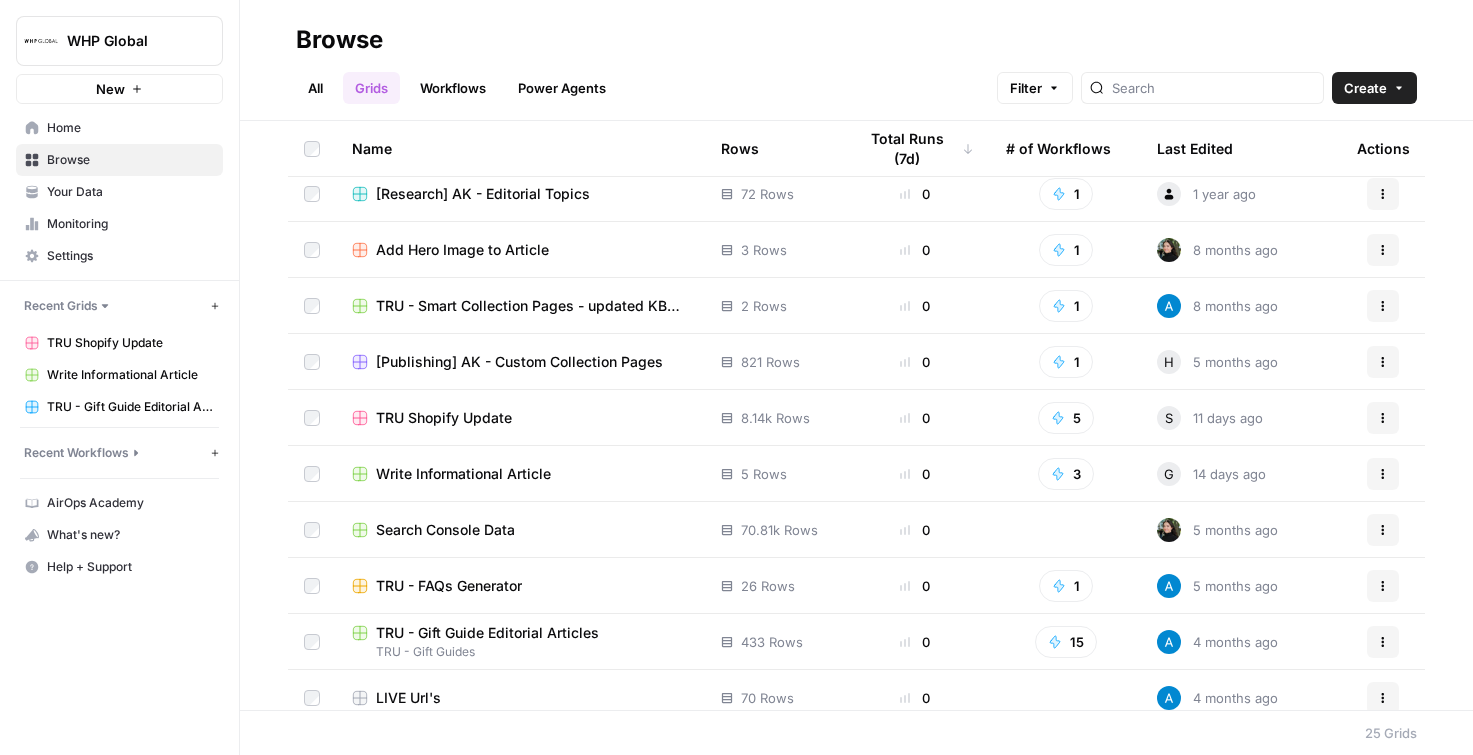 scroll, scrollTop: 587, scrollLeft: 0, axis: vertical 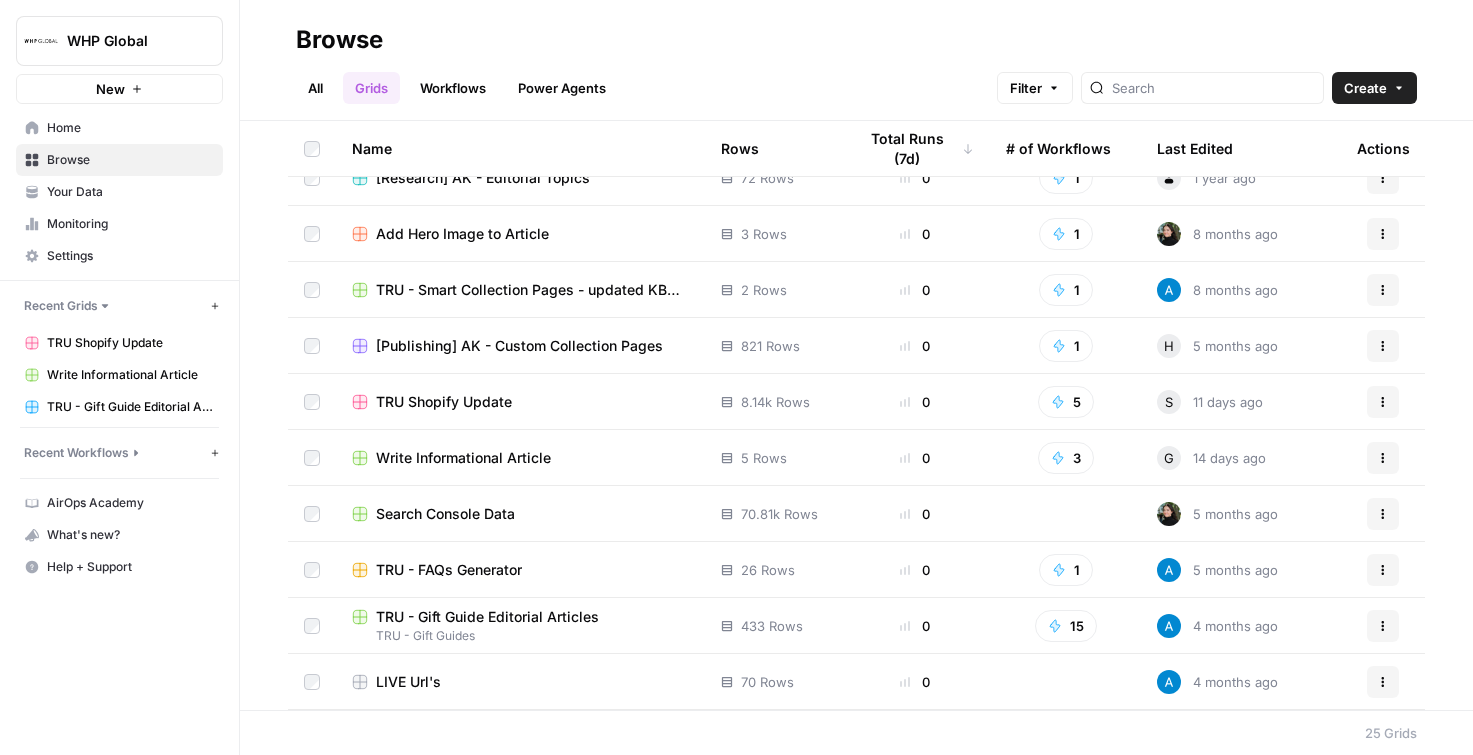 click on "TRU - Smart Collection Pages - updated KB Grid TEST" at bounding box center (532, 290) 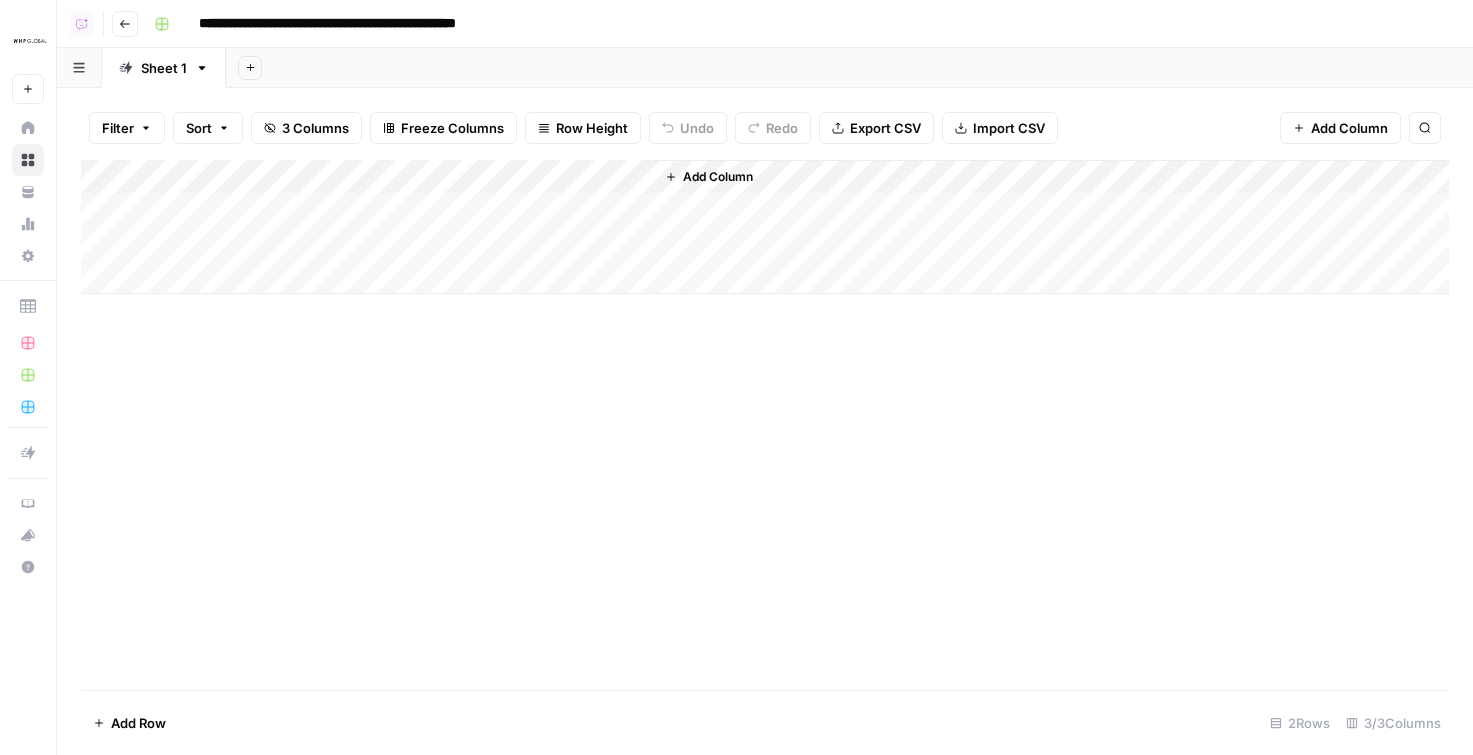 click 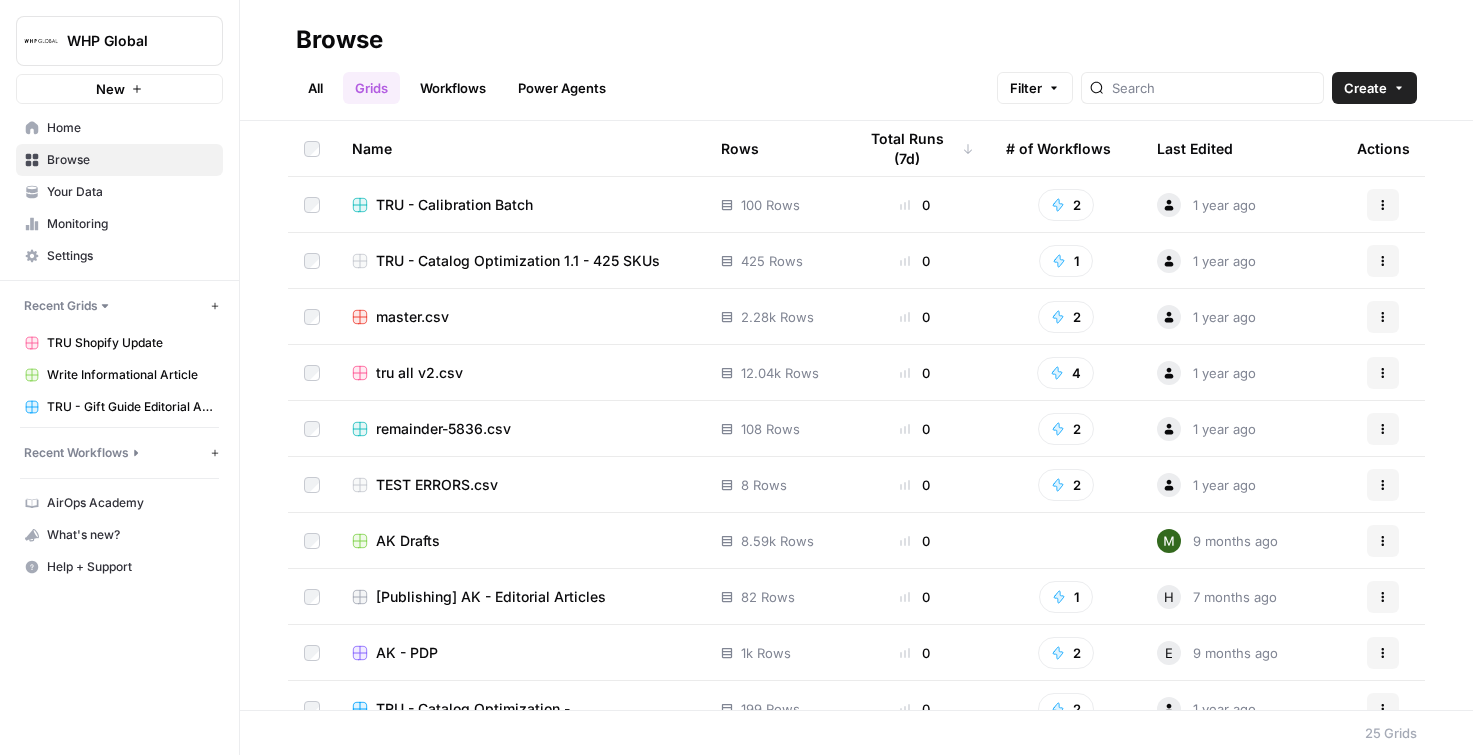 scroll, scrollTop: 867, scrollLeft: 0, axis: vertical 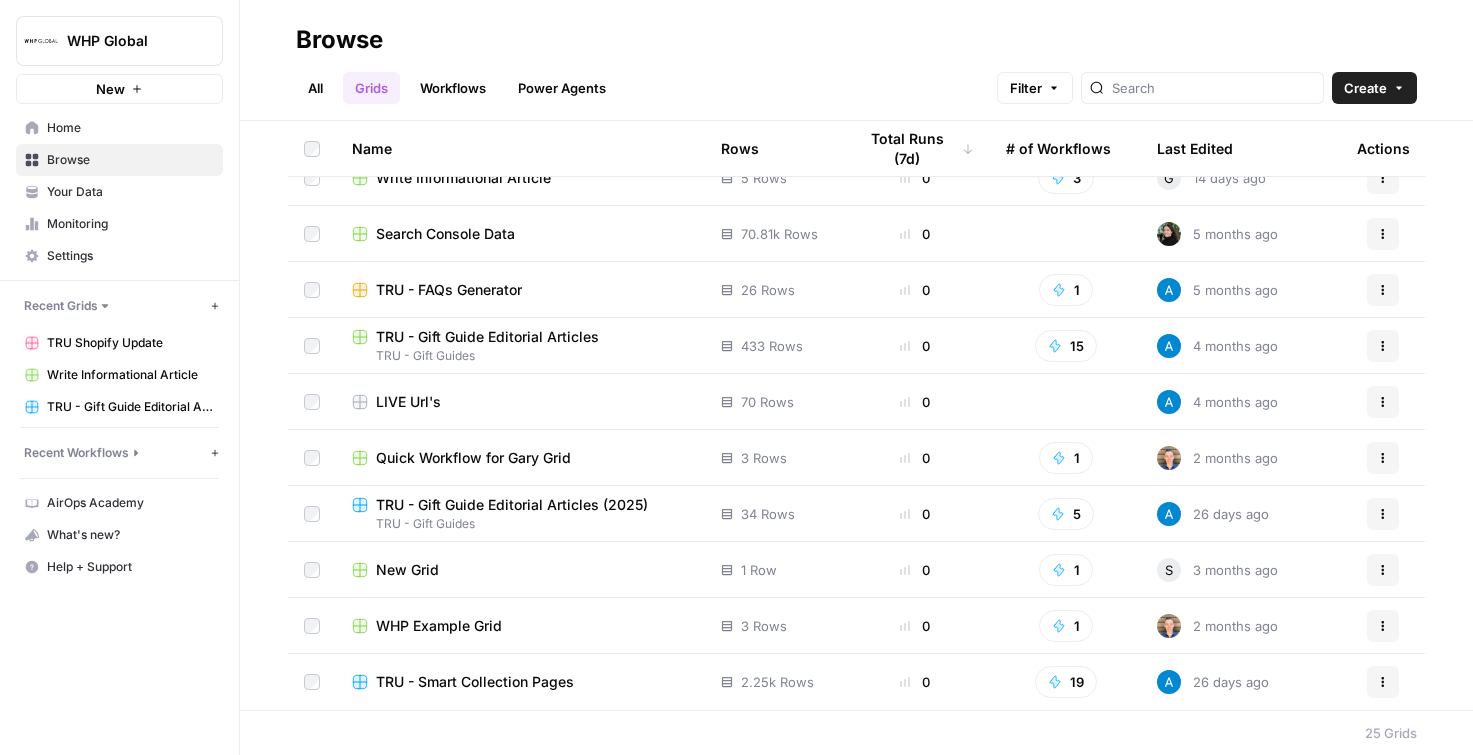 click on "TRU - Smart Collection Pages" at bounding box center (475, 682) 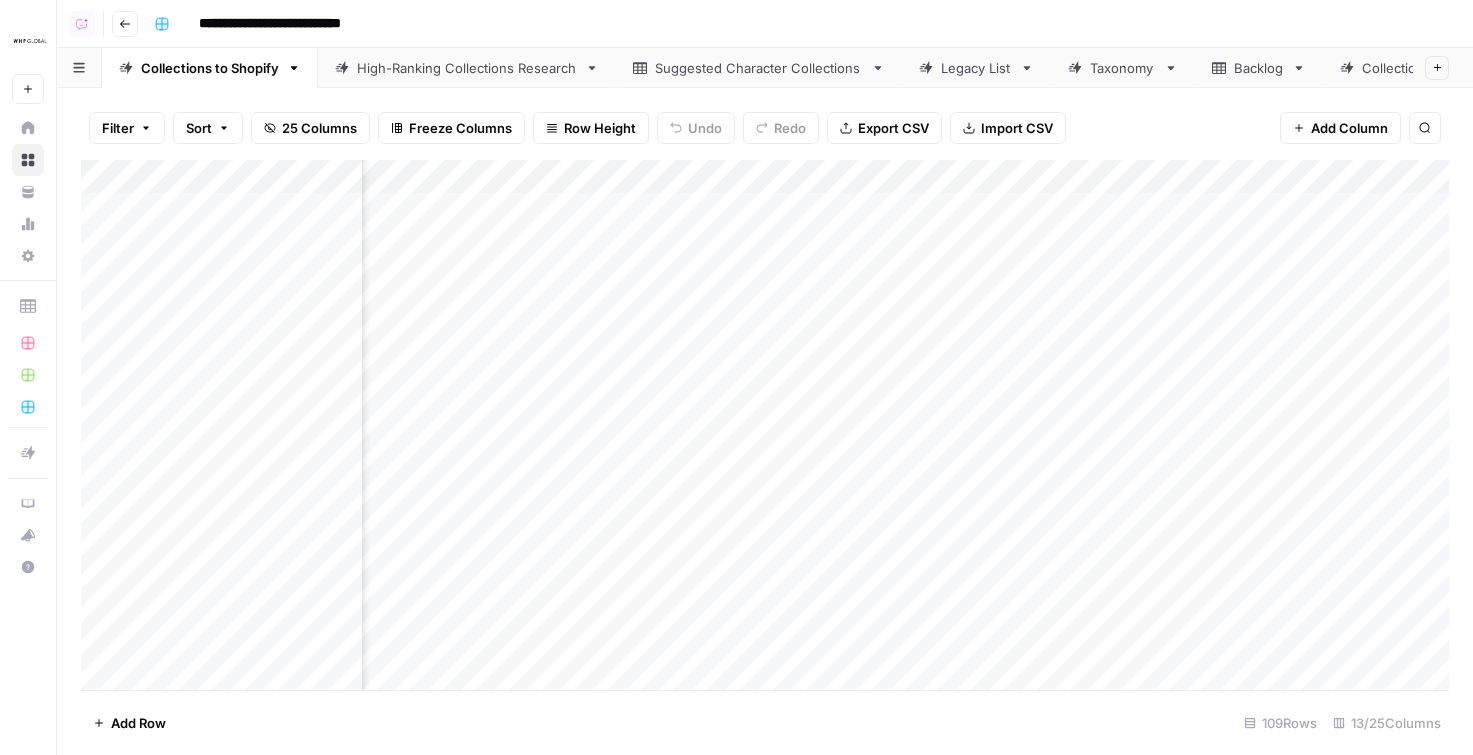 scroll, scrollTop: 0, scrollLeft: 216, axis: horizontal 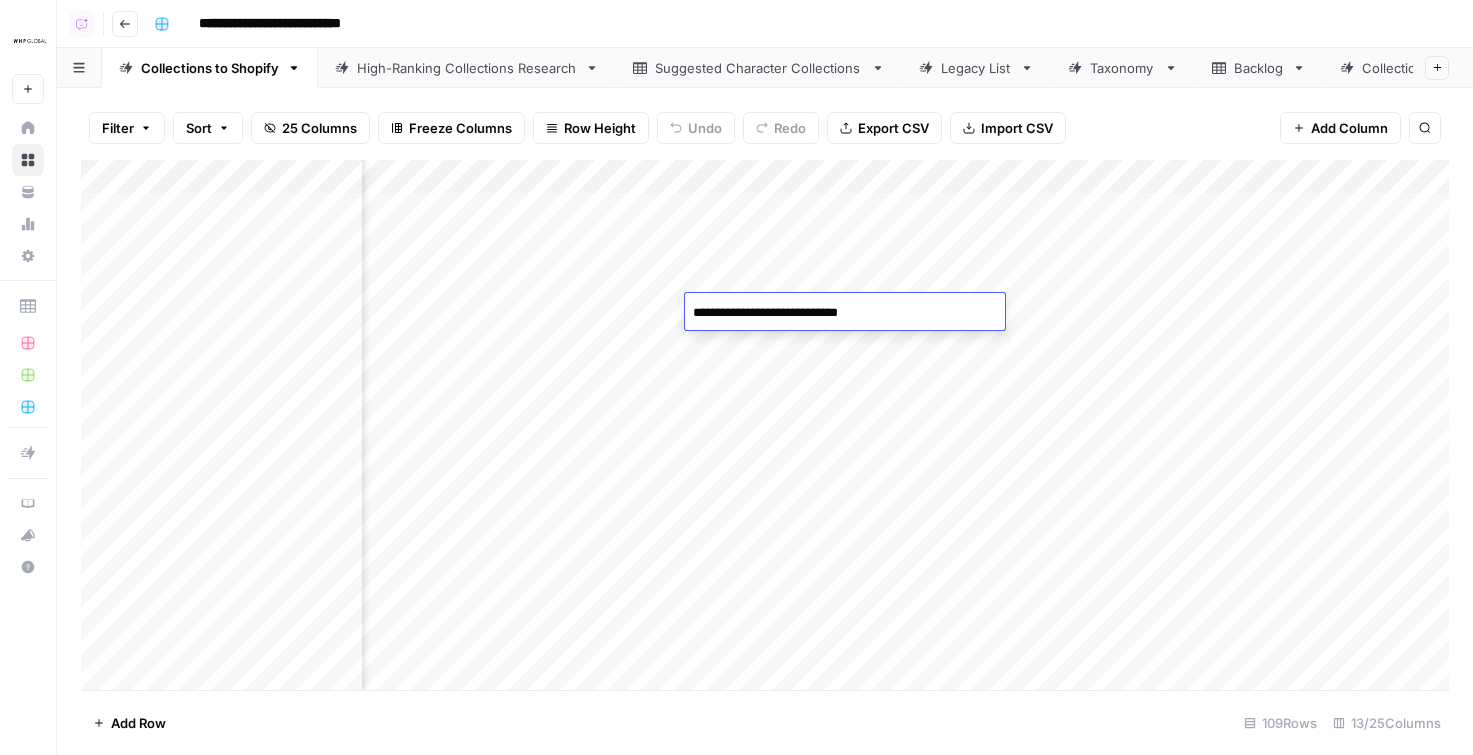 click on "**********" at bounding box center [845, 313] 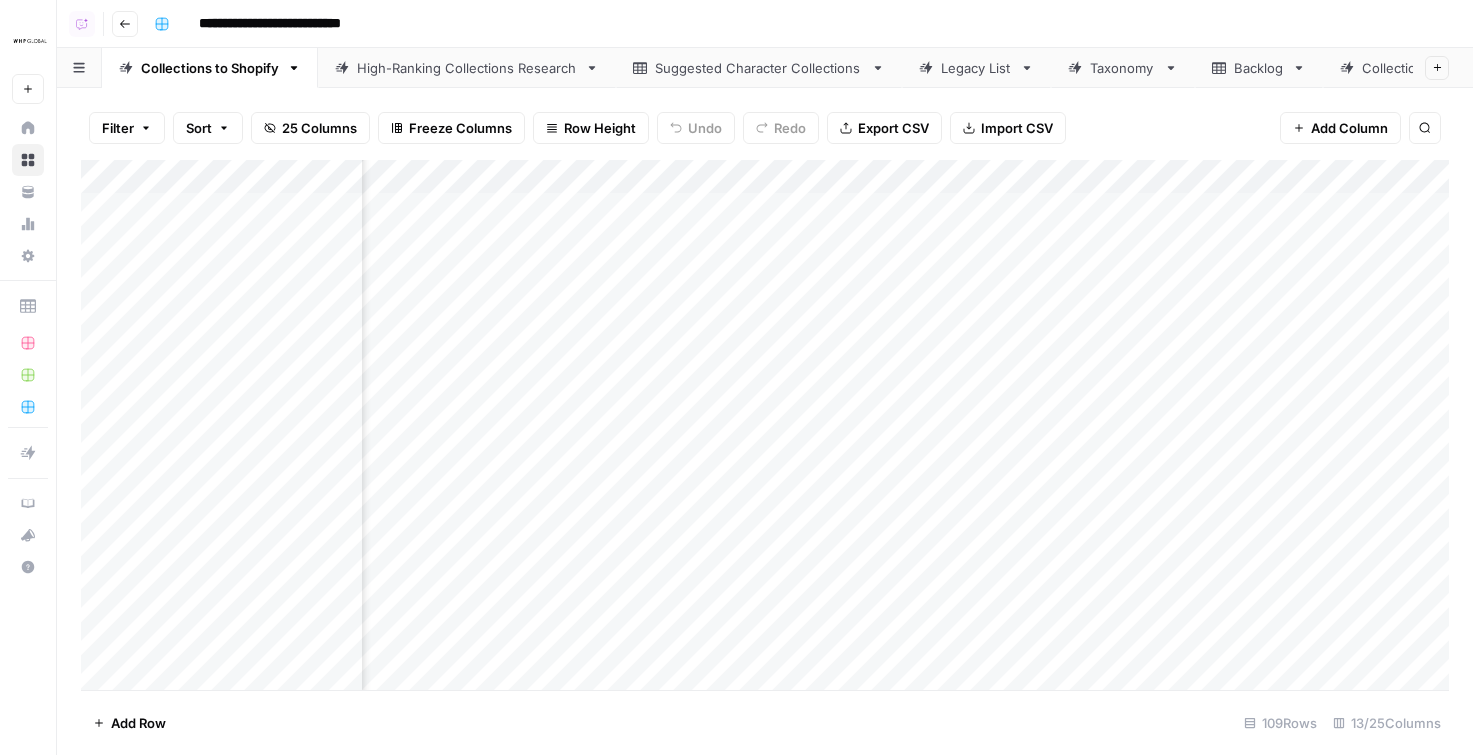 click on "Add Column" at bounding box center (765, 425) 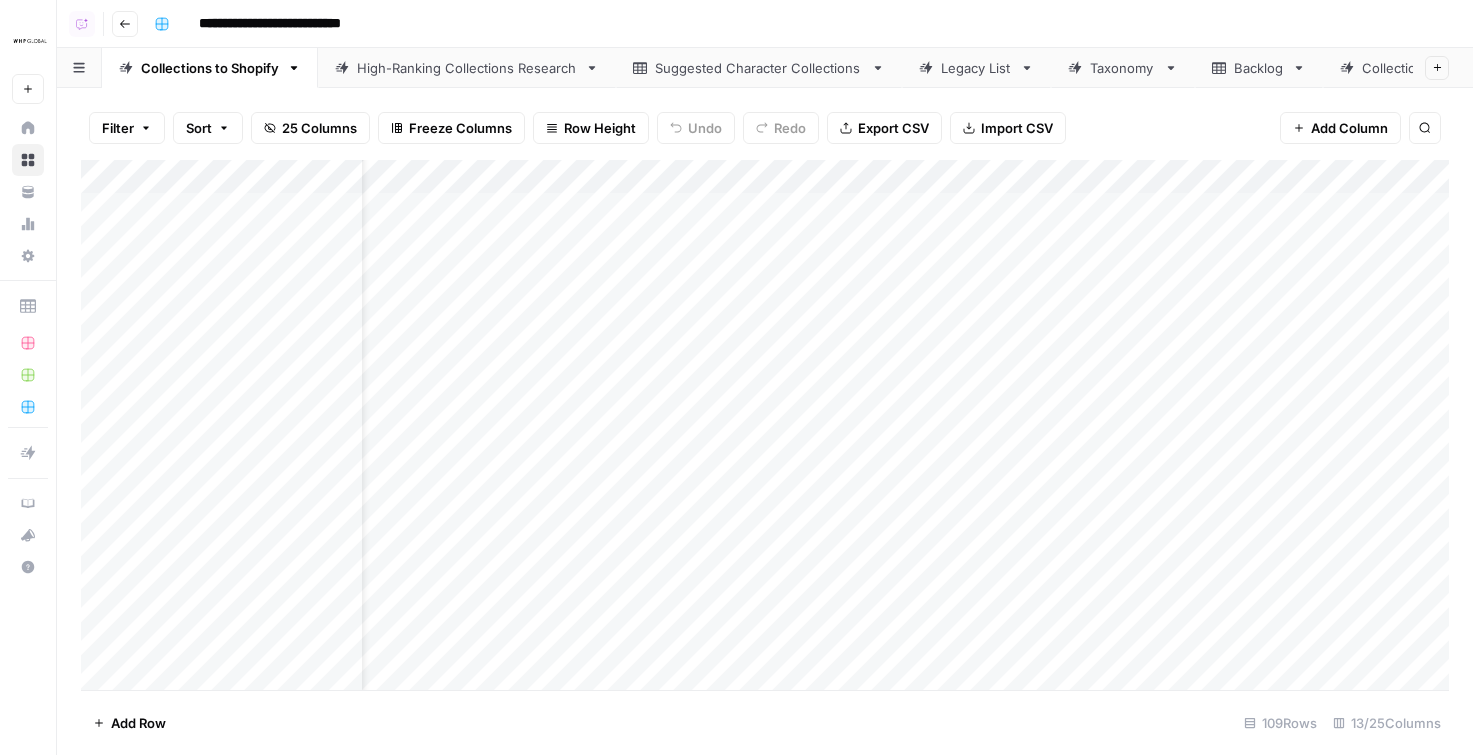 scroll, scrollTop: 0, scrollLeft: 0, axis: both 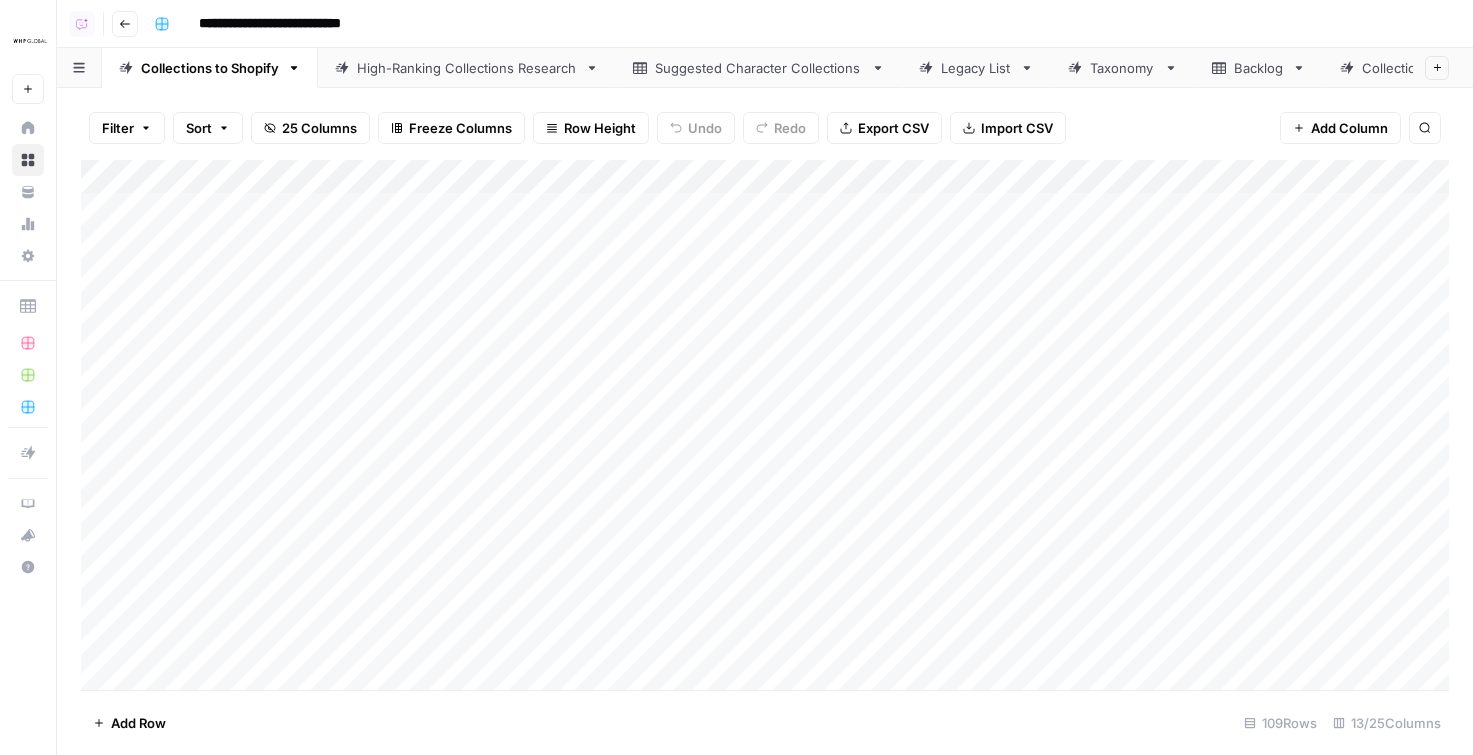 click on "Add Column" at bounding box center [765, 425] 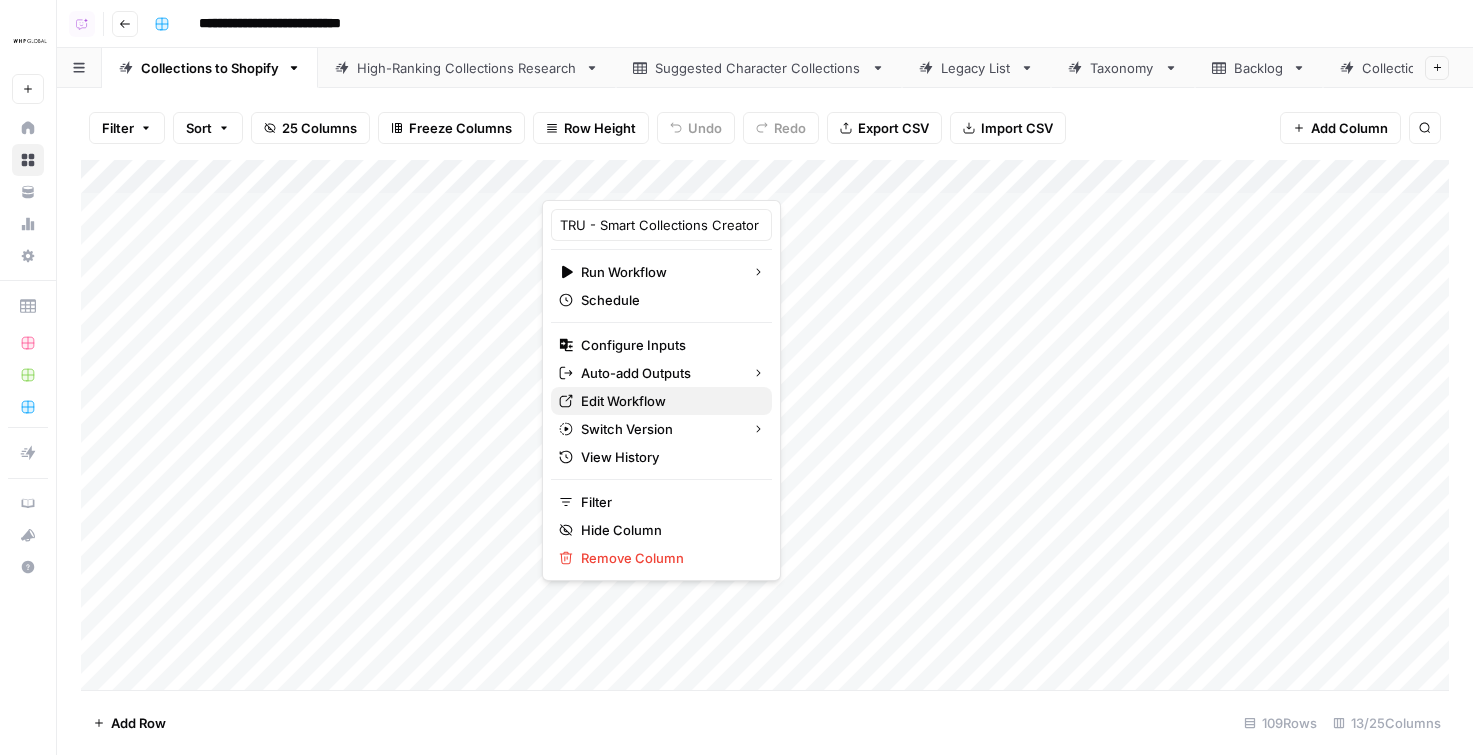 click on "Edit Workflow" at bounding box center [668, 401] 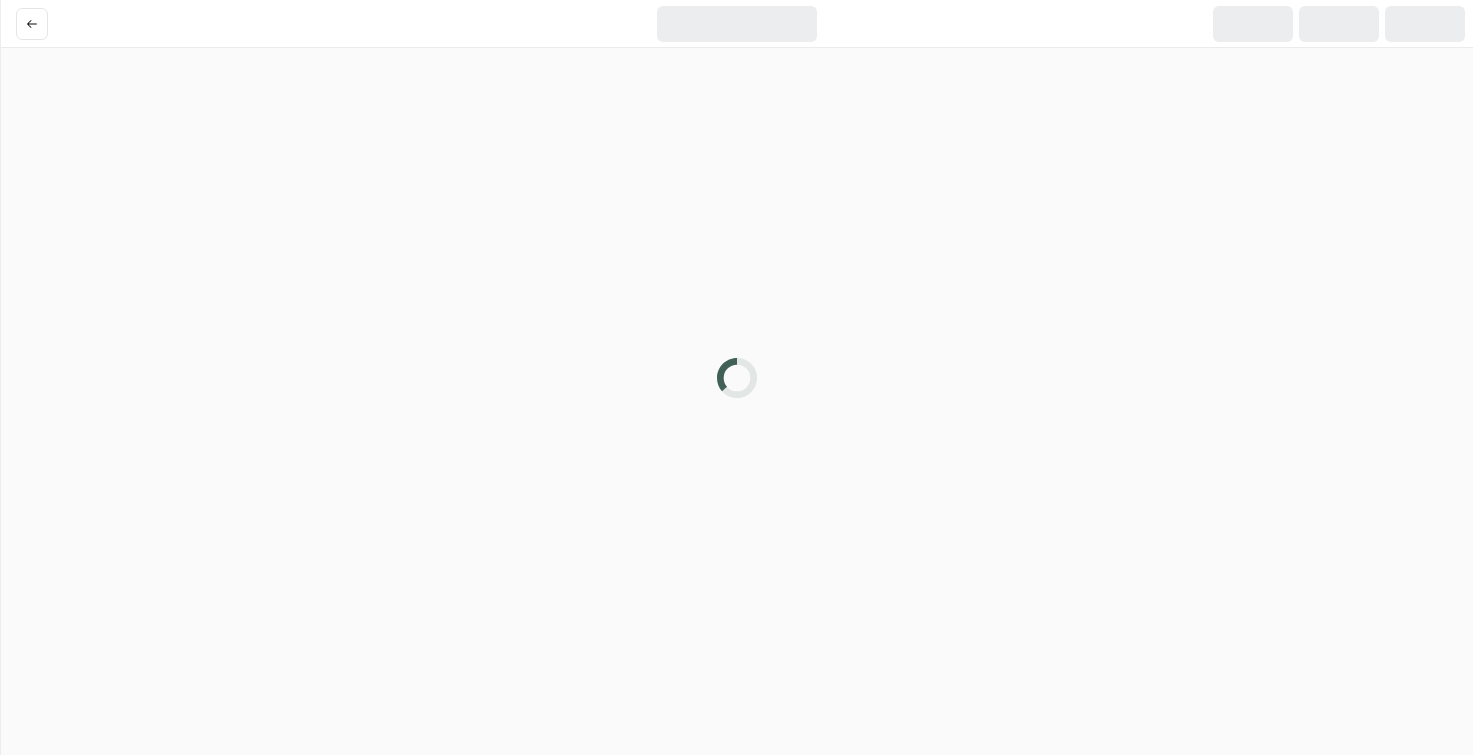 scroll, scrollTop: 0, scrollLeft: 0, axis: both 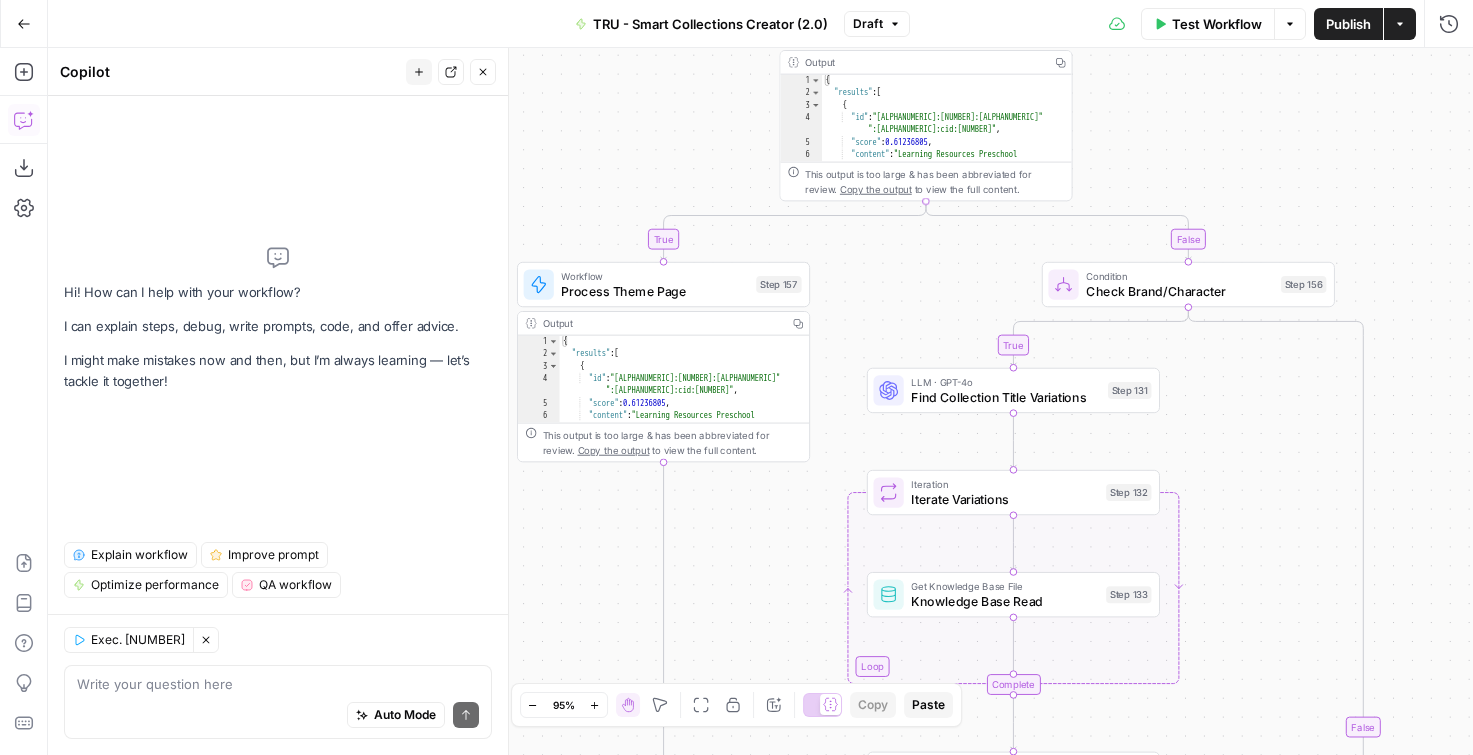 click on "Explain workflow" at bounding box center [139, 555] 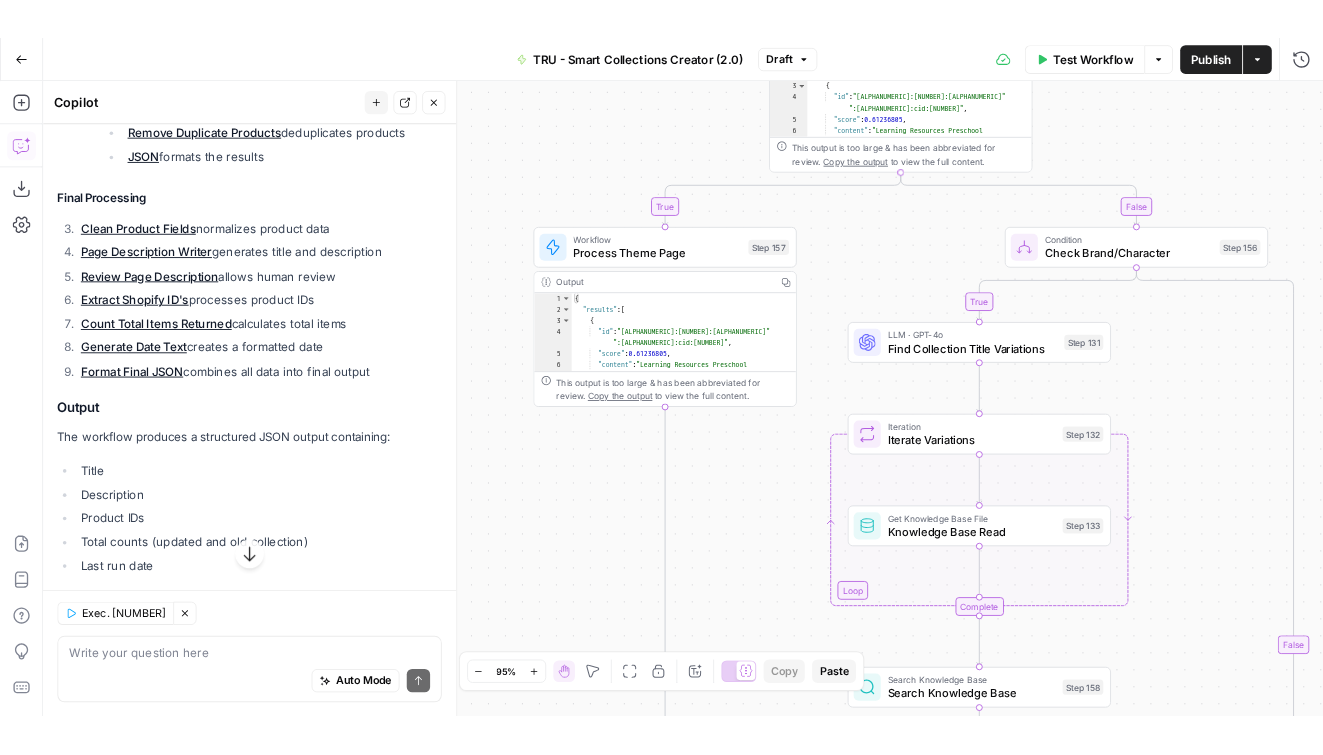 scroll, scrollTop: 1134, scrollLeft: 0, axis: vertical 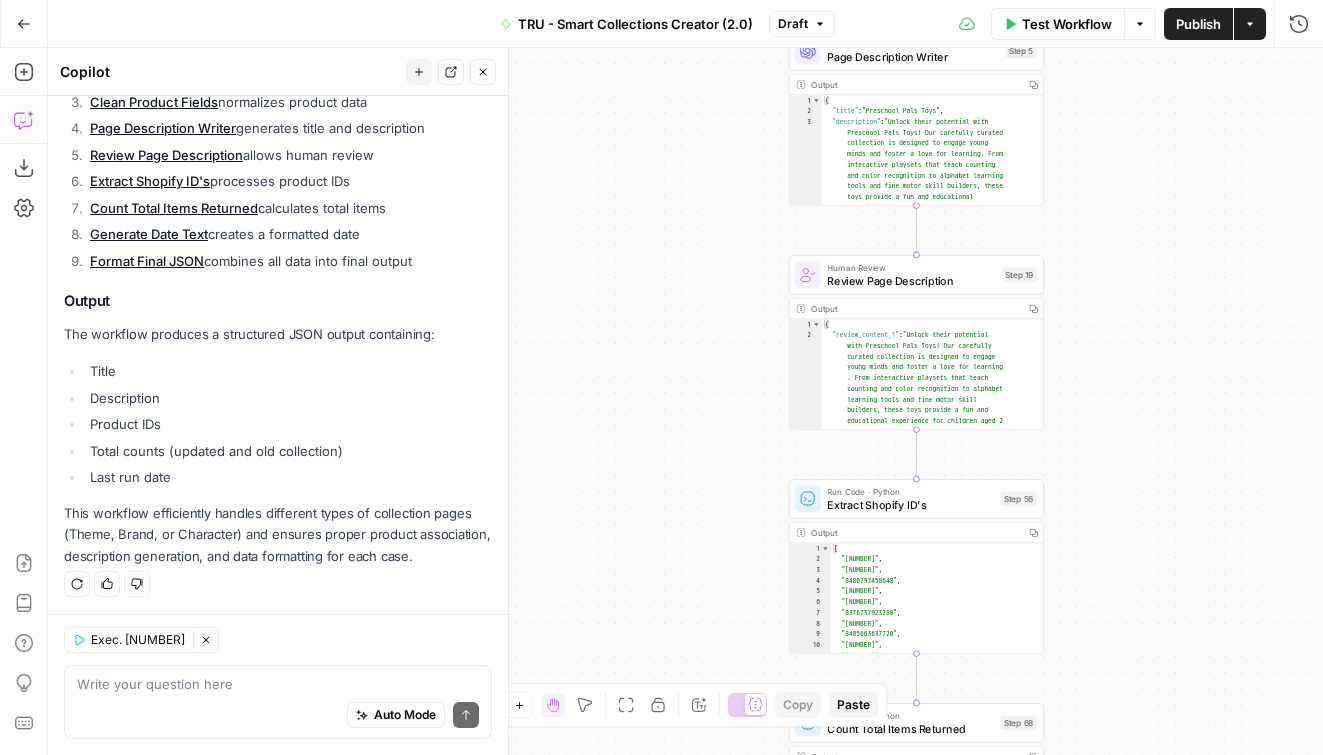 click on "Go Back" at bounding box center [24, 24] 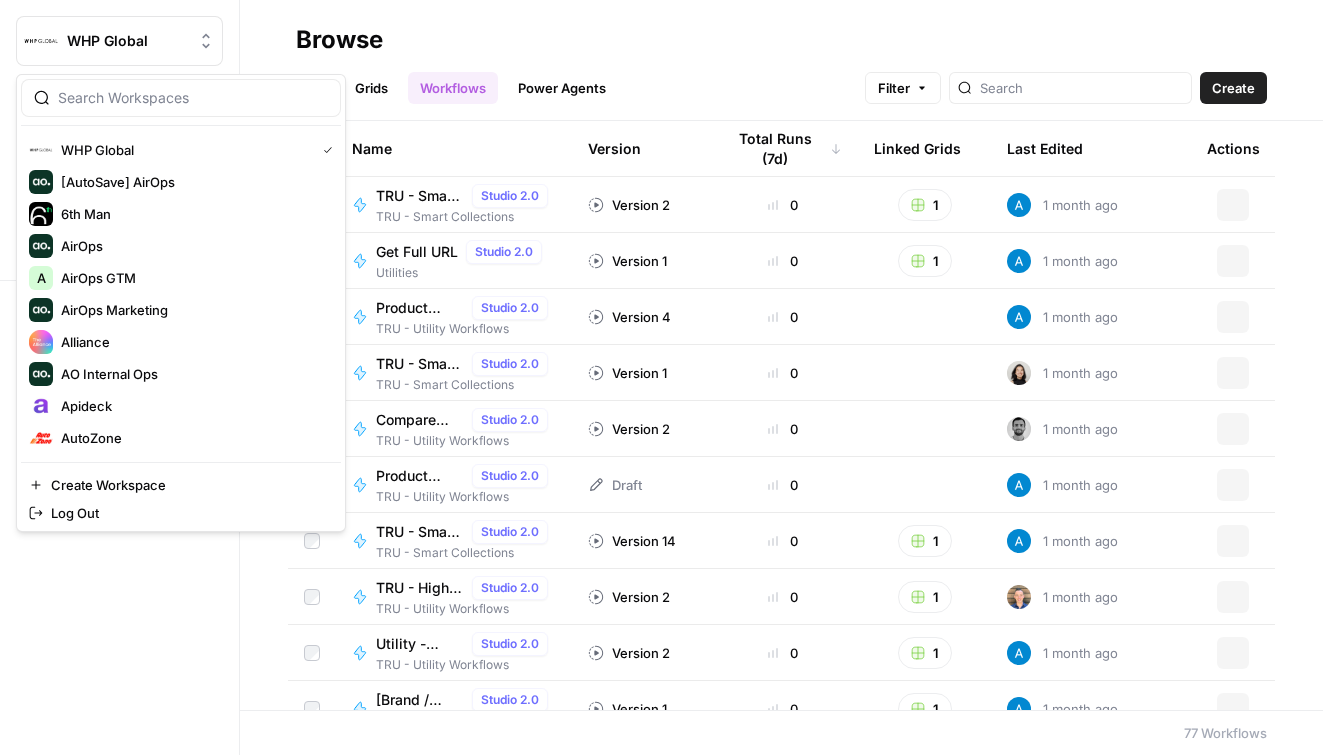 click at bounding box center (41, 41) 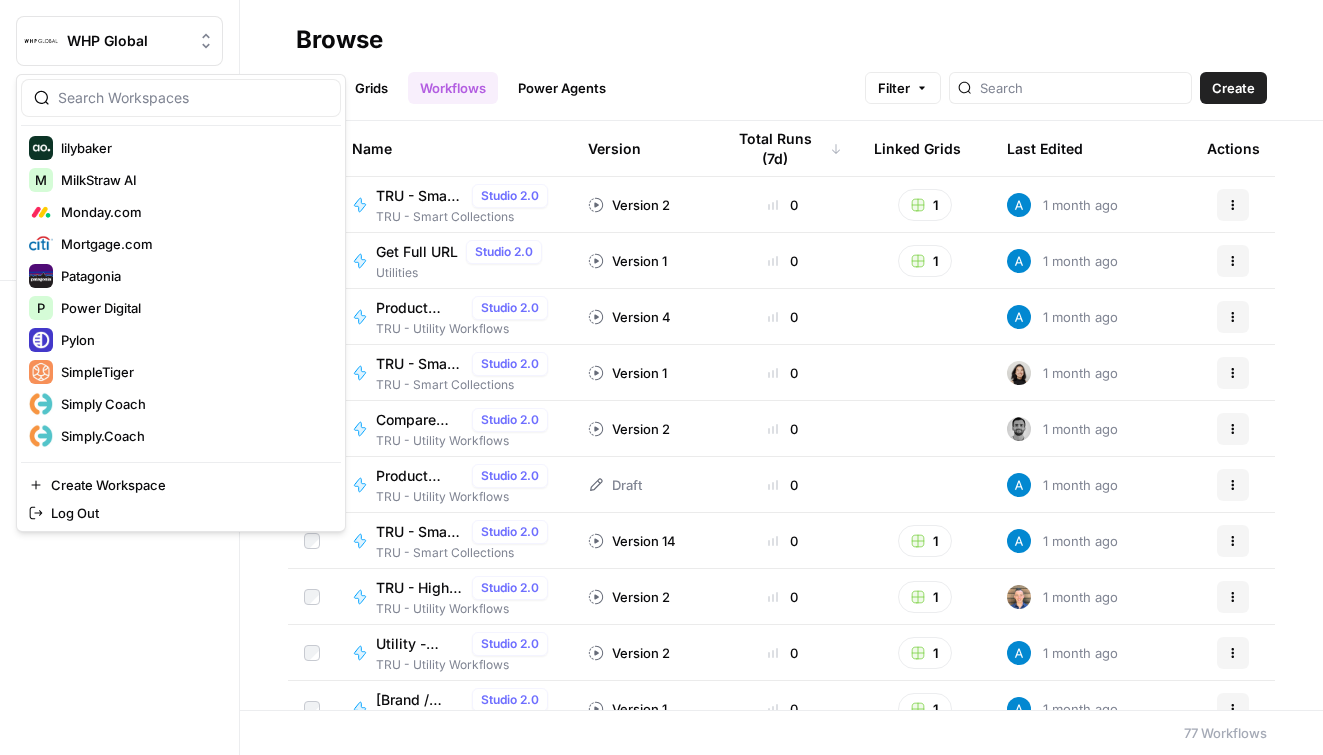 scroll, scrollTop: 1153, scrollLeft: 0, axis: vertical 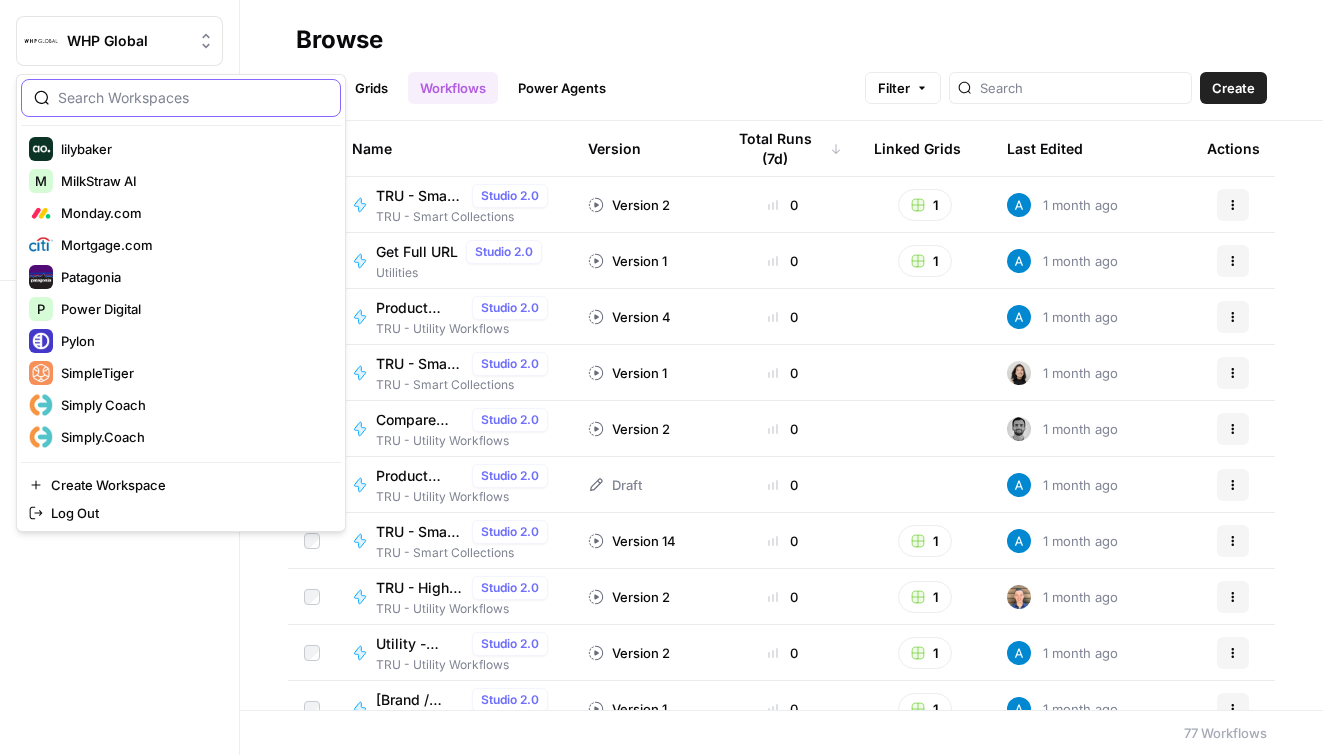 click at bounding box center (193, 98) 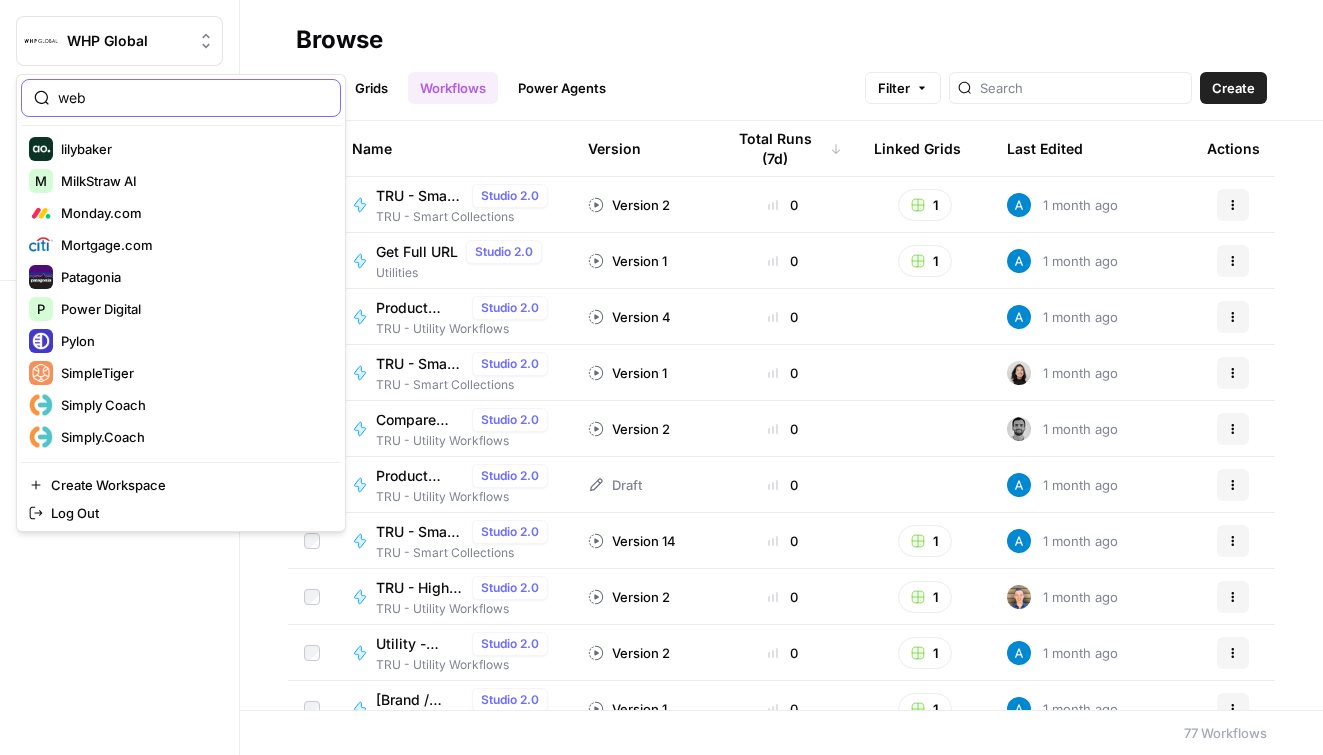 scroll, scrollTop: 0, scrollLeft: 0, axis: both 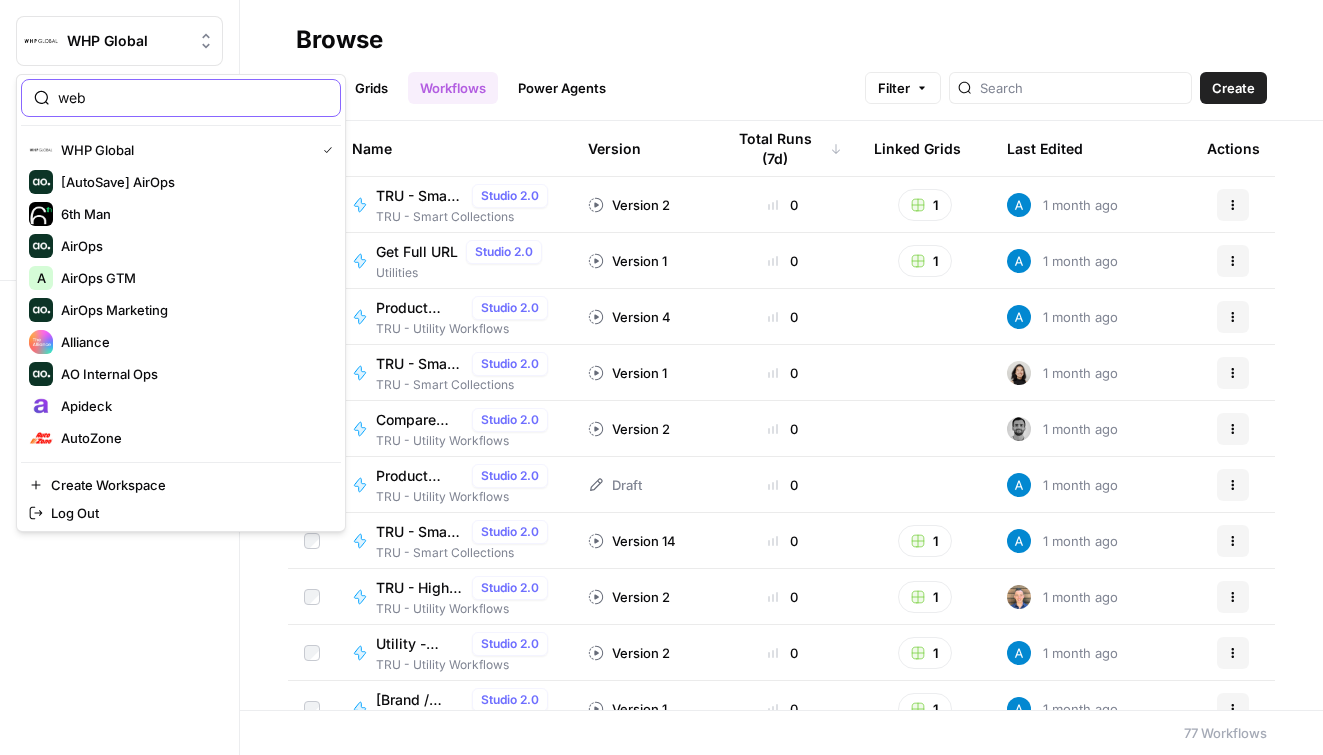 type on "web" 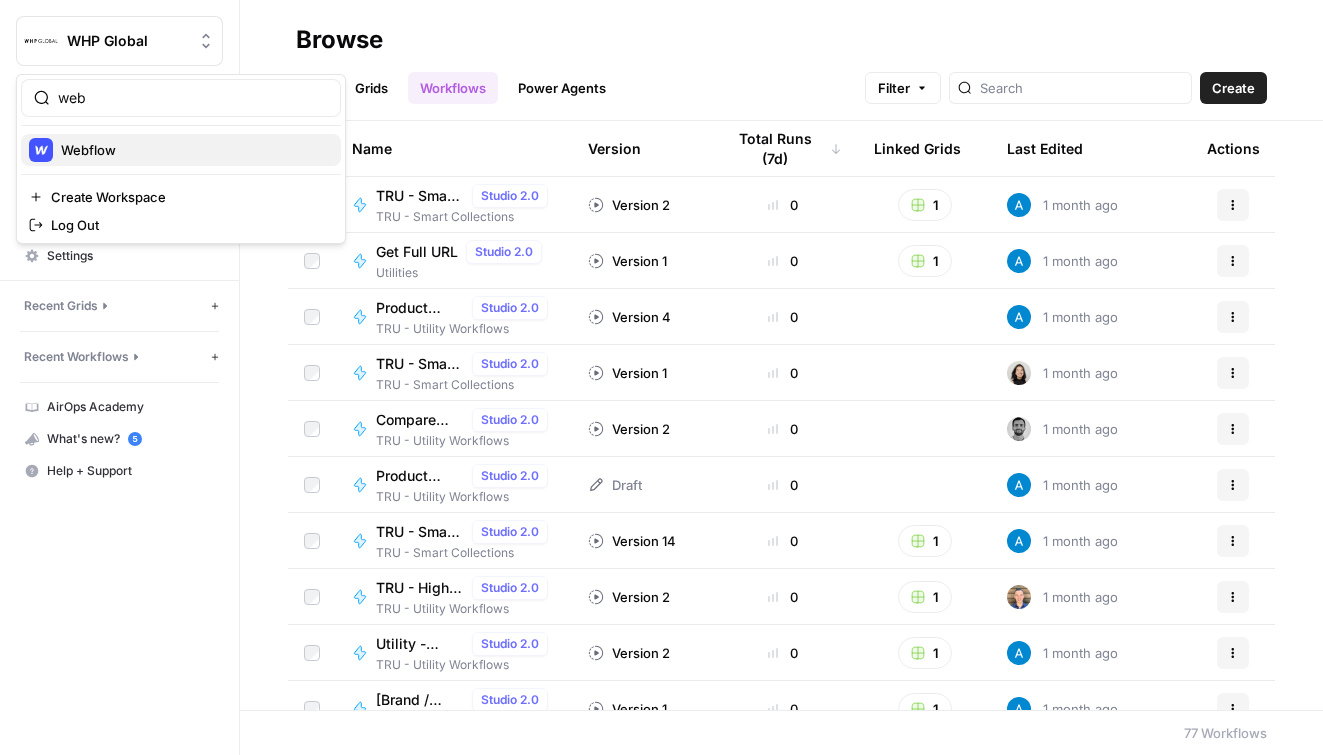 click on "Webflow" at bounding box center (193, 150) 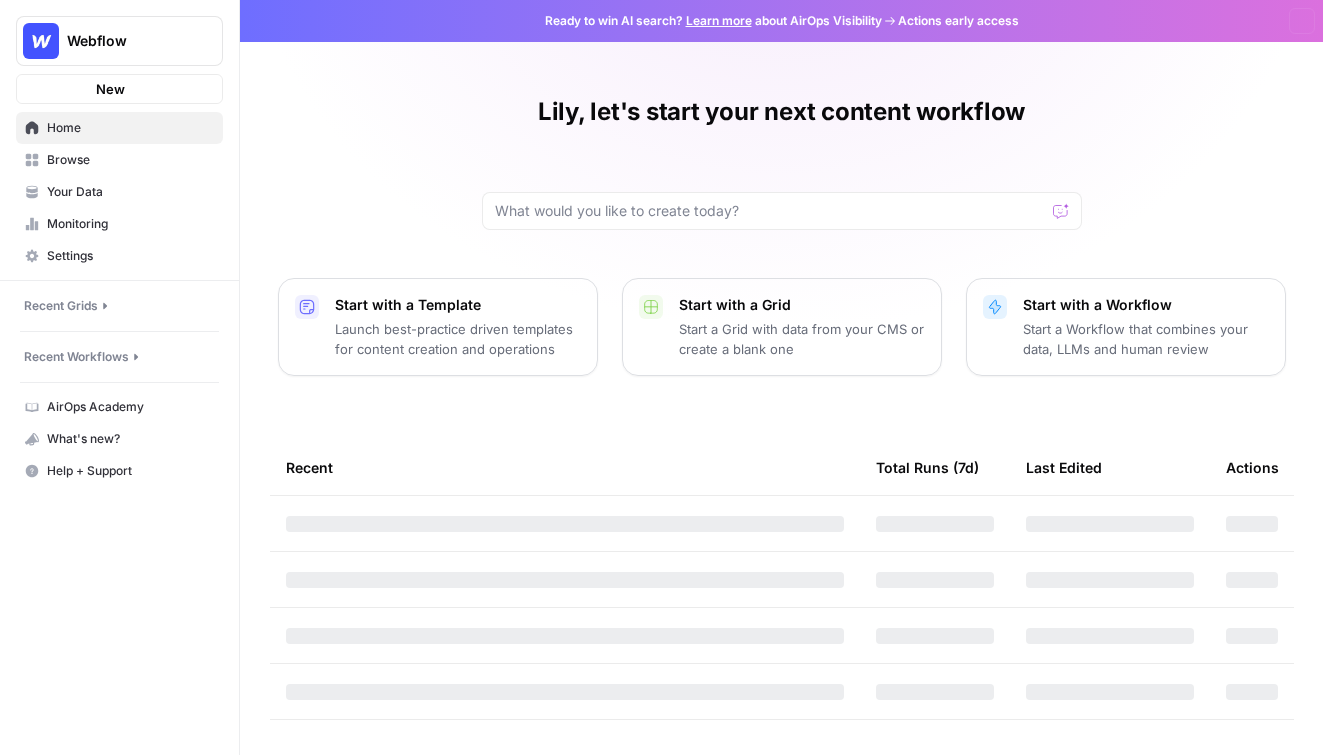scroll, scrollTop: 0, scrollLeft: 0, axis: both 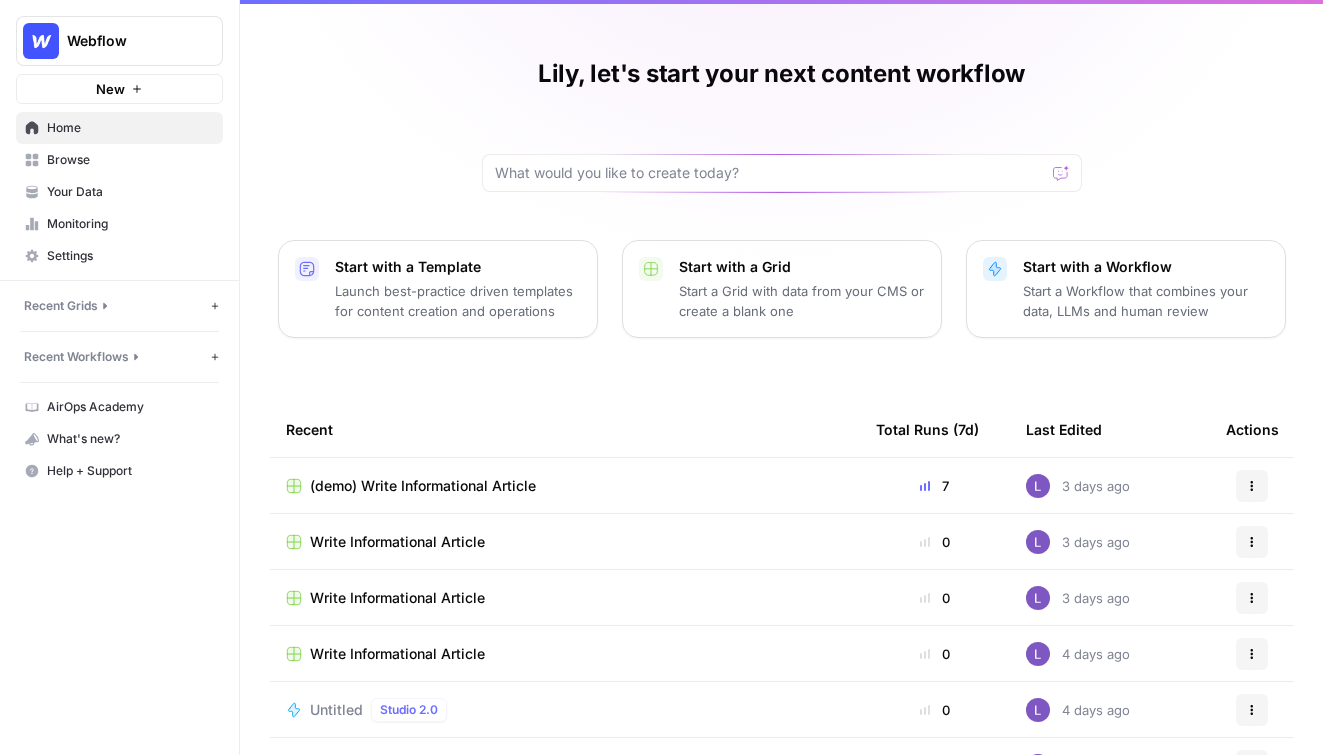 click on "(demo) Write Informational Article" at bounding box center [423, 486] 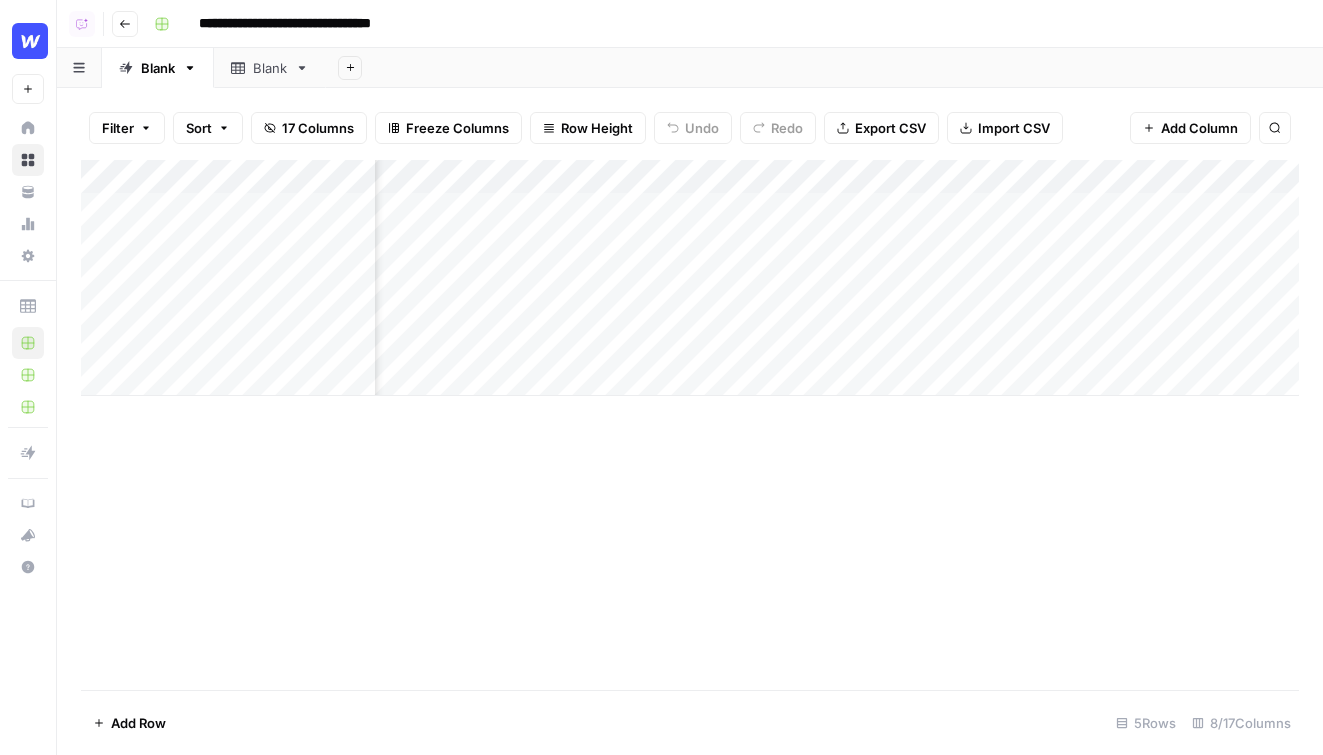 scroll, scrollTop: 0, scrollLeft: 671, axis: horizontal 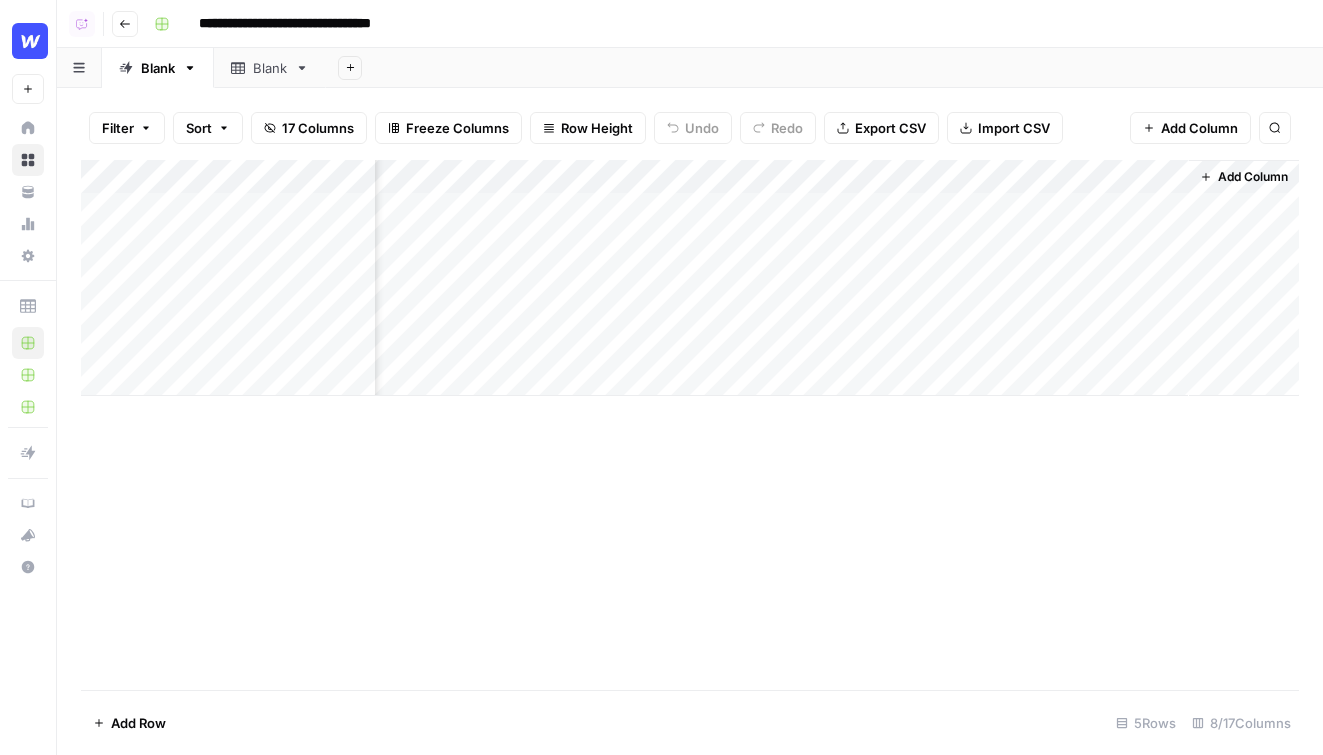 click on "Add Column" at bounding box center (690, 278) 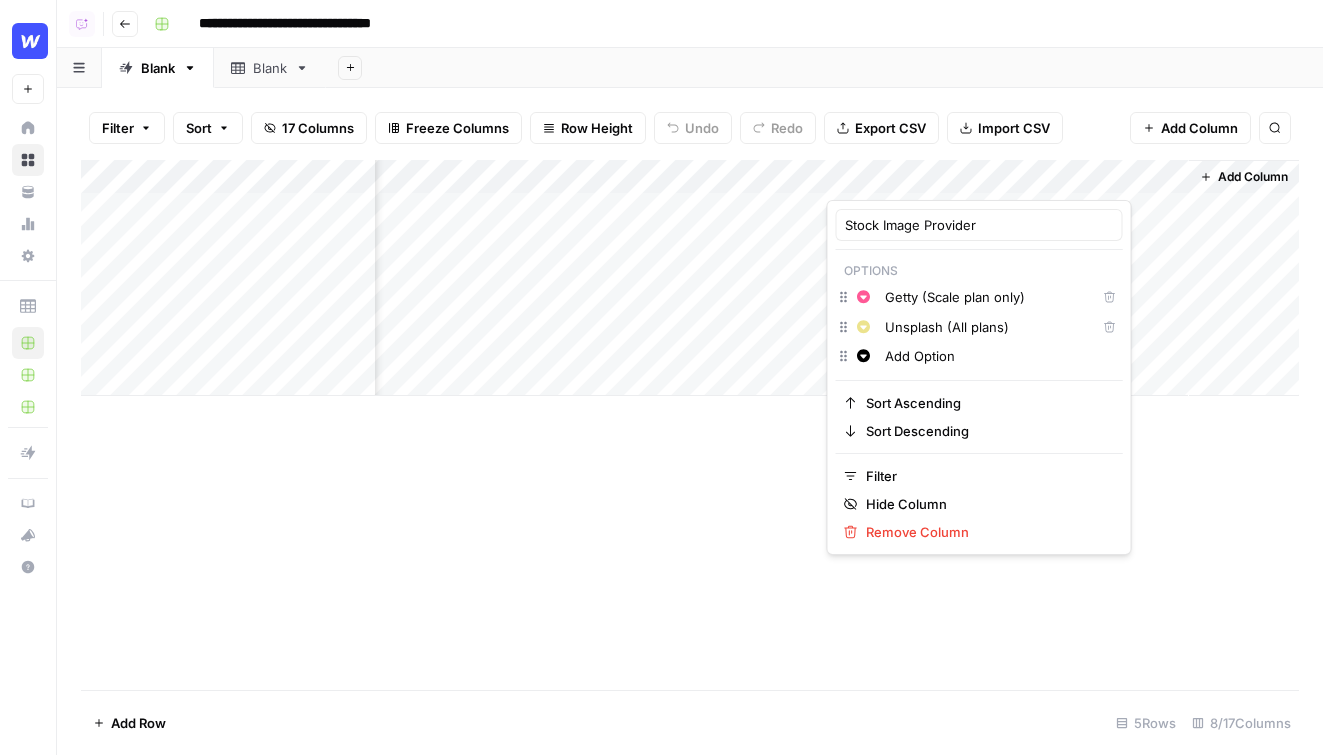 click on "Add Column" at bounding box center [690, 425] 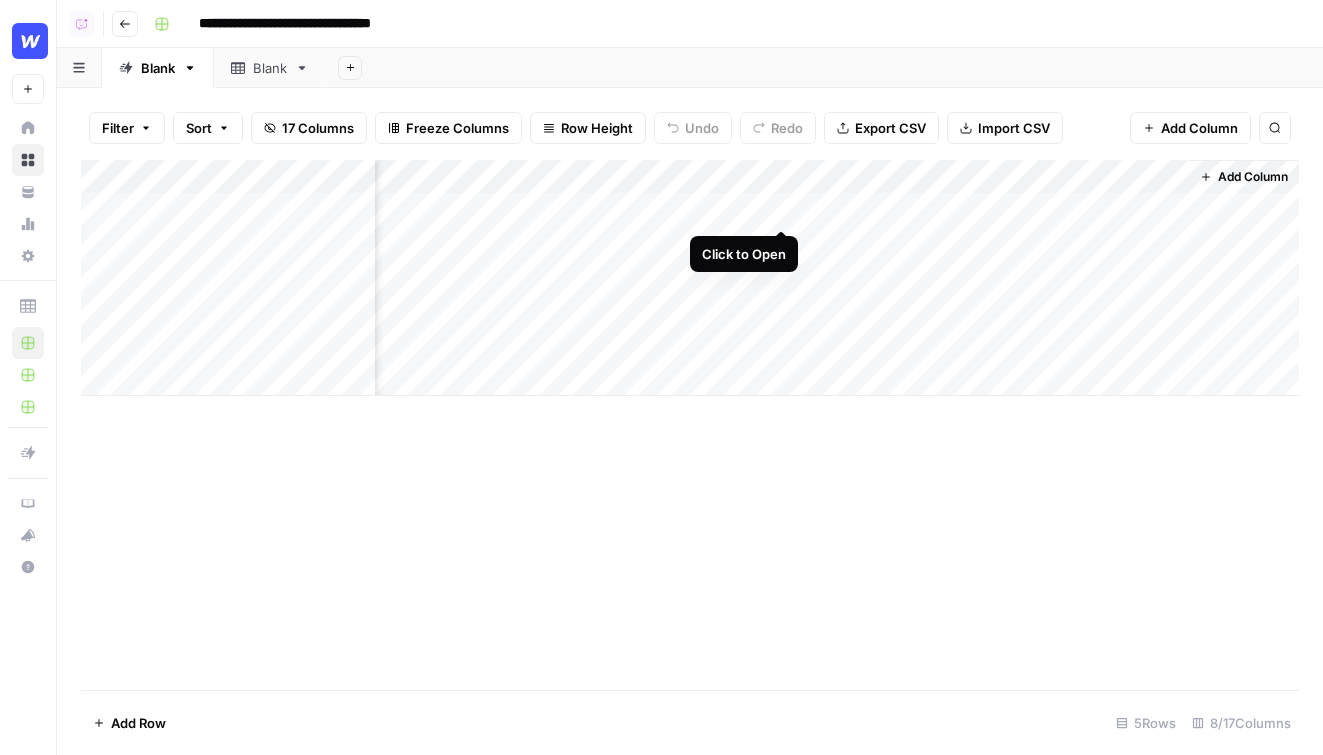 click on "Add Column" at bounding box center (690, 278) 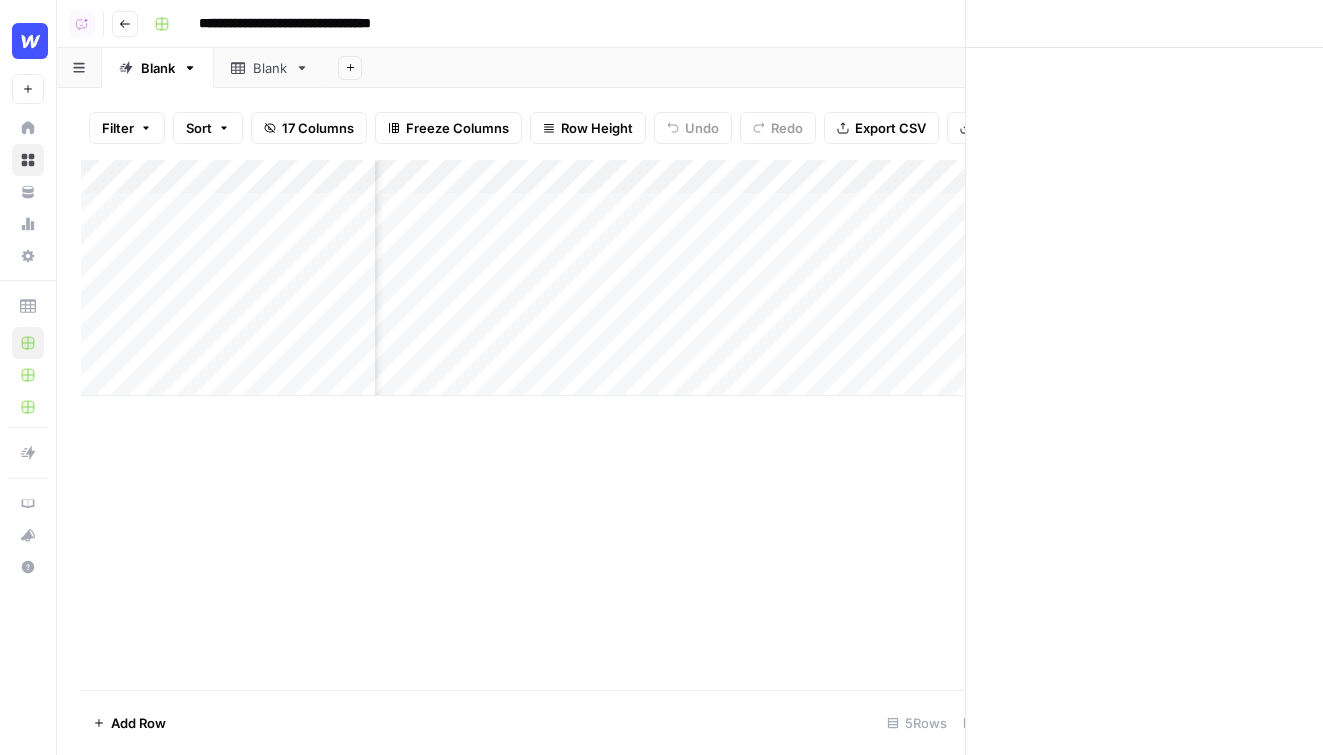 scroll, scrollTop: 0, scrollLeft: 659, axis: horizontal 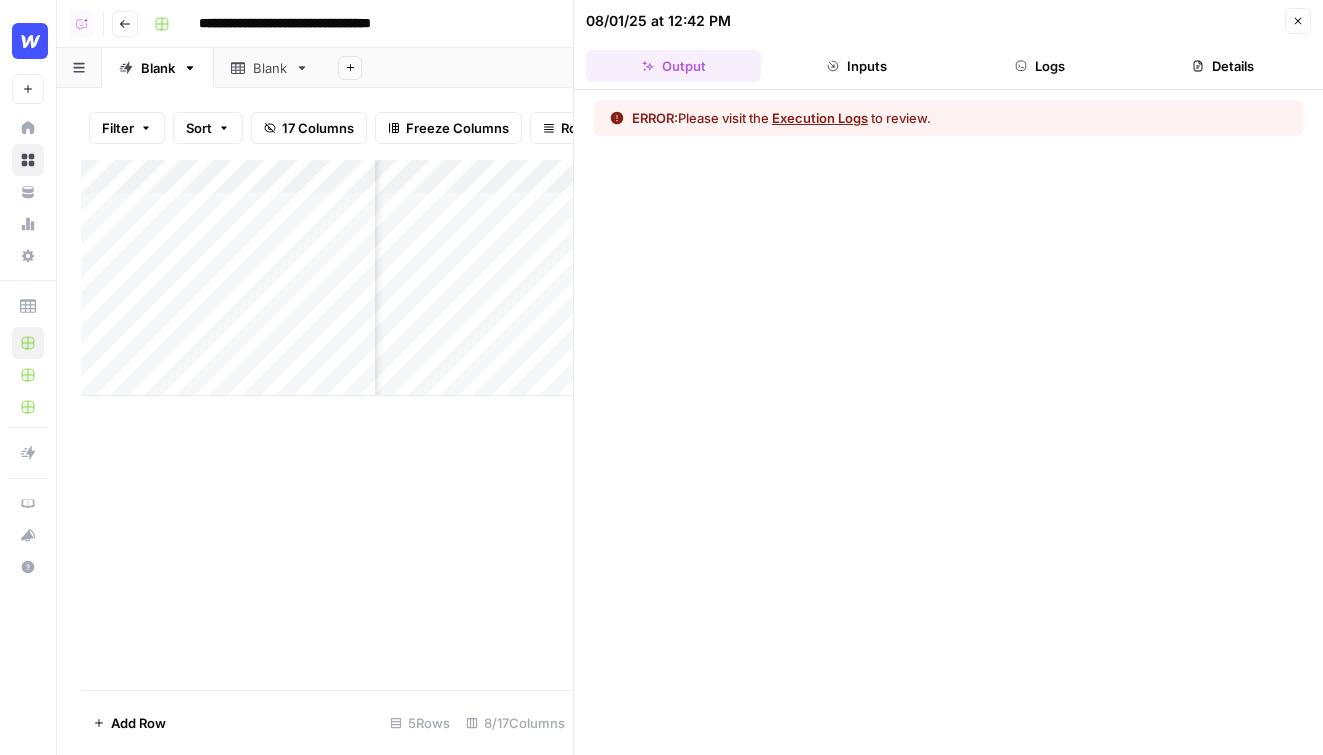 click on "Execution Logs" at bounding box center (820, 118) 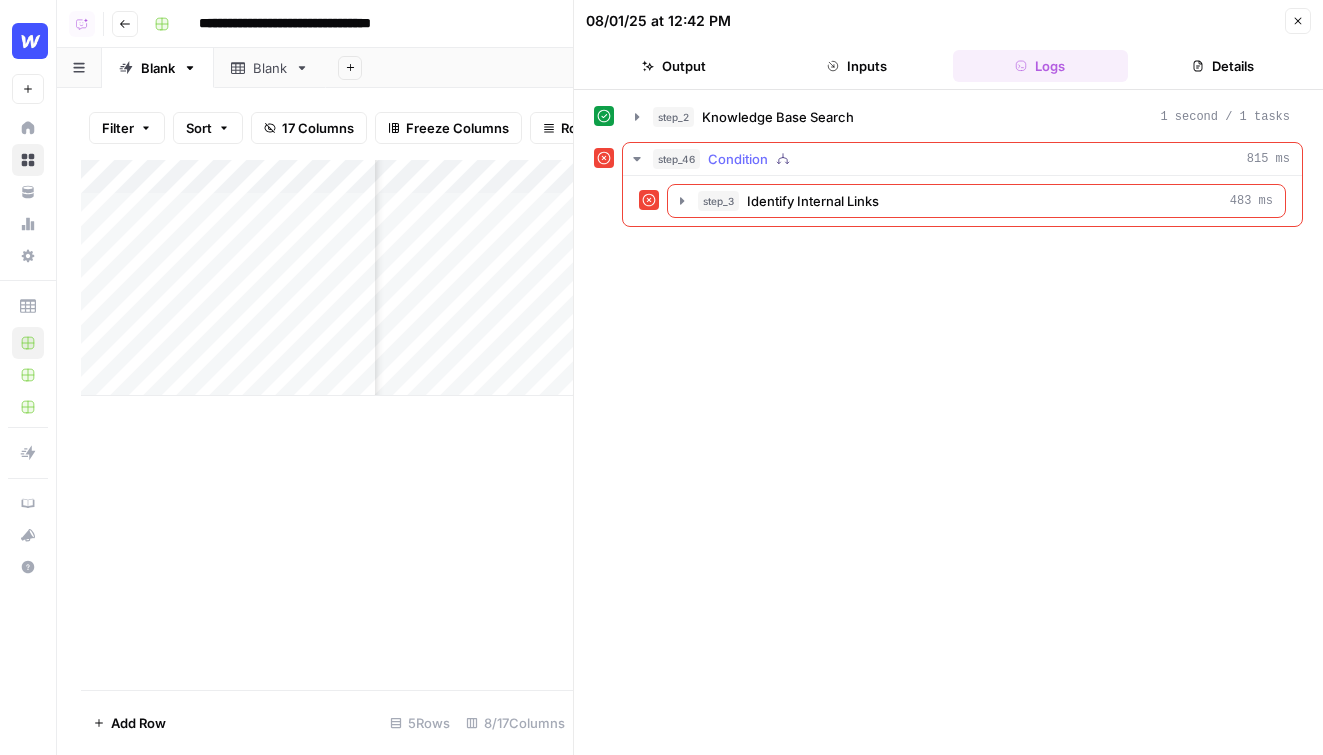 click on "step_3 Identify Internal Links 483 ms" at bounding box center [976, 201] 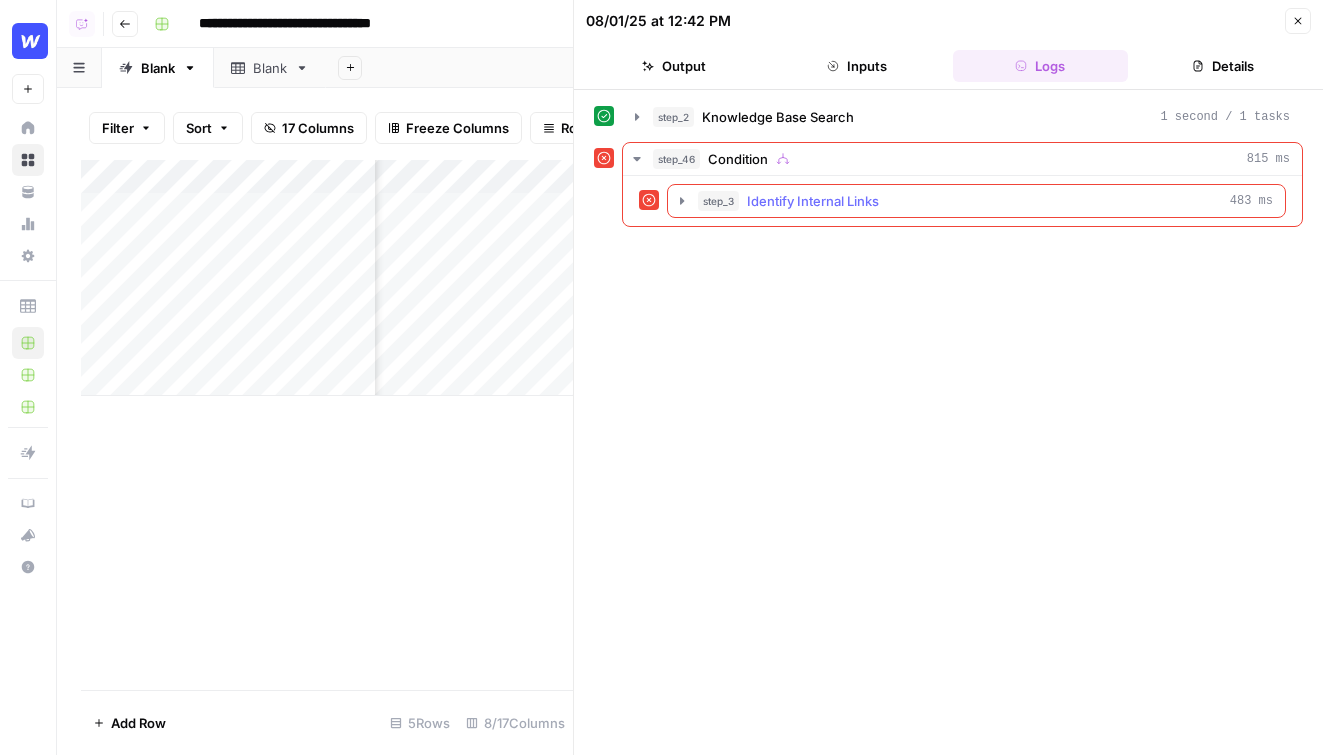 click on "Identify Internal Links" at bounding box center [813, 201] 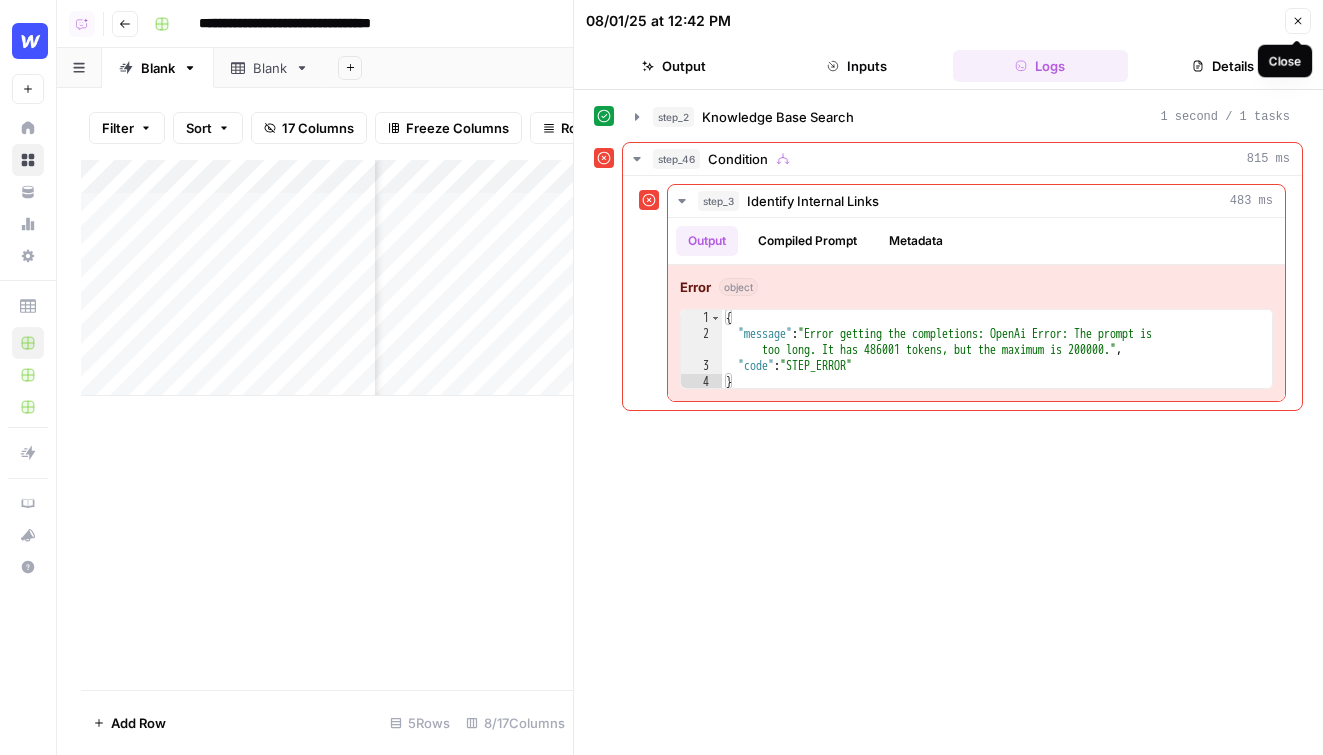 click on "Close" at bounding box center (1298, 21) 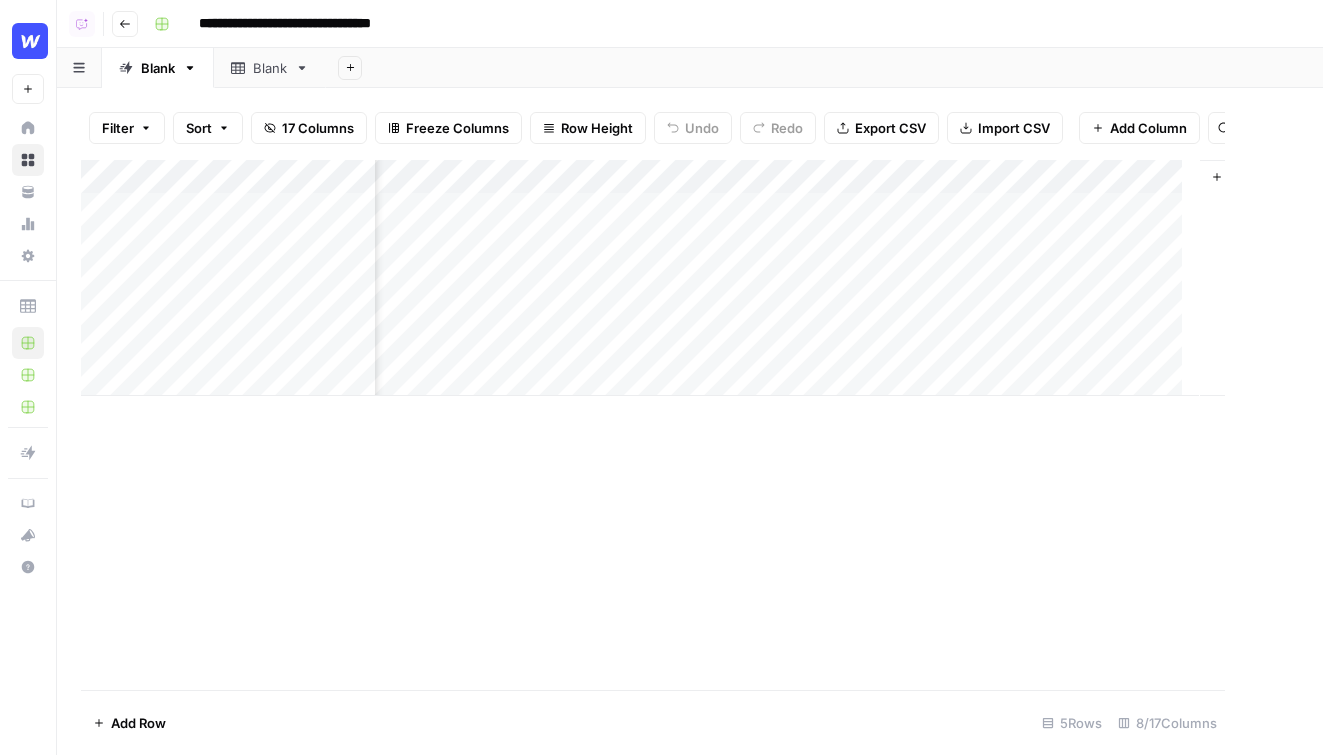 scroll, scrollTop: 0, scrollLeft: 647, axis: horizontal 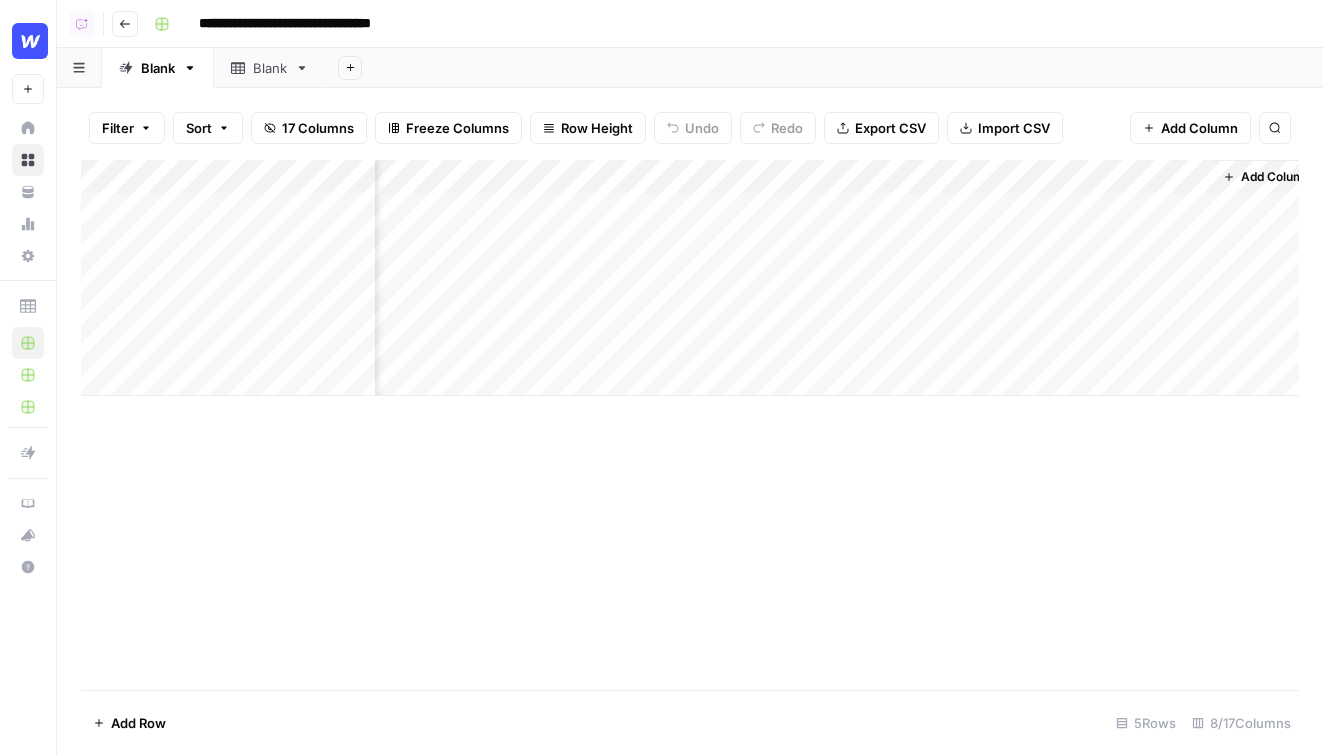 click on "Add Column" at bounding box center (690, 278) 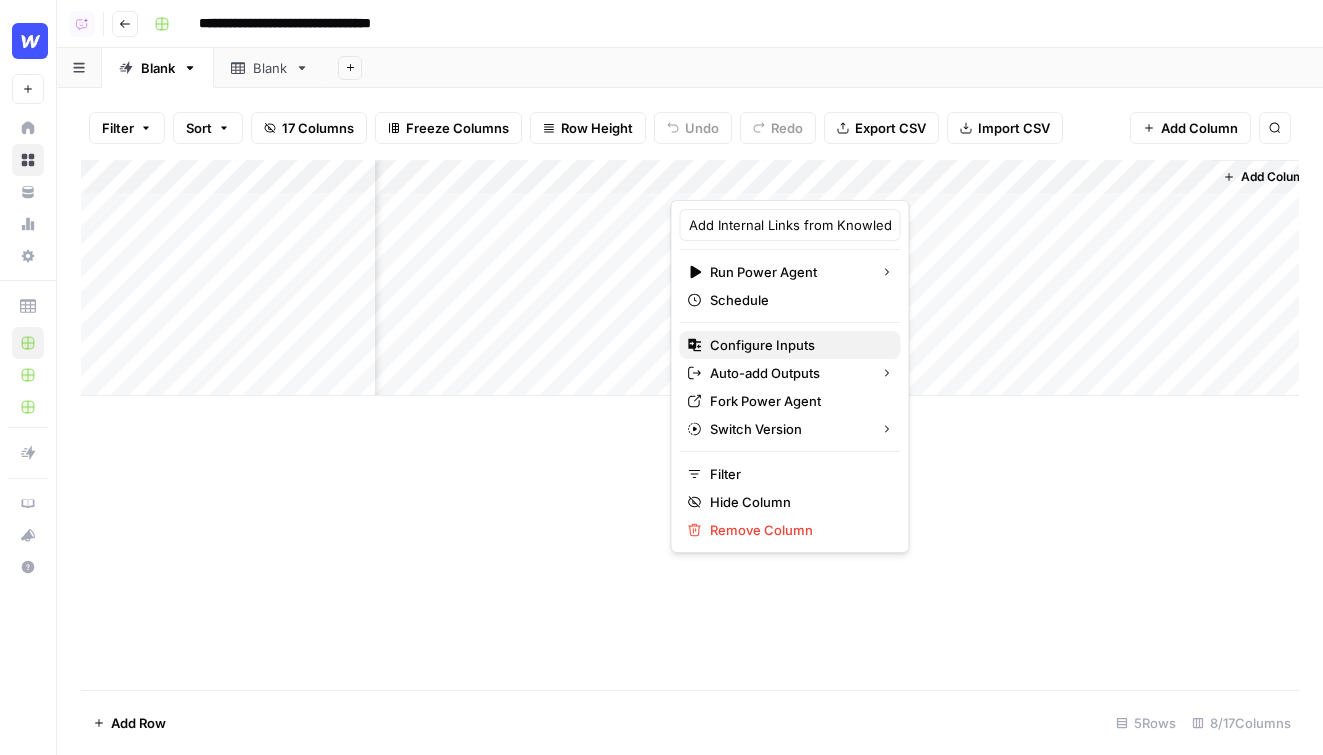 click on "Configure Inputs" at bounding box center [797, 345] 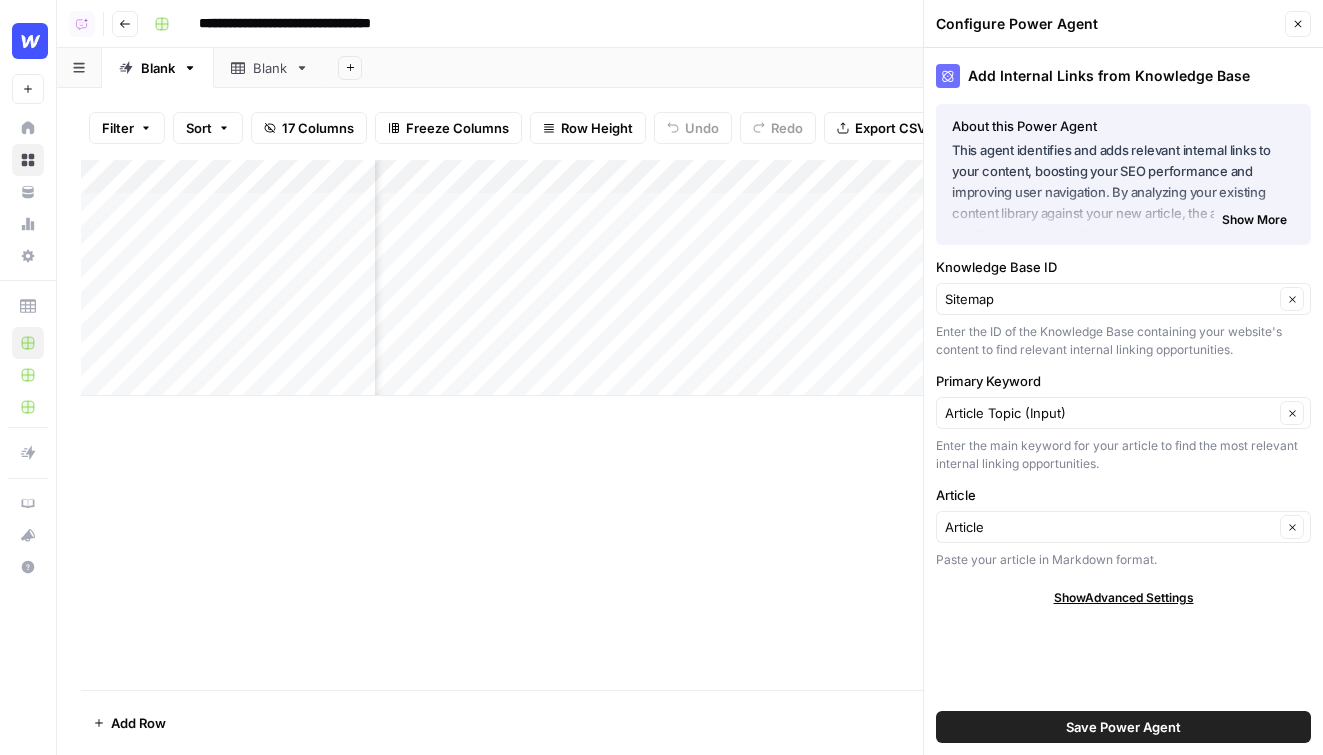 scroll, scrollTop: 0, scrollLeft: 576, axis: horizontal 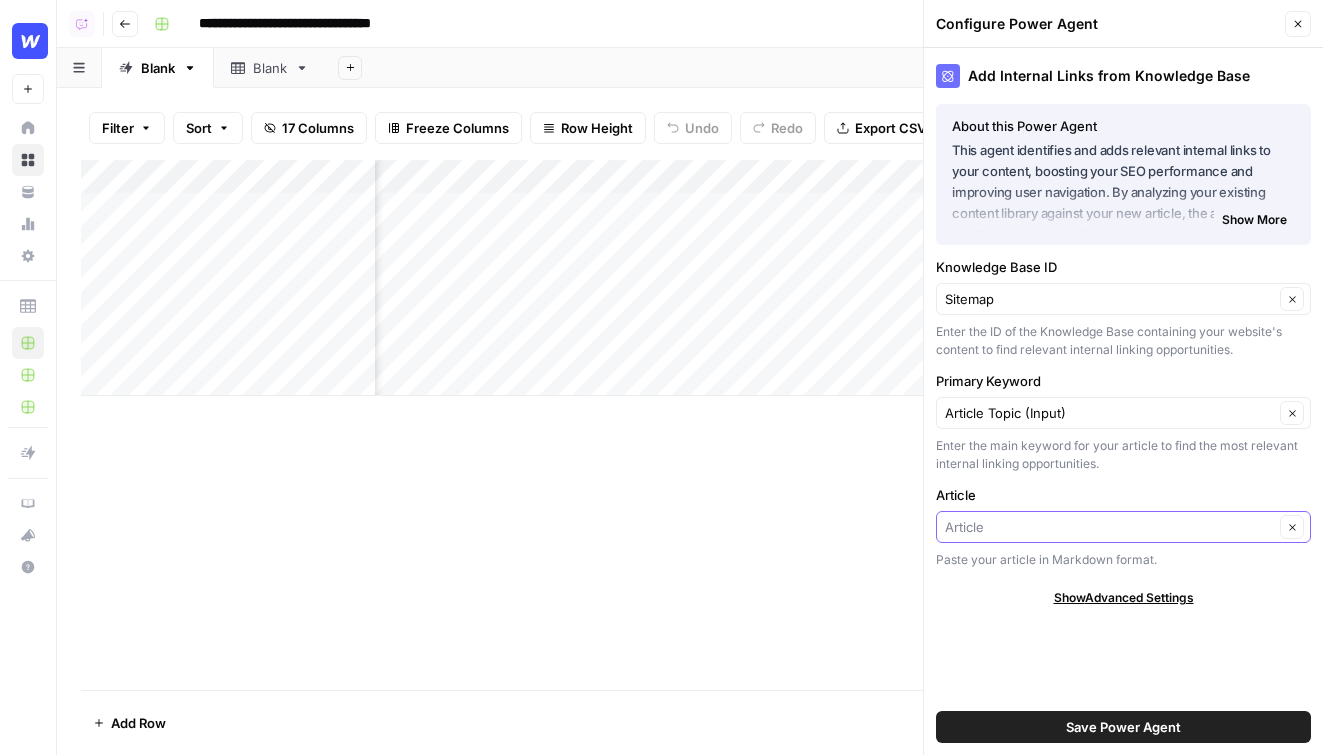 click on "Article" at bounding box center (1109, 527) 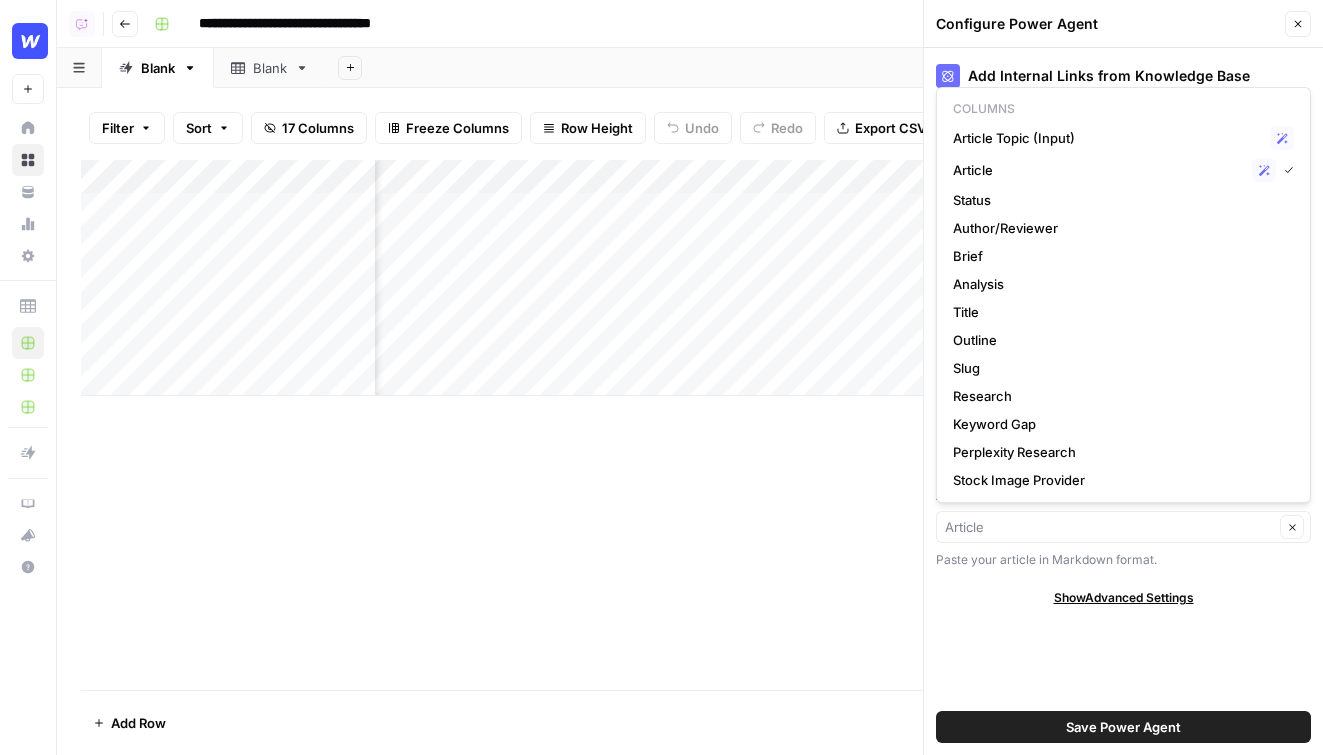 type on "Article" 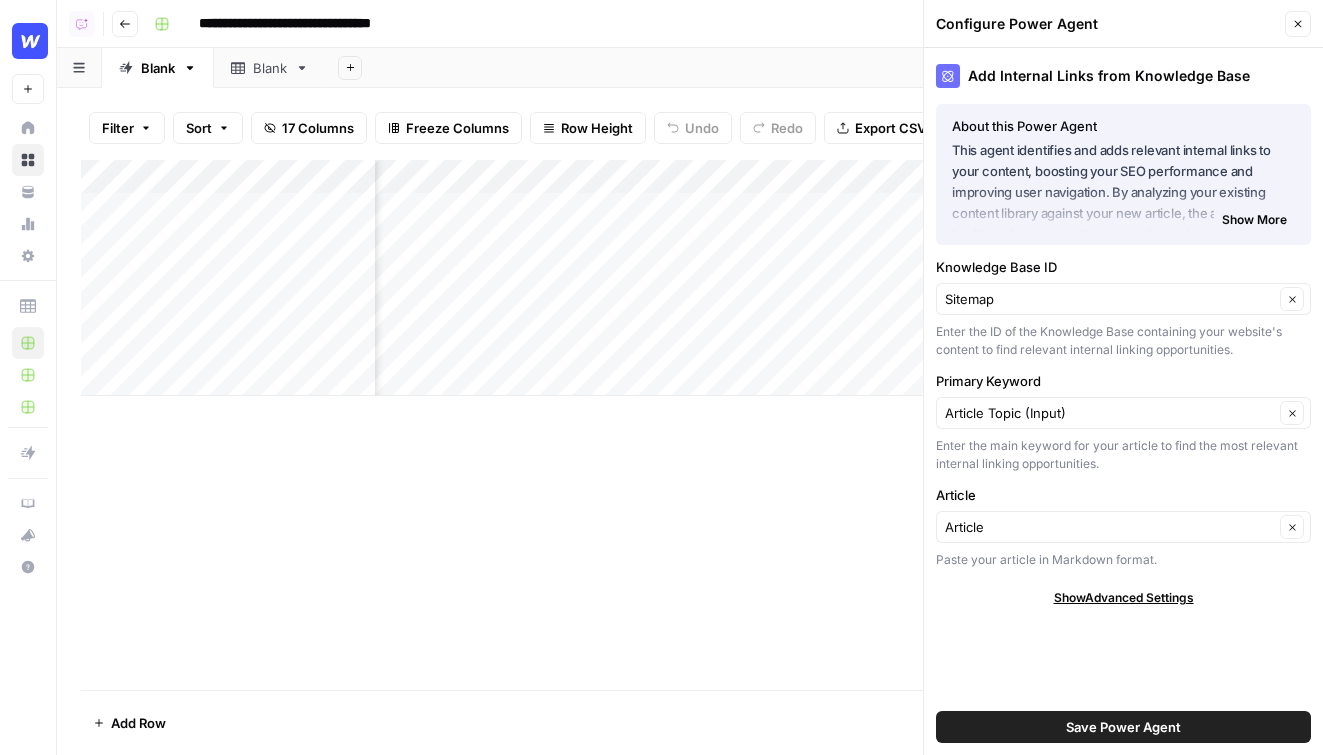 click on "Add Internal Links from Knowledge Base About this Power Agent This agent identifies and adds relevant internal links to your content, boosting your SEO performance and improving user navigation. By analyzing your existing content library against your new article, the agent intelligently suggests the most relevant internal linking opportunities, then seamlessly integrates them into your content while preserving its natural flow and readability.
Key Features:
Searches your Knowledge Base for relevant internal linking opportunities based on your target keyword
Identifies 5-10 optimal places in your article to add internal links
Avoids adding links to headers or already-linked text
Provides clear rationale for each suggested link
Automatically implements the internal links directly into your content
Preserves your article's original formatting and structure
Show More About this Power Agent
Key Features:
Identifies 5-10 optimal places in your article to add internal links" at bounding box center (1123, 401) 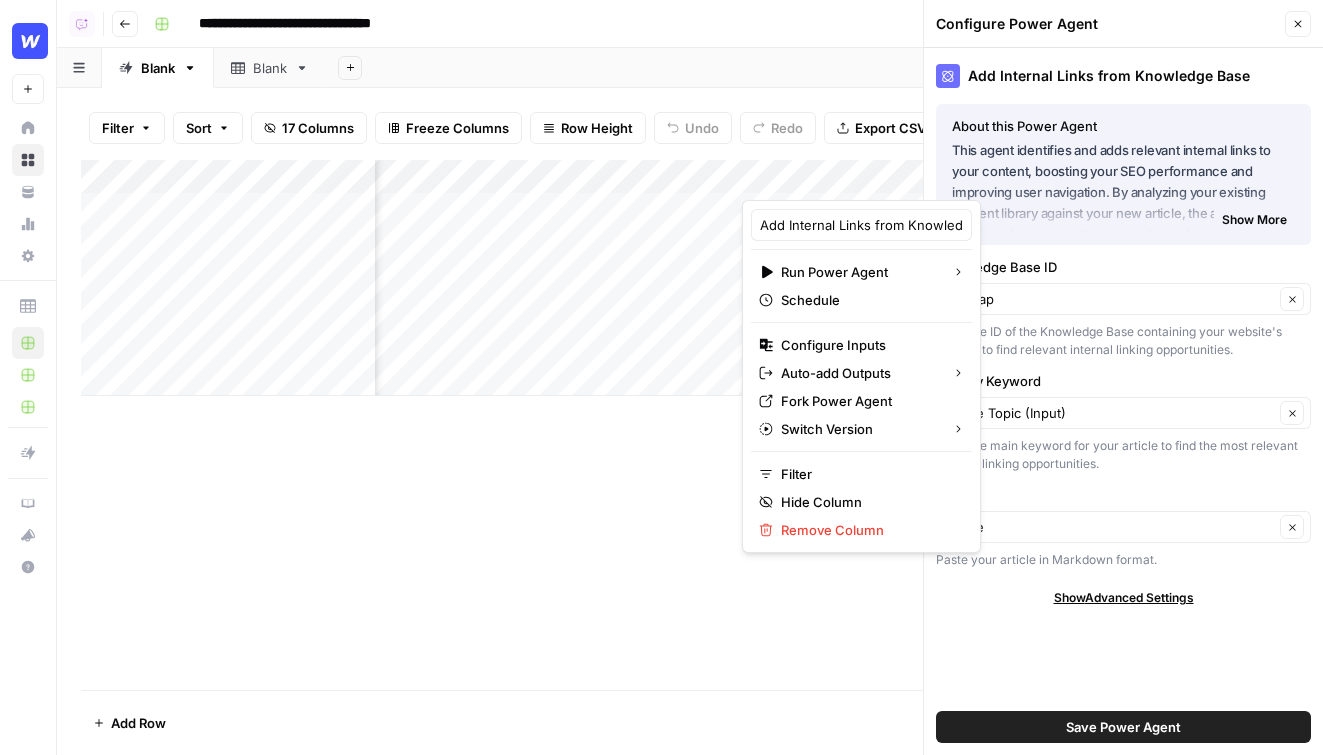 click 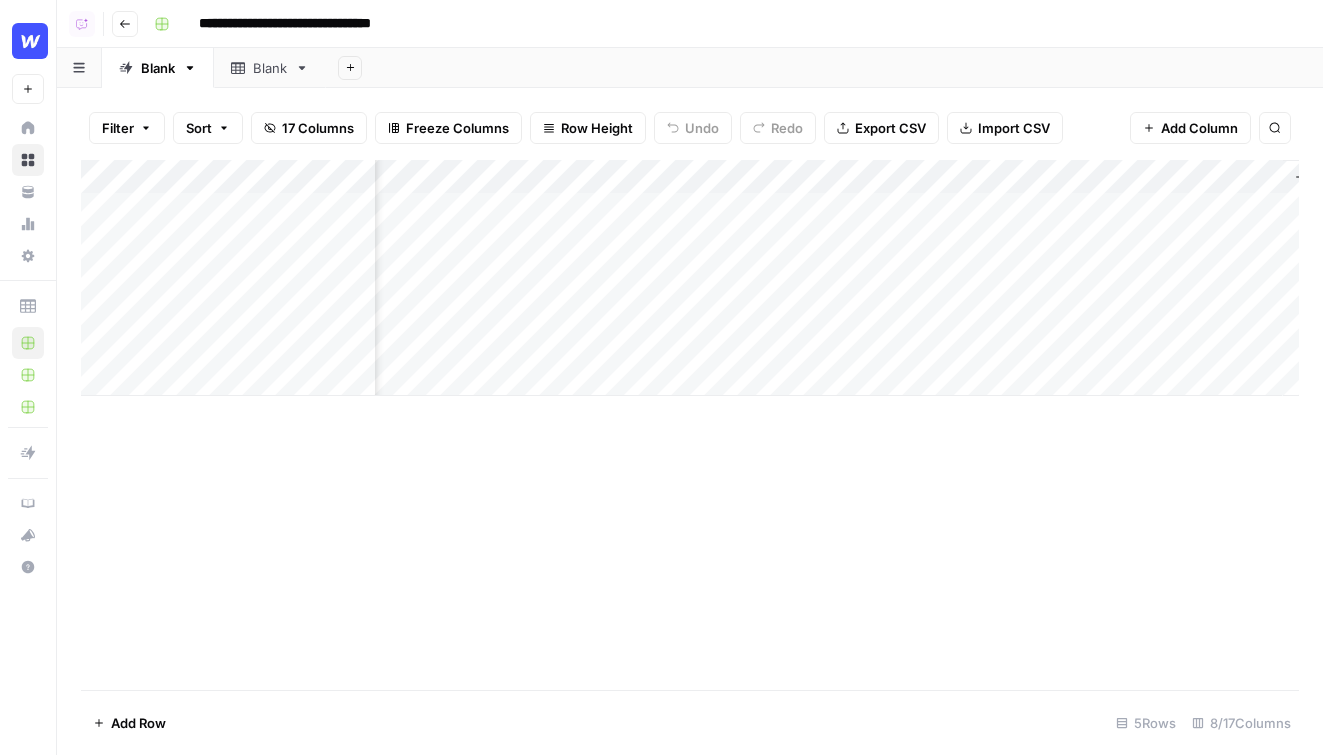 click on "Add Column" at bounding box center (690, 278) 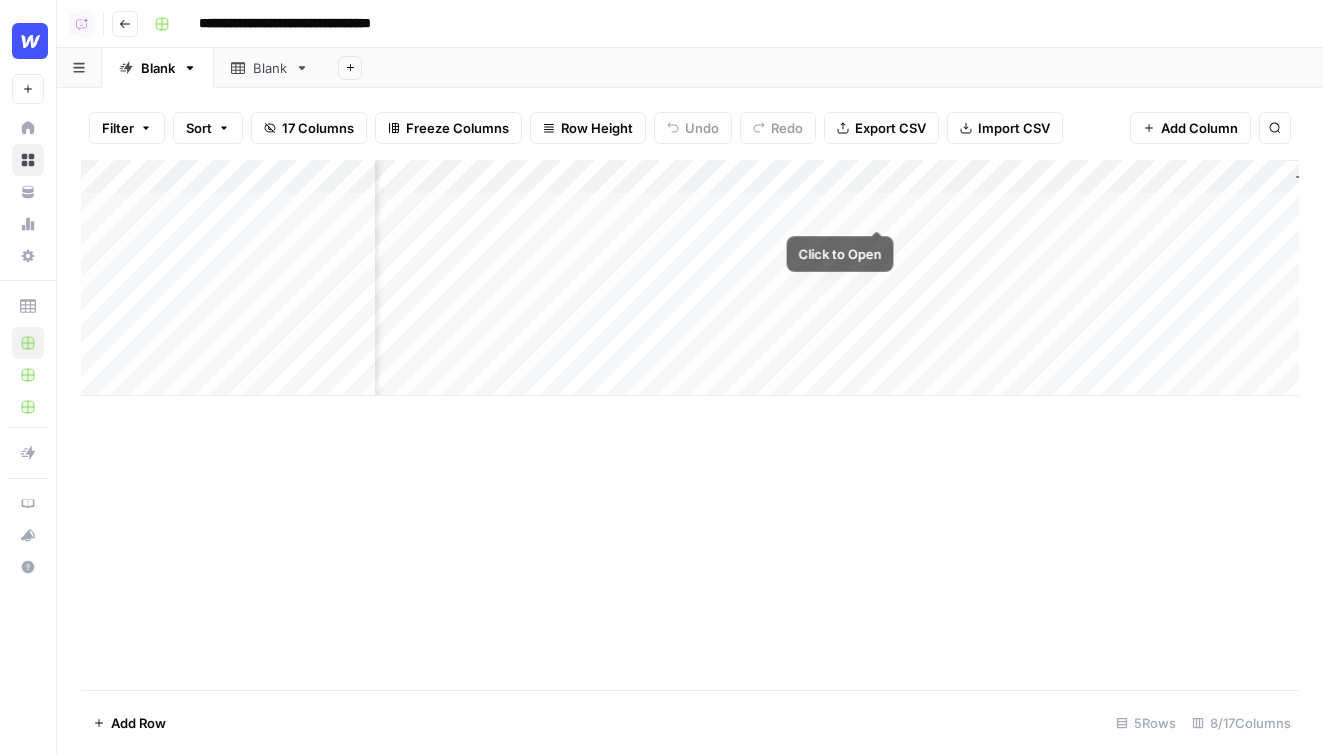 click on "Add Column" at bounding box center (690, 278) 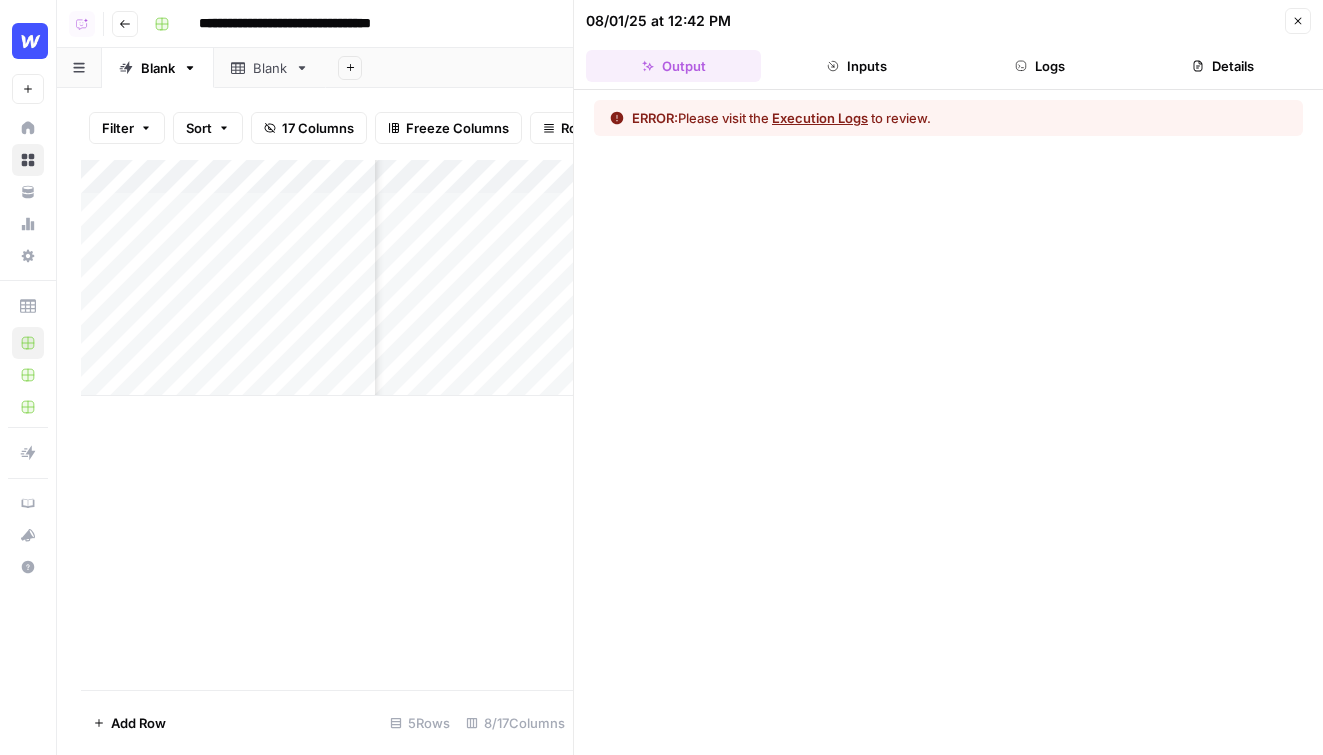 click on "Execution Logs" at bounding box center [820, 118] 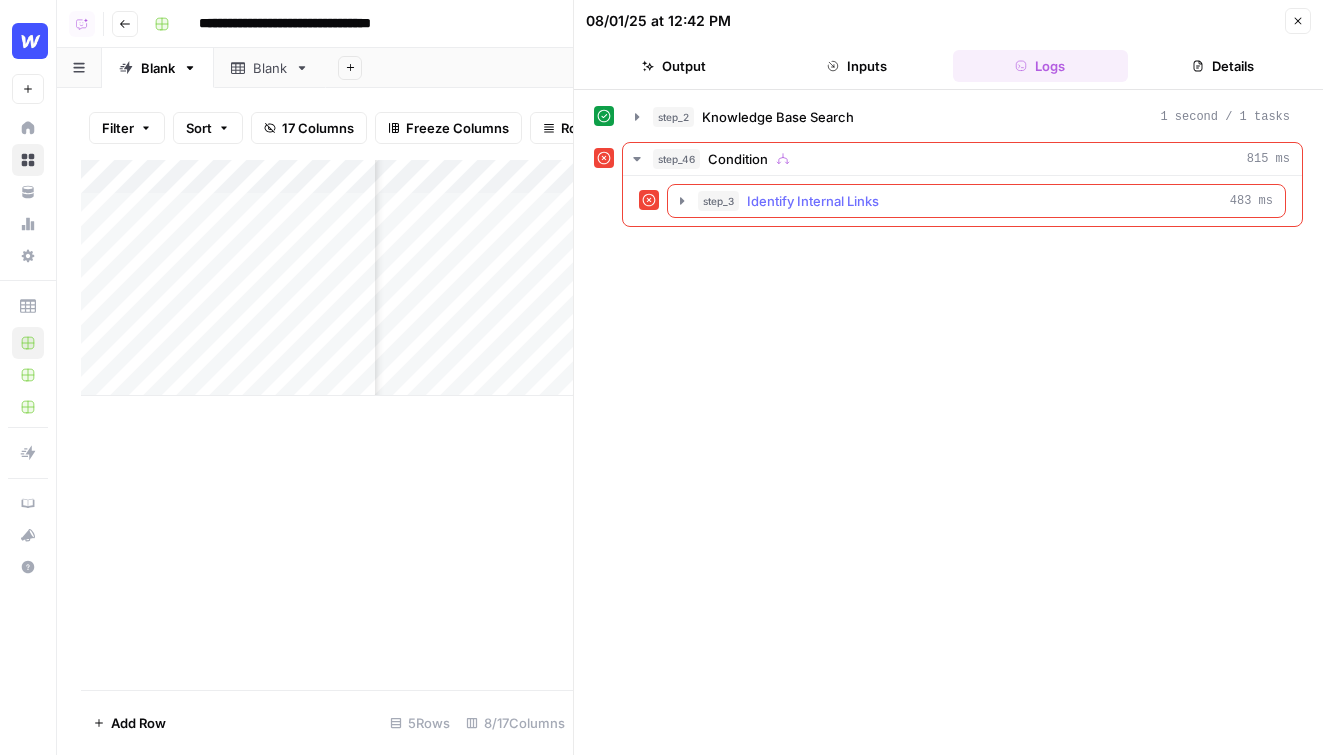 click on "Identify Internal Links" at bounding box center (813, 201) 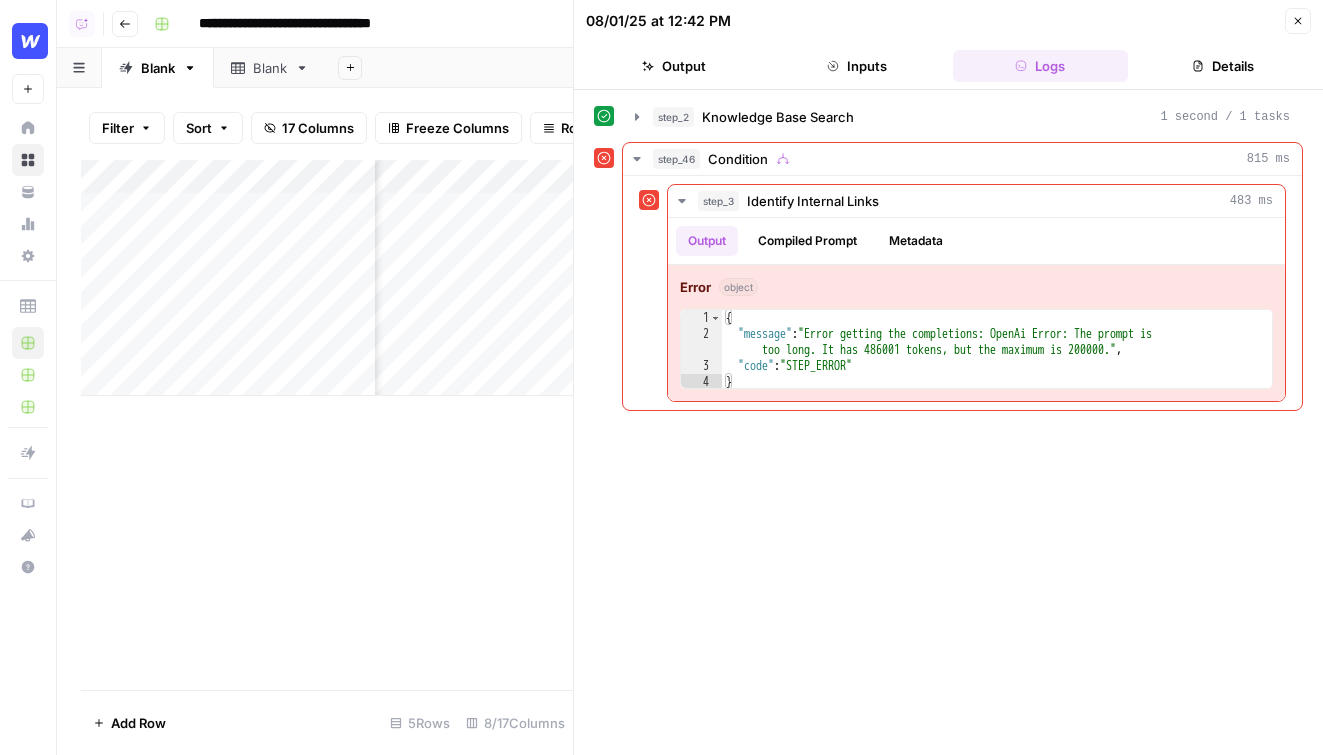 scroll, scrollTop: 0, scrollLeft: 957, axis: horizontal 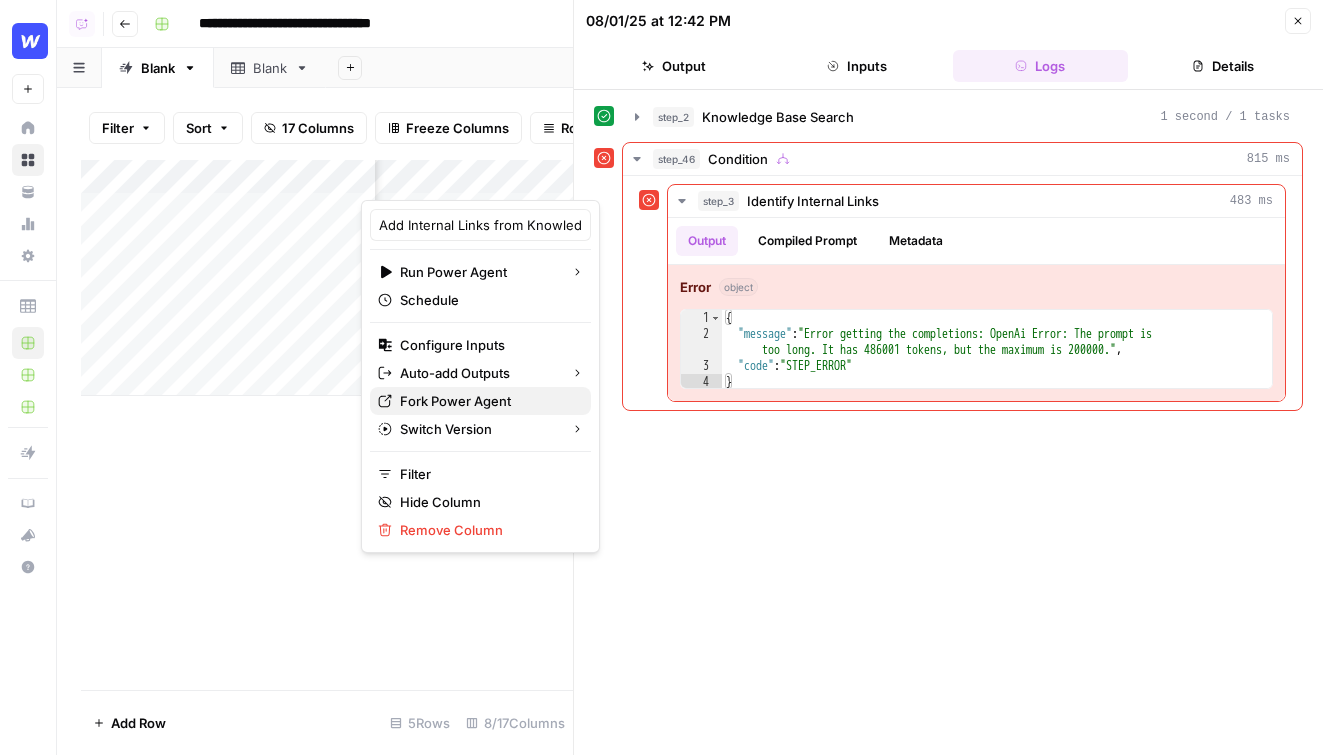 click on "Fork Power Agent" at bounding box center (487, 401) 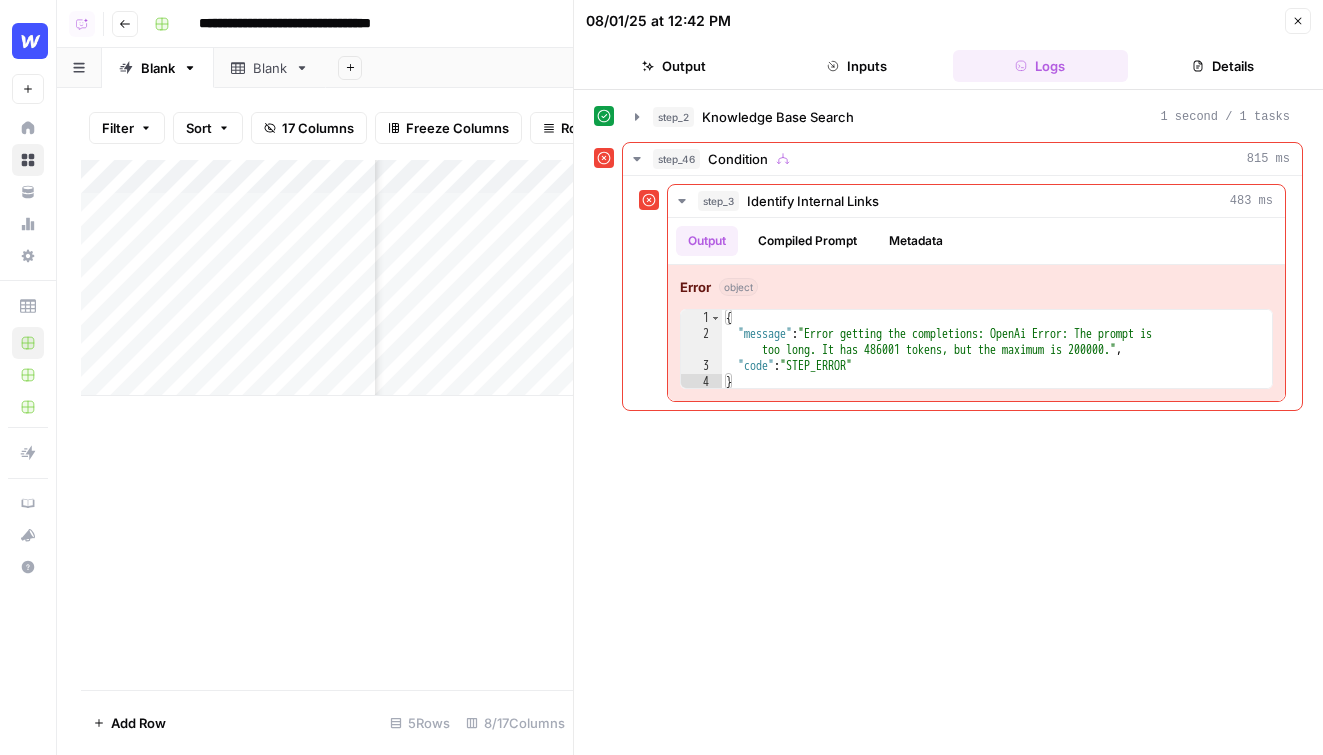 click on "Add Column" at bounding box center (327, 278) 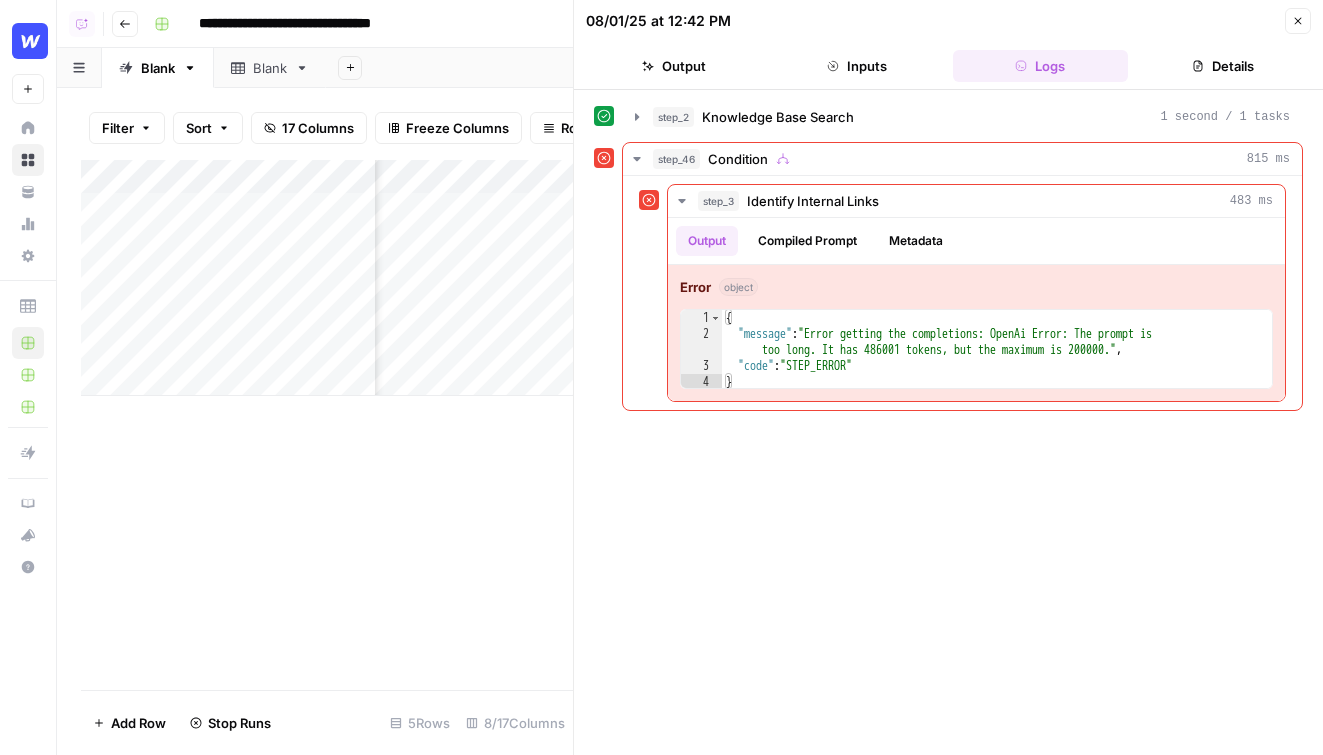 click on "Close" at bounding box center [1298, 21] 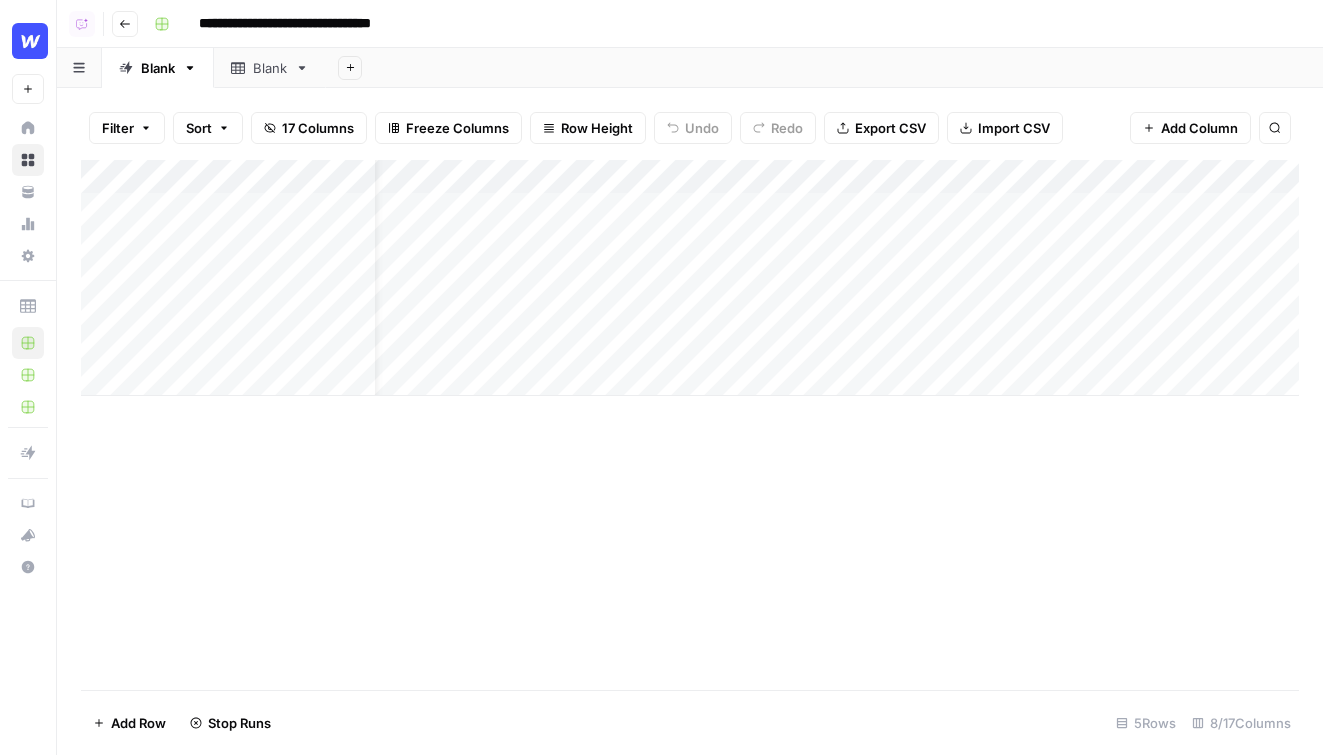 scroll, scrollTop: 0, scrollLeft: 0, axis: both 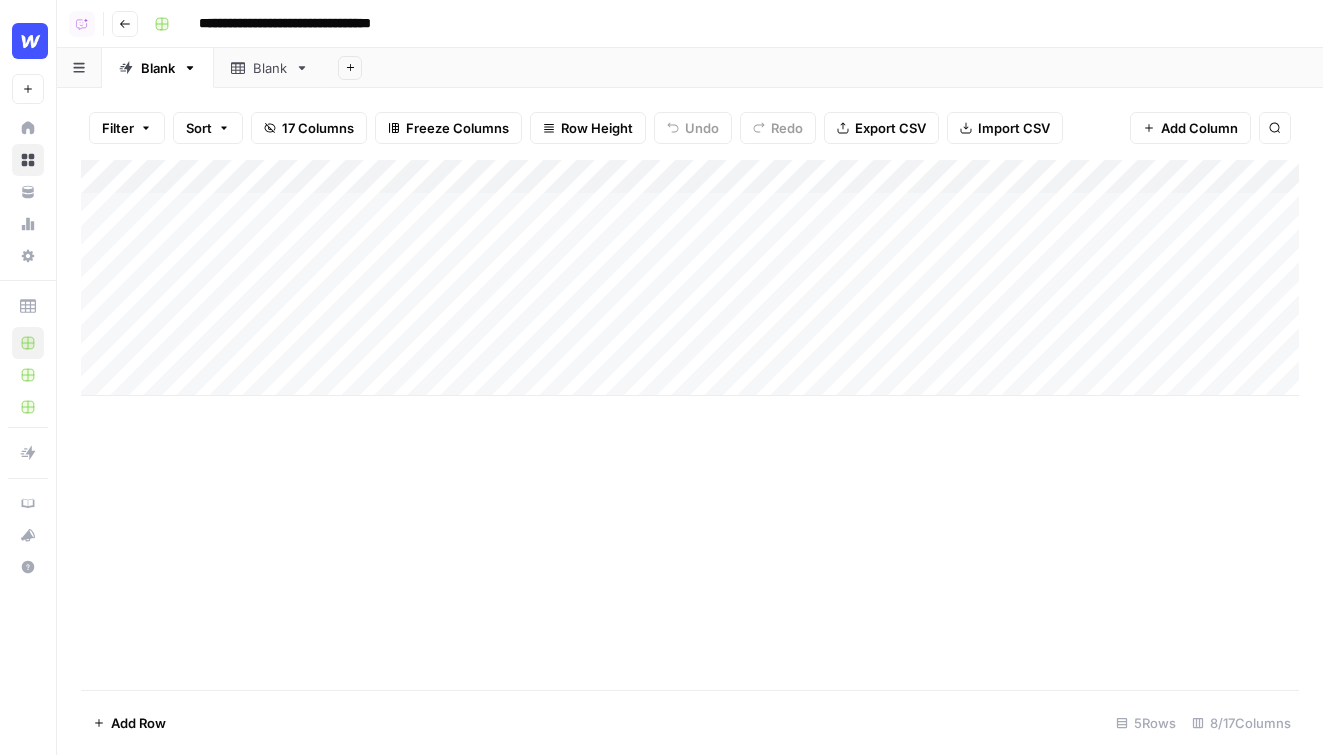 click 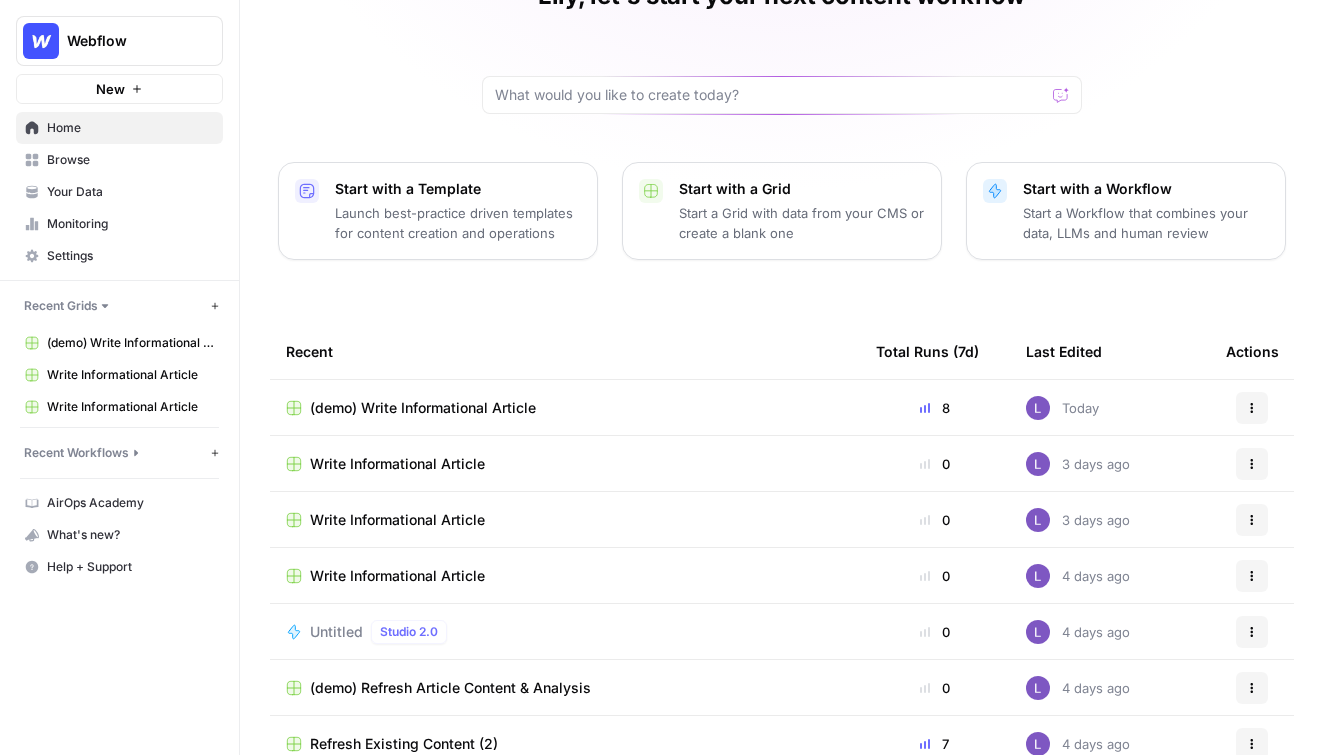 scroll, scrollTop: 165, scrollLeft: 0, axis: vertical 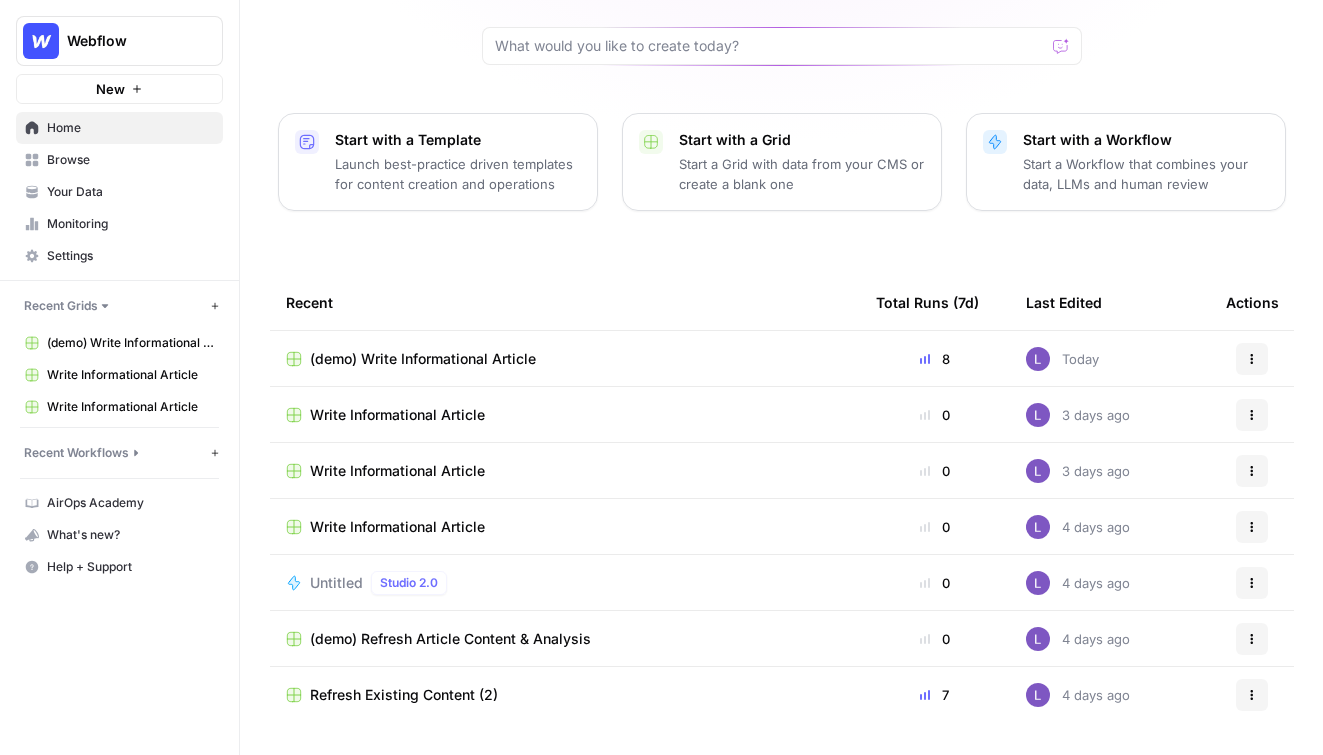 click on "(demo) Refresh Article Content & Analysis" at bounding box center (565, 638) 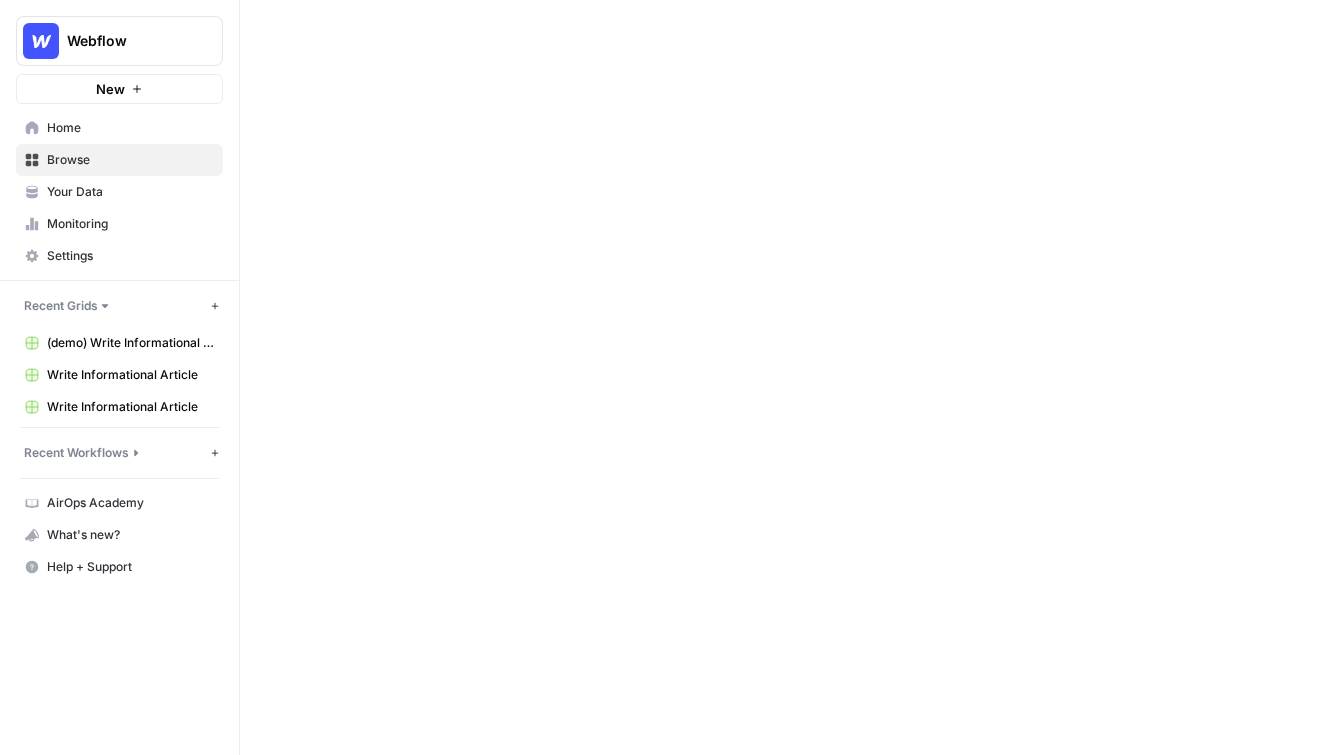 scroll, scrollTop: 0, scrollLeft: 0, axis: both 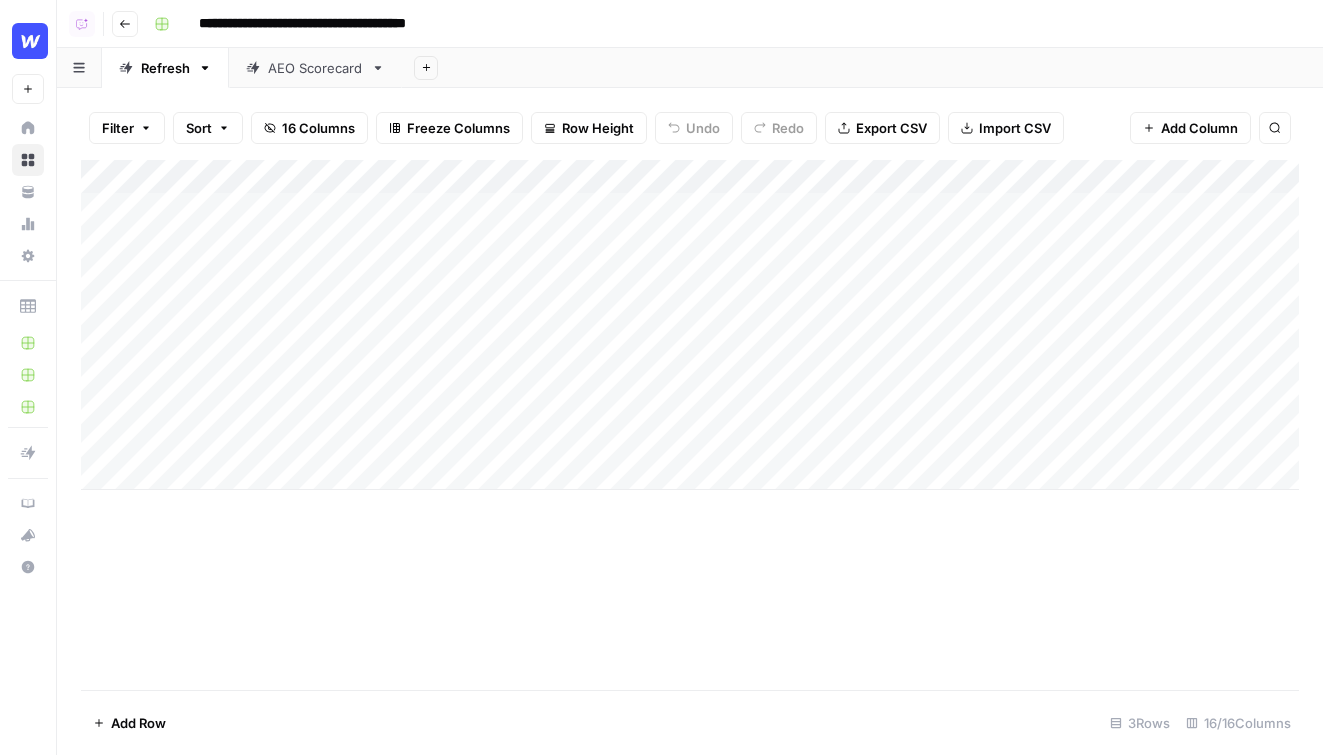 click 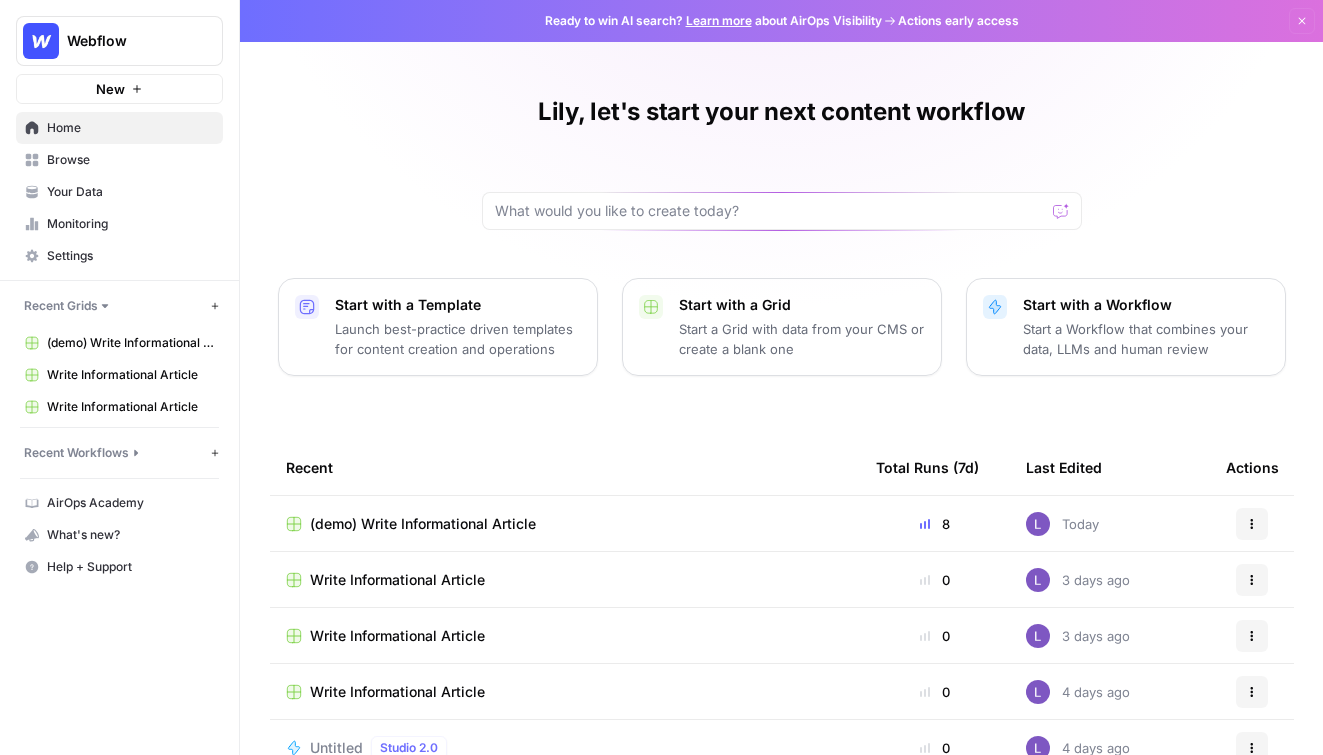 click on "(demo) Write Informational Article" at bounding box center (423, 524) 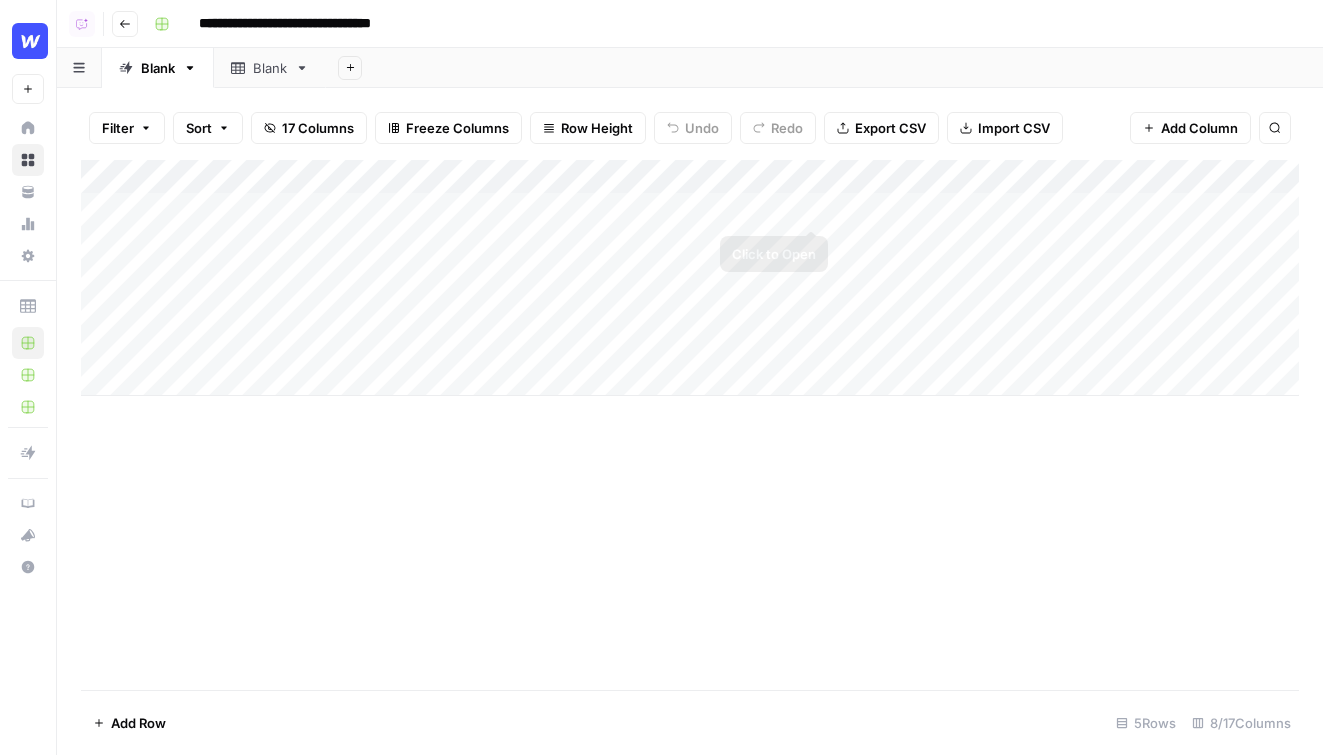click on "Add Column" at bounding box center [690, 278] 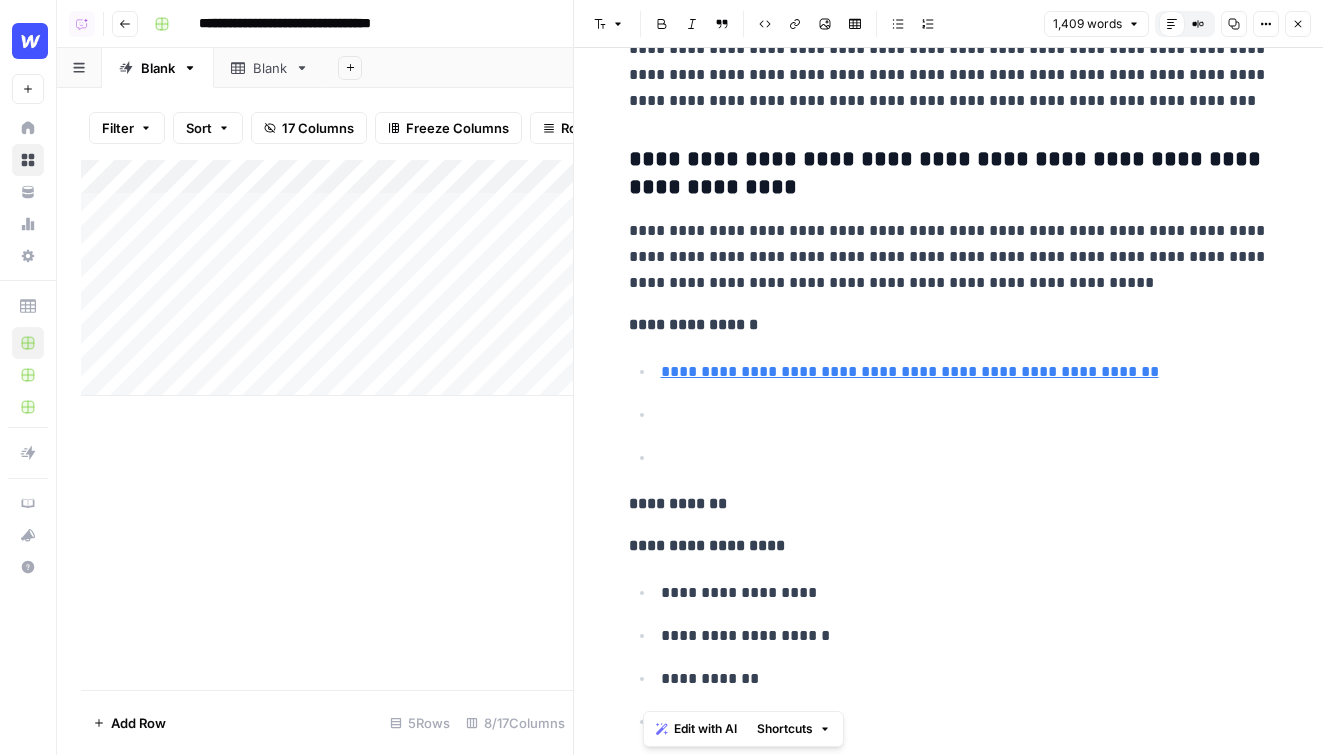 scroll, scrollTop: 10127, scrollLeft: 0, axis: vertical 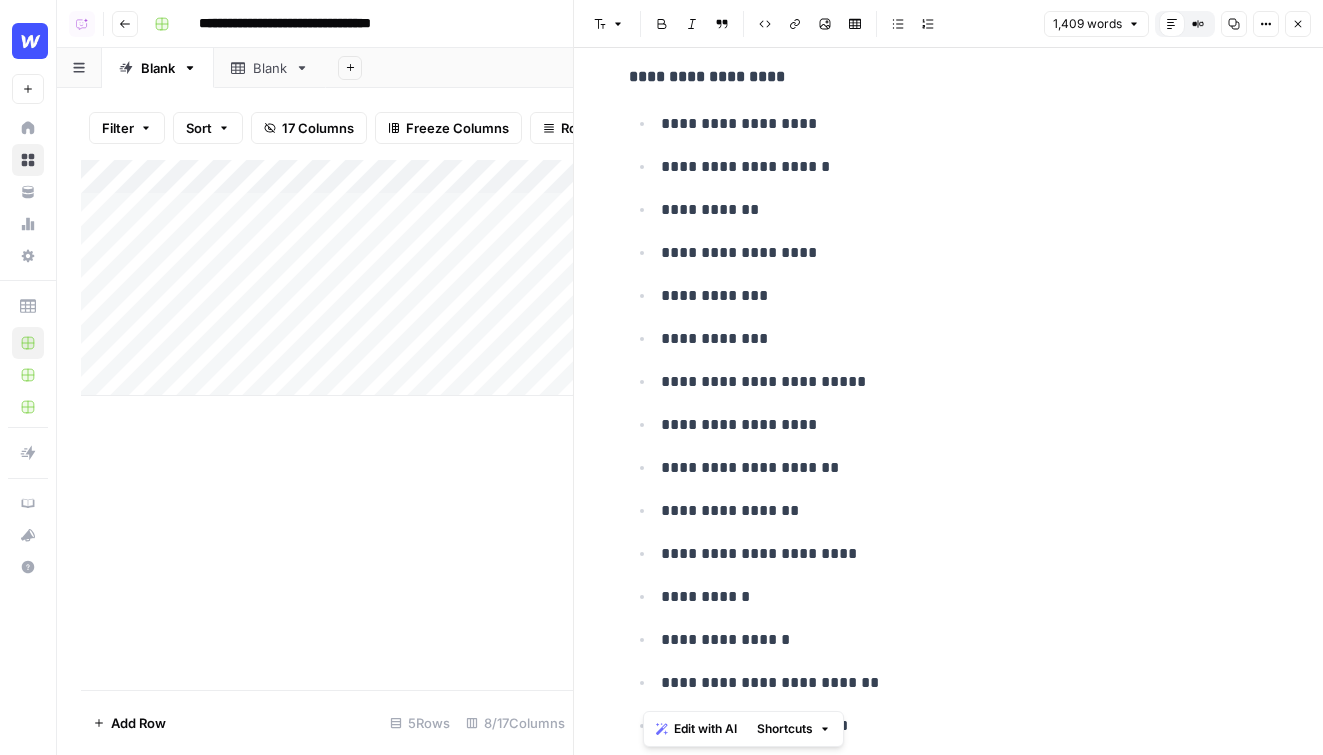 drag, startPoint x: 637, startPoint y: 104, endPoint x: 926, endPoint y: 800, distance: 753.61597 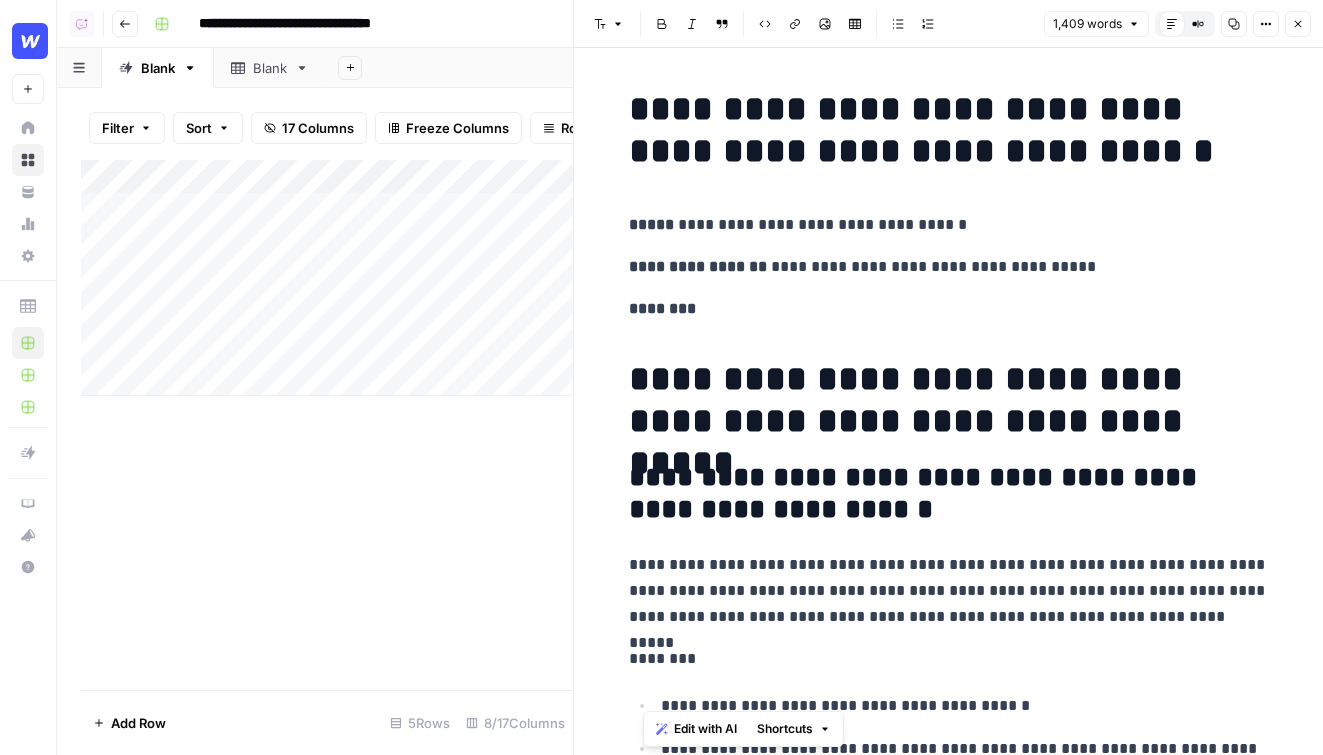 scroll, scrollTop: 23, scrollLeft: 0, axis: vertical 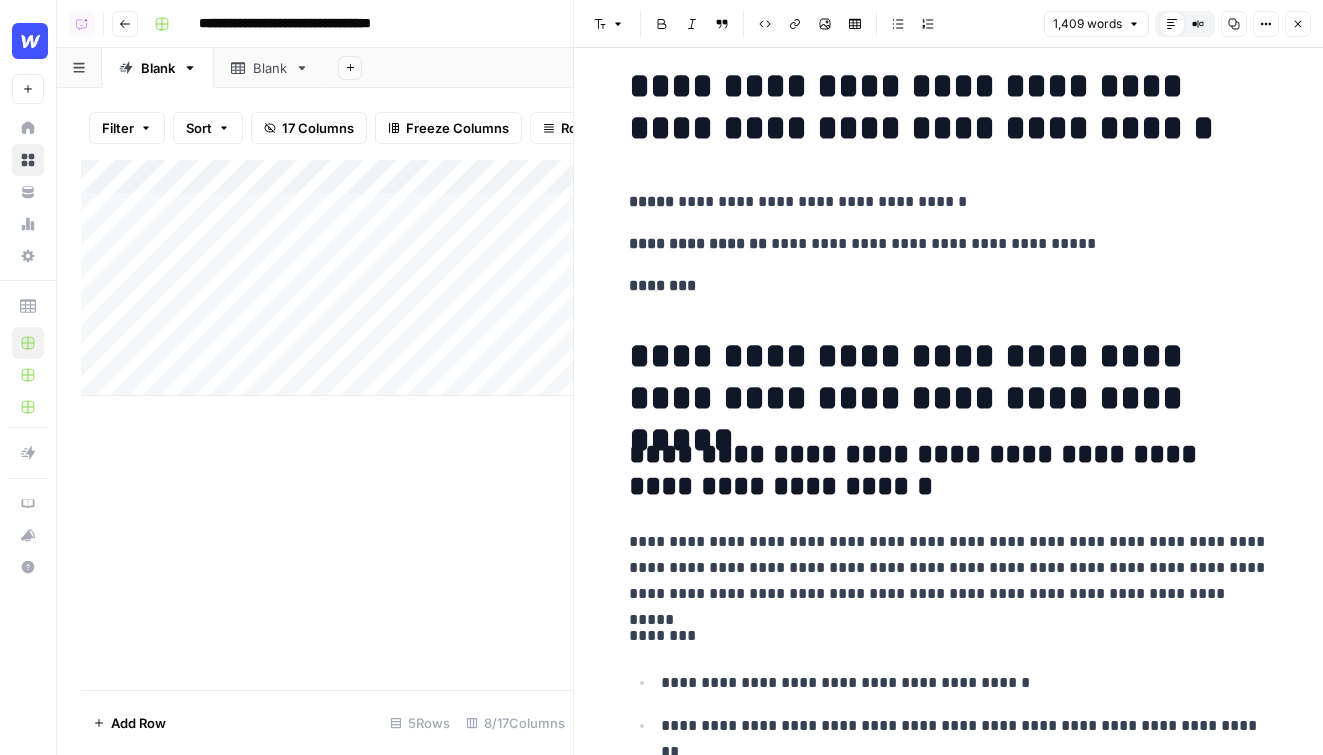 click on "**********" at bounding box center (949, 107) 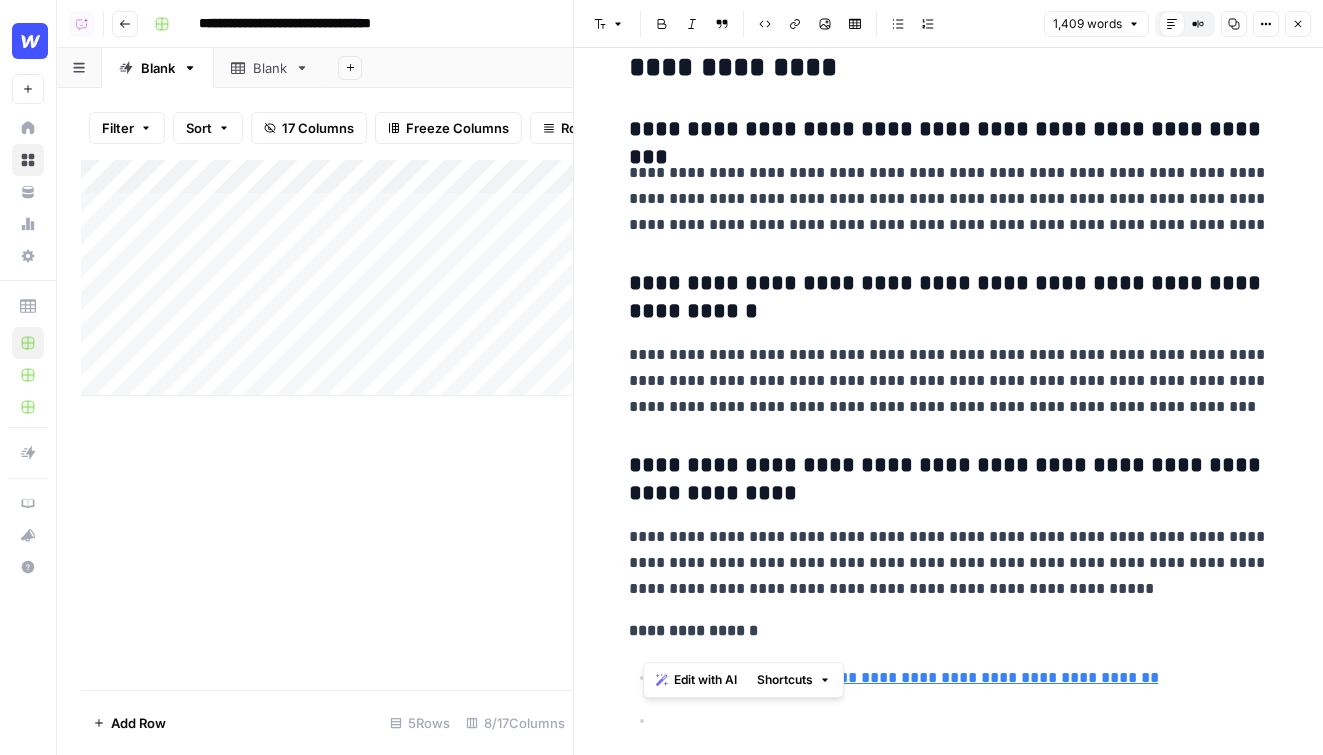 scroll, scrollTop: 10127, scrollLeft: 0, axis: vertical 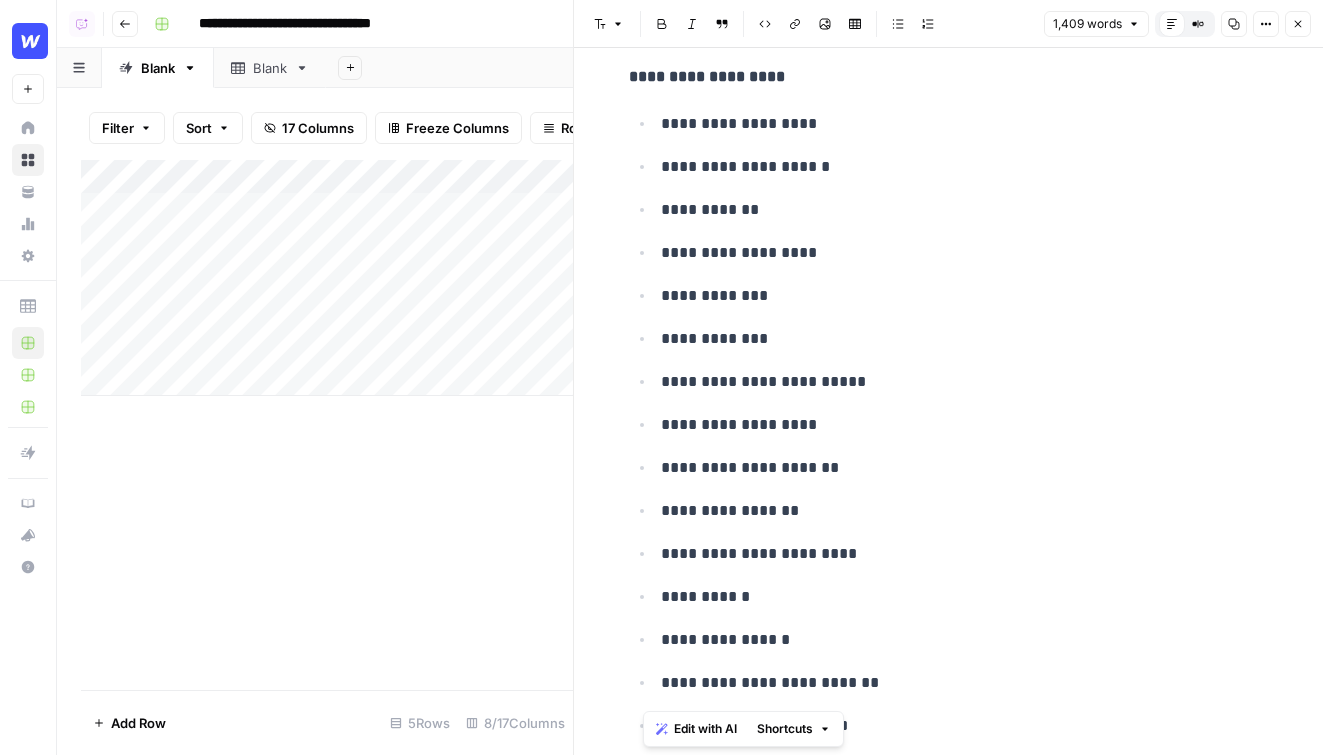 drag, startPoint x: 637, startPoint y: 85, endPoint x: 697, endPoint y: 856, distance: 773.3311 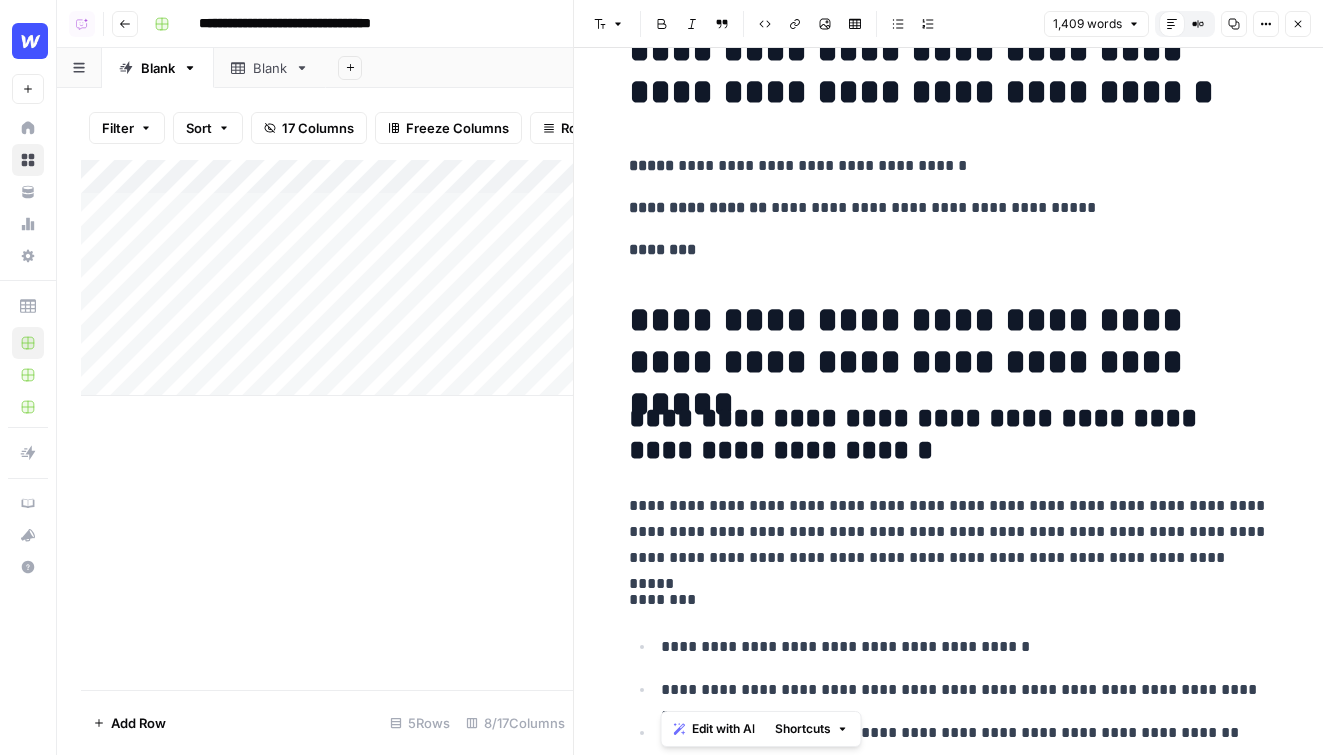 scroll, scrollTop: 0, scrollLeft: 0, axis: both 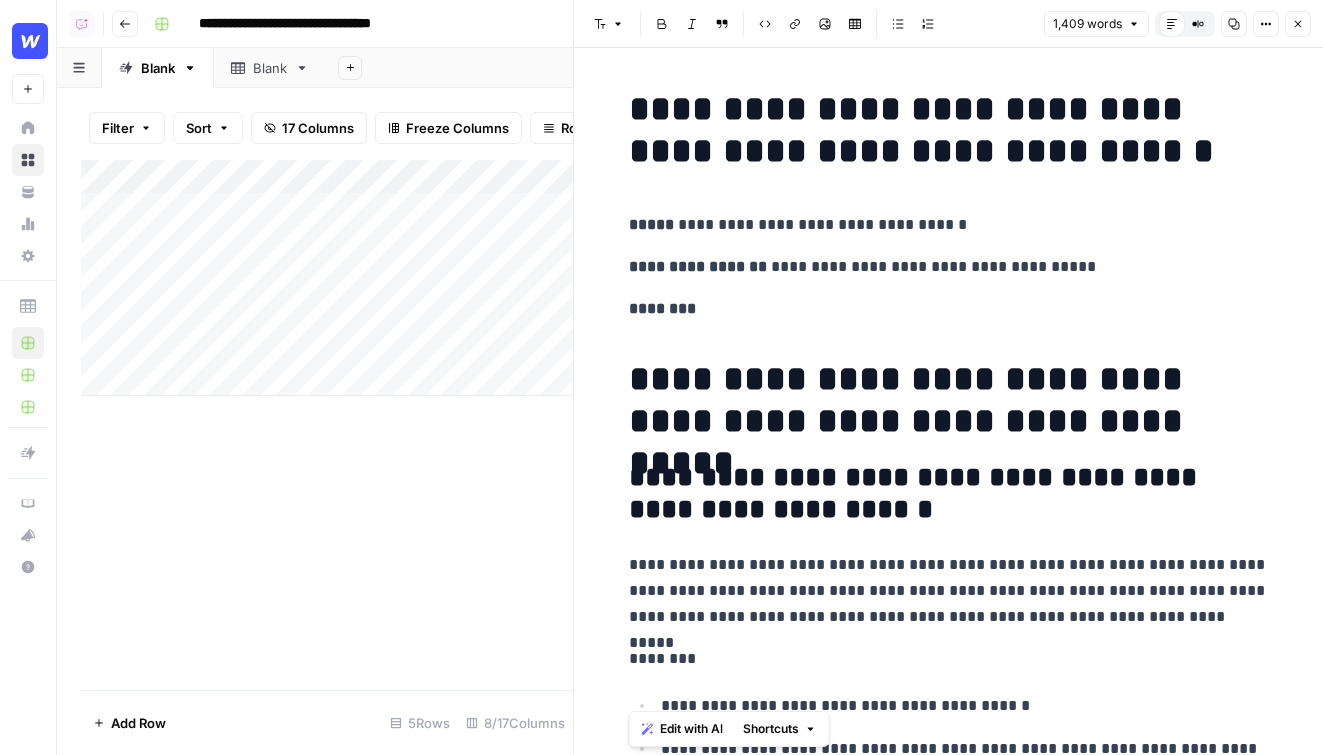drag, startPoint x: 910, startPoint y: 745, endPoint x: 595, endPoint y: 2, distance: 807.0155 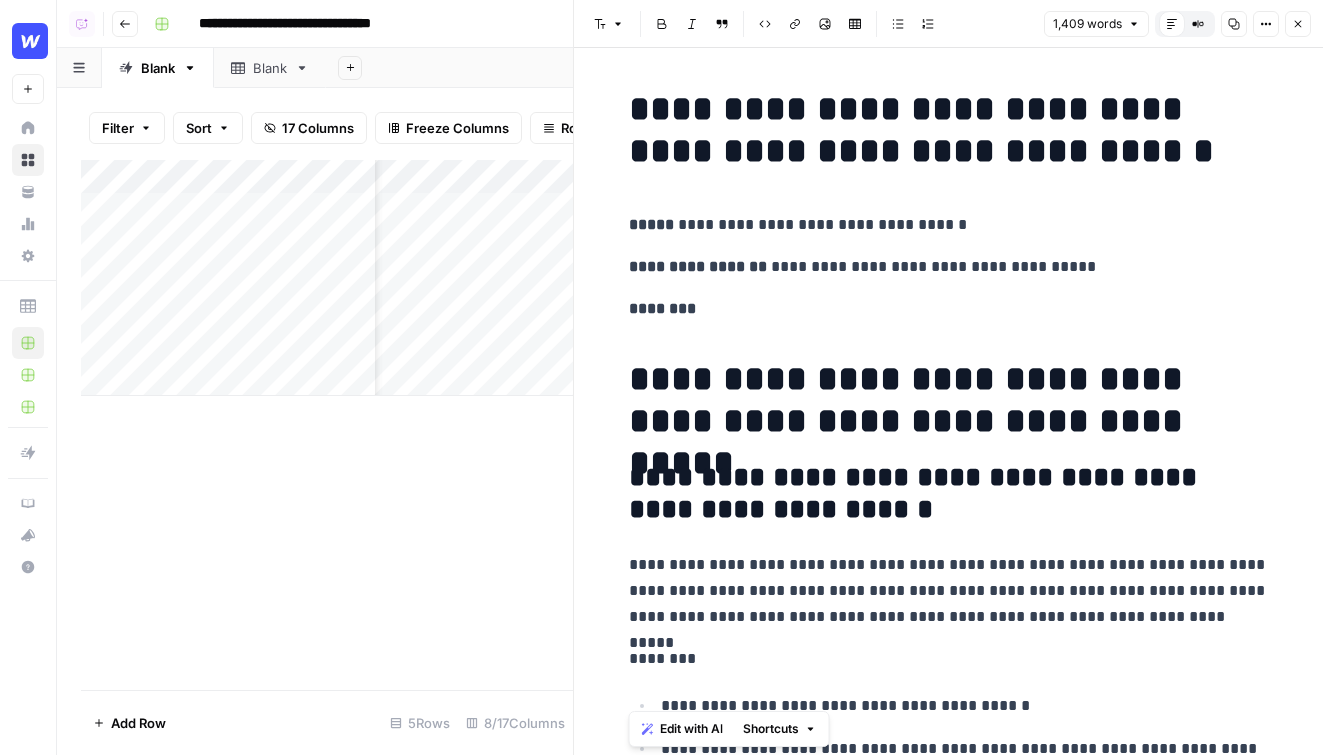 scroll, scrollTop: 0, scrollLeft: 88, axis: horizontal 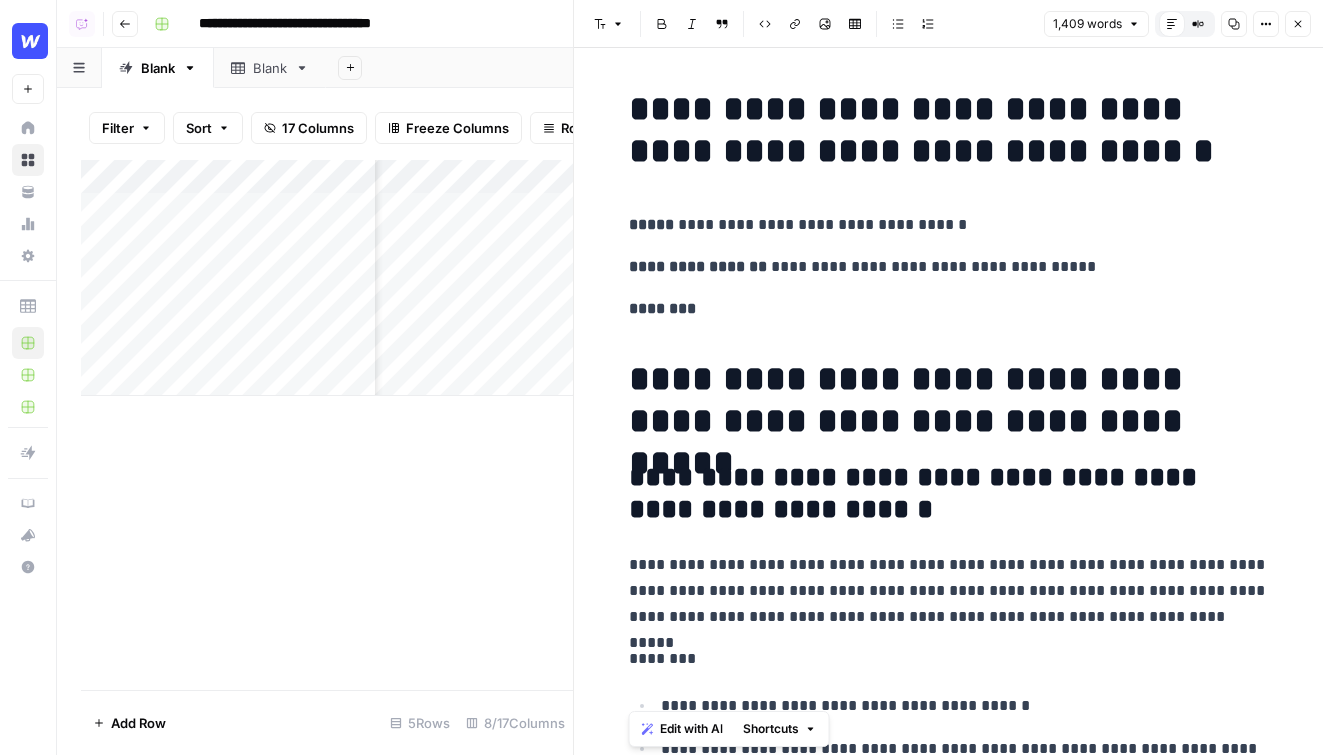 click on "Add Column" at bounding box center (327, 278) 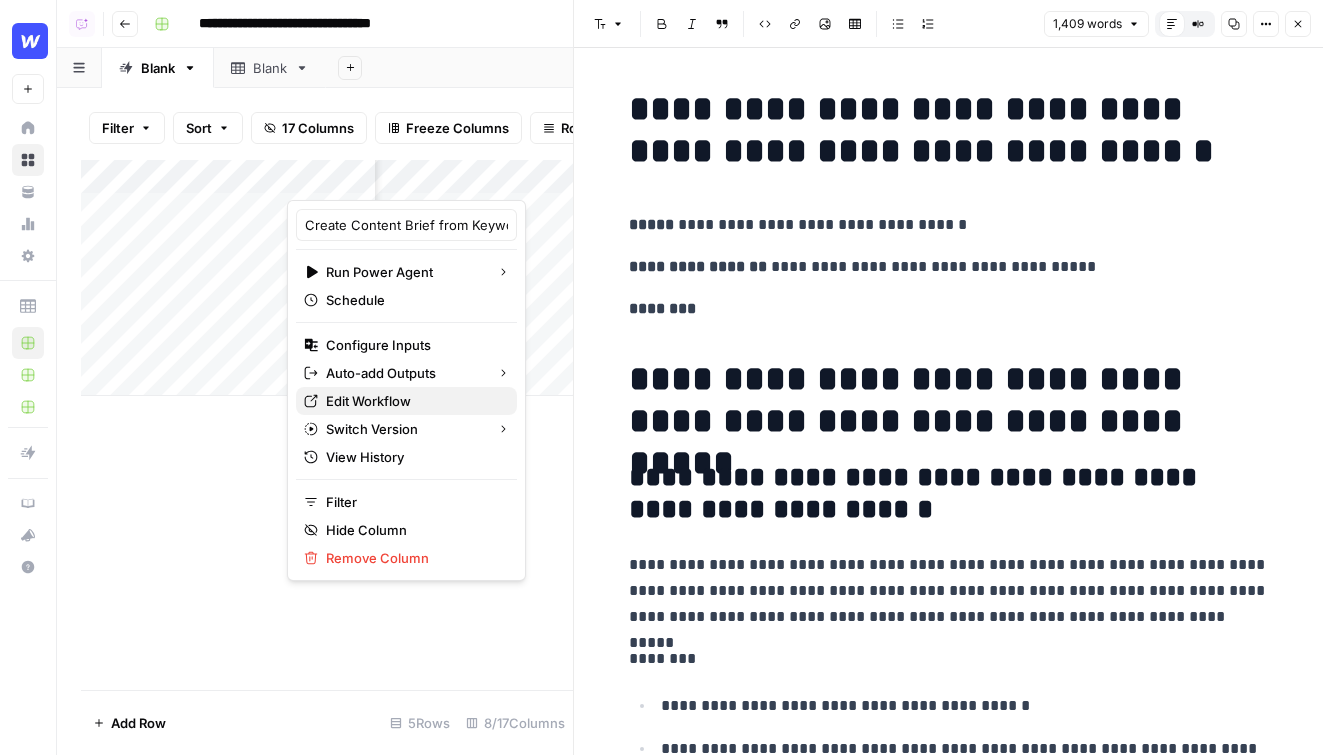 click on "Edit Workflow" at bounding box center [413, 401] 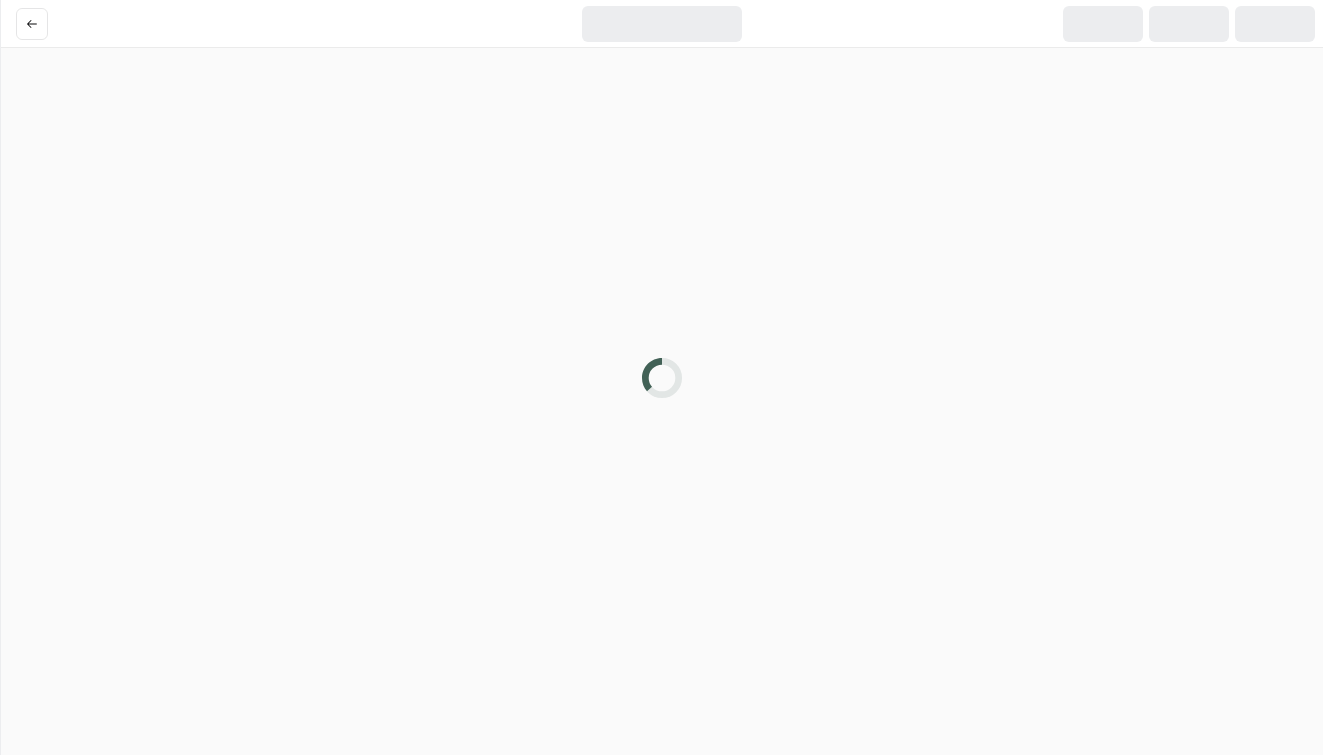 scroll, scrollTop: 0, scrollLeft: 0, axis: both 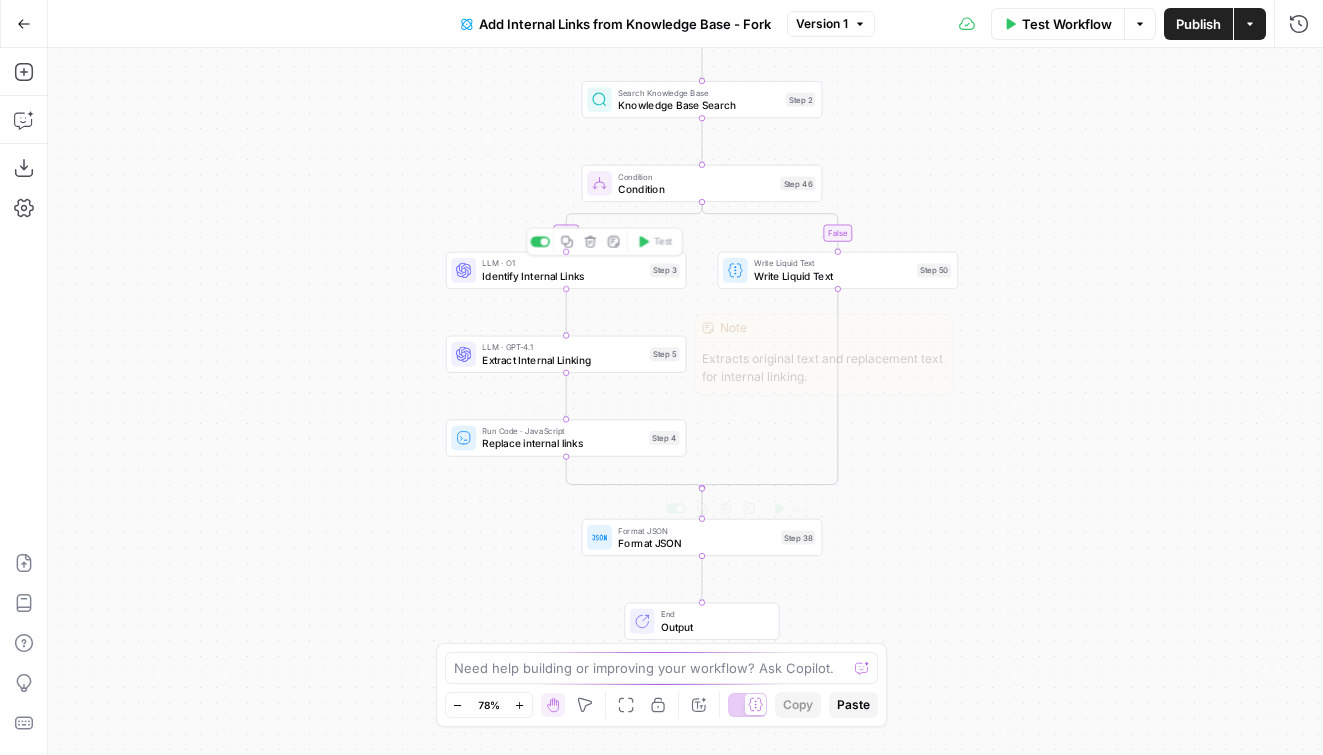 click on "LLM · O1" at bounding box center (562, 263) 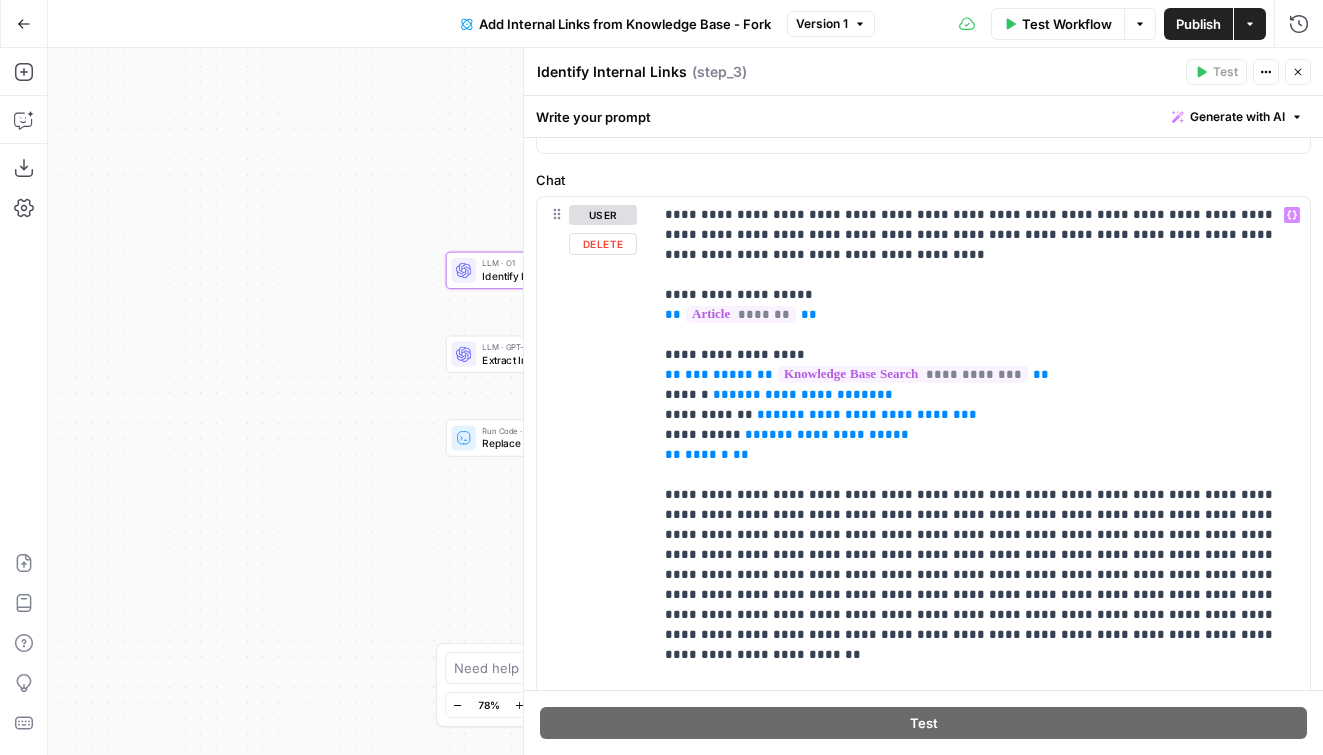scroll, scrollTop: 0, scrollLeft: 0, axis: both 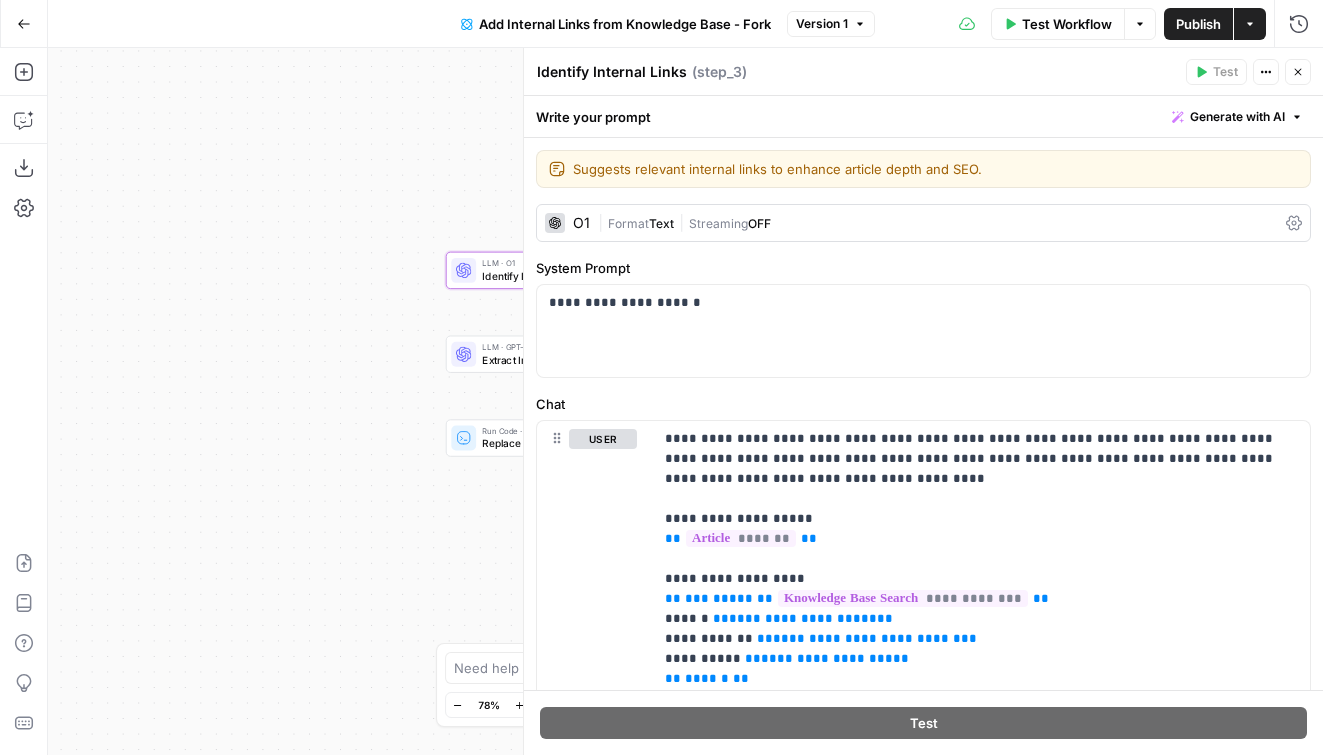 click 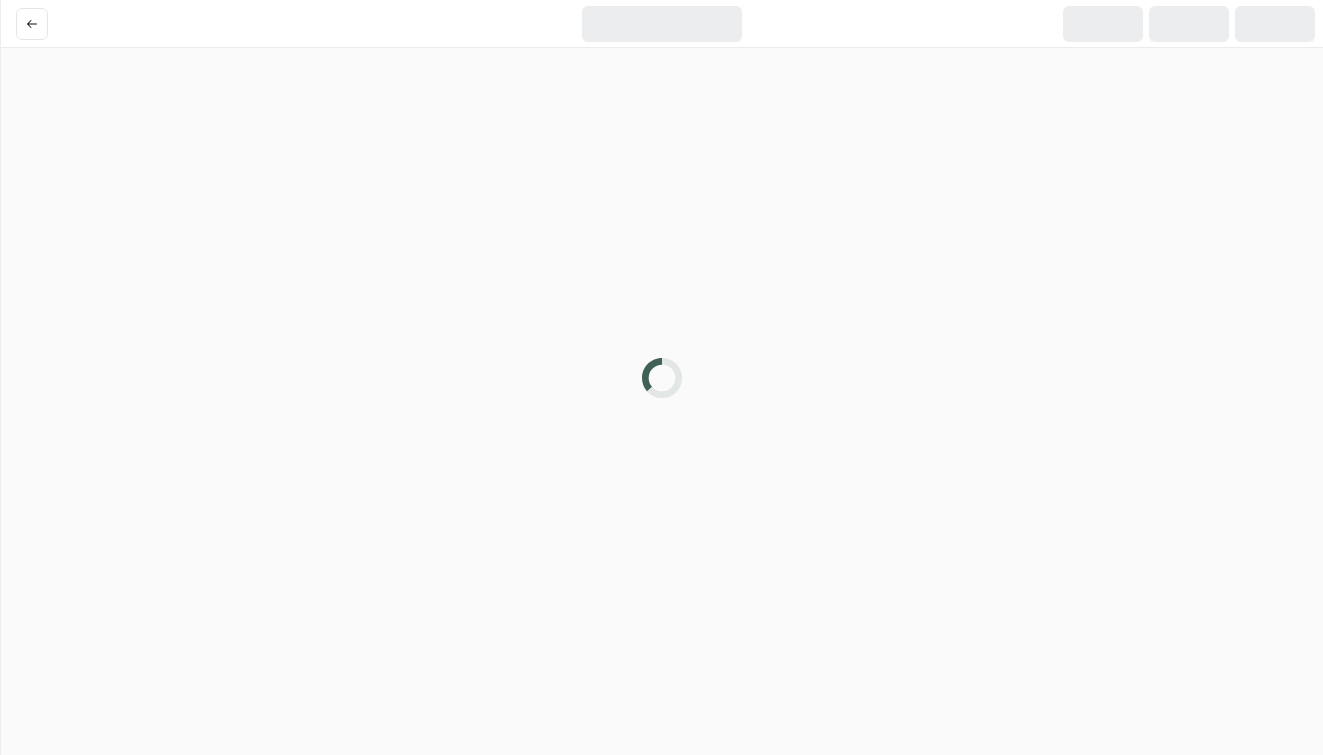 scroll, scrollTop: 0, scrollLeft: 0, axis: both 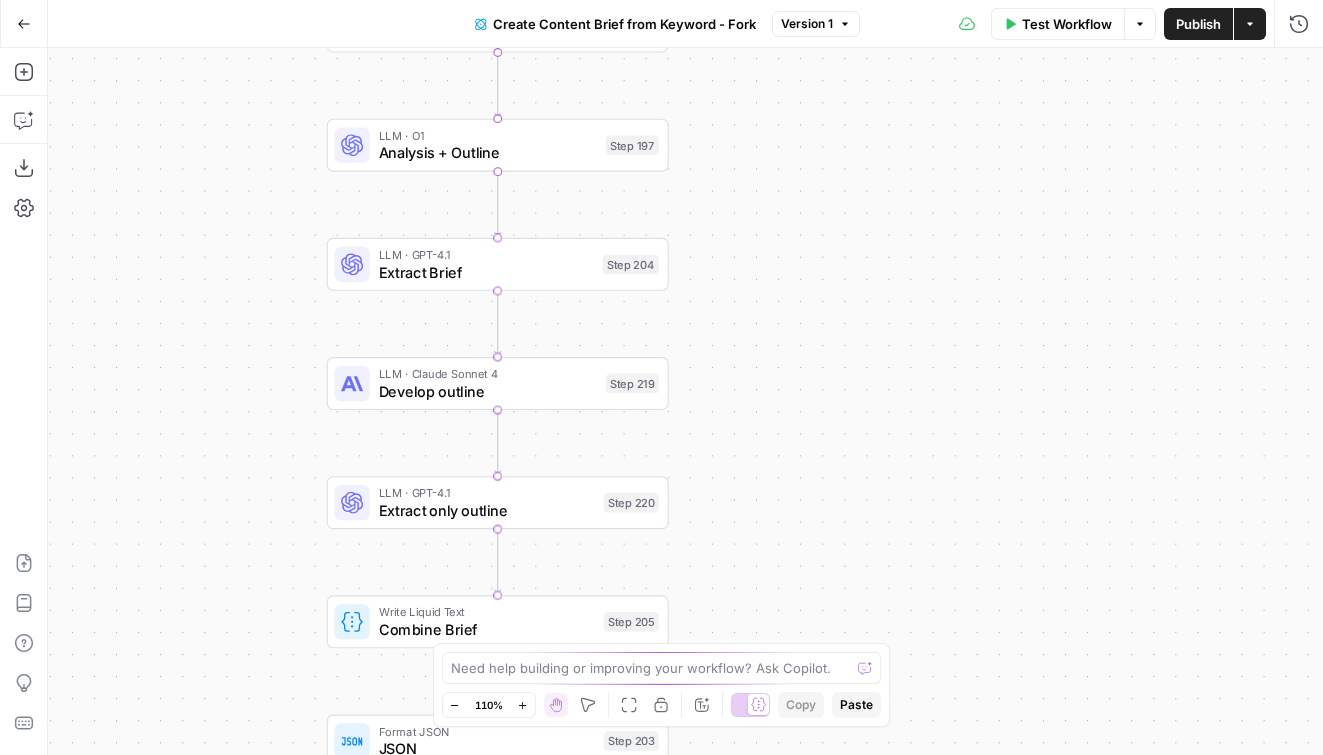 click on "Extract Brief" at bounding box center [486, 272] 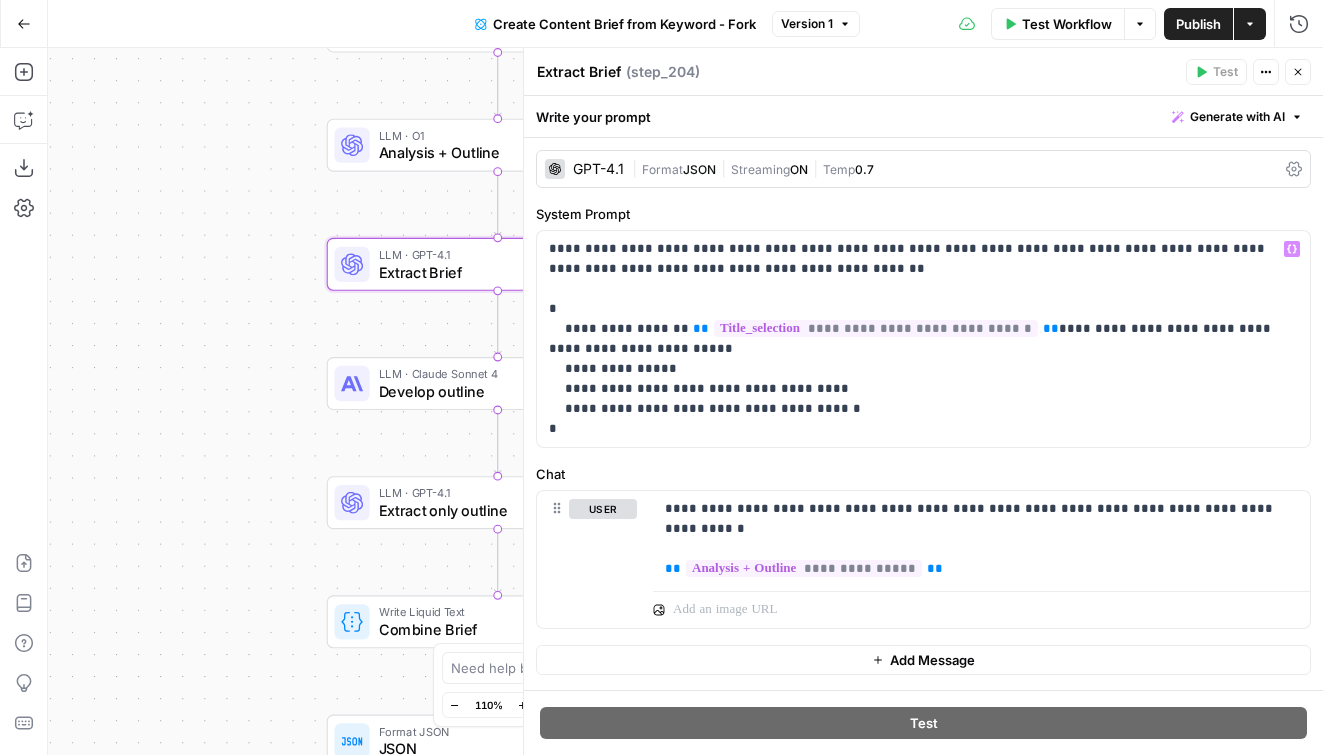 scroll, scrollTop: 19, scrollLeft: 0, axis: vertical 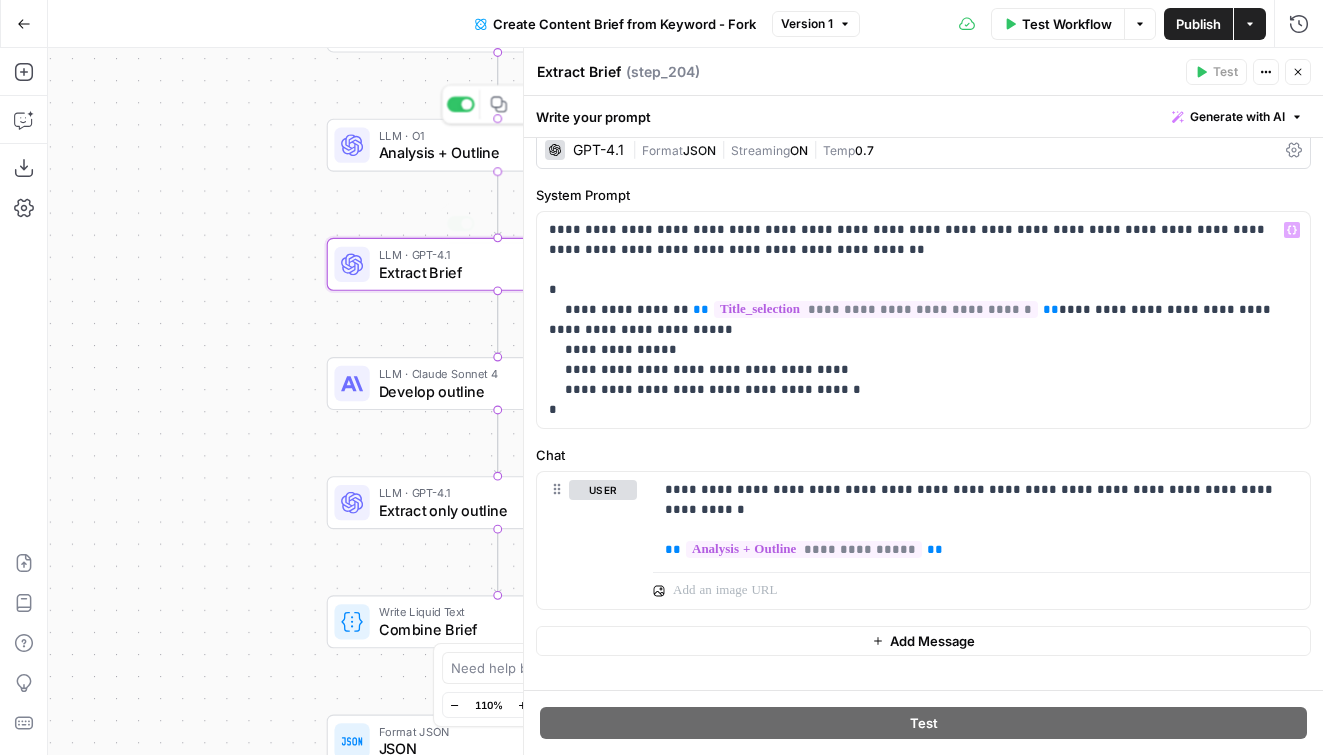 click on "LLM · O1 Analysis + Outline Step 197 Copy step Delete step Edit Note Test" at bounding box center [496, 145] 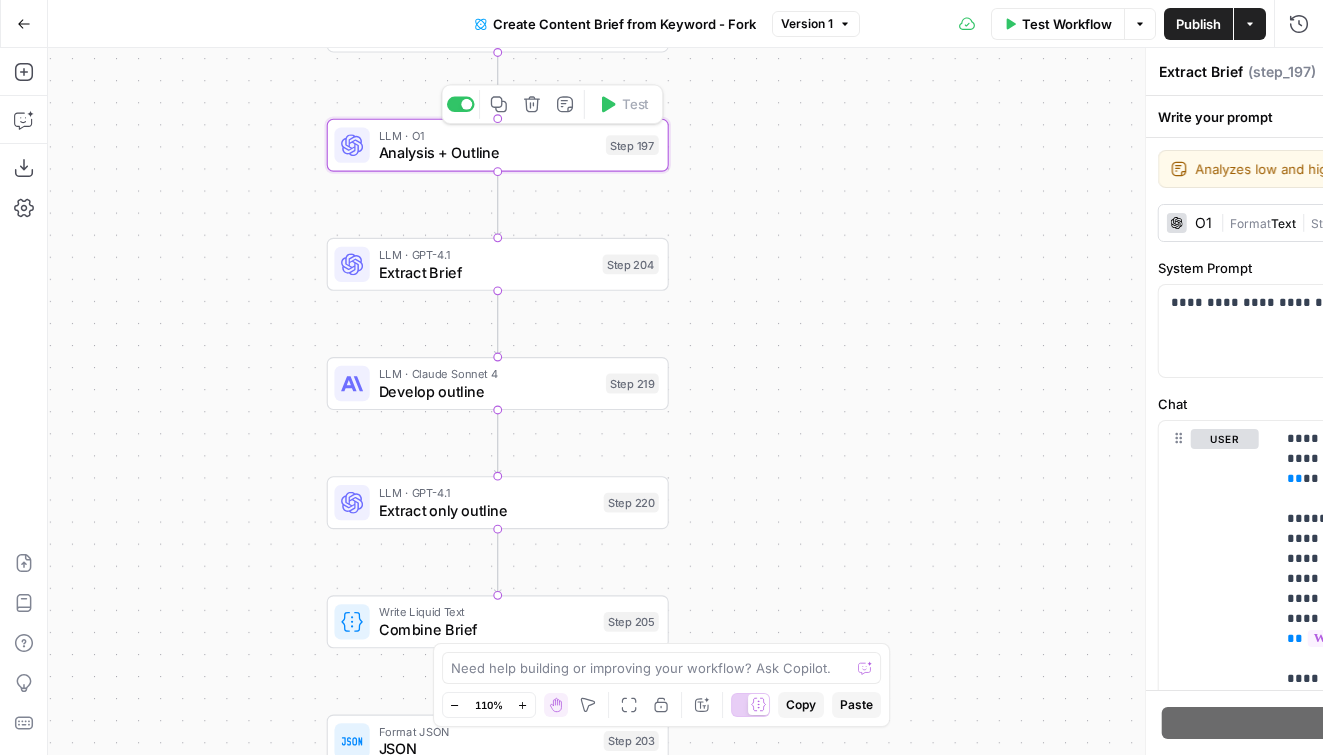 type on "Analysis + Outline" 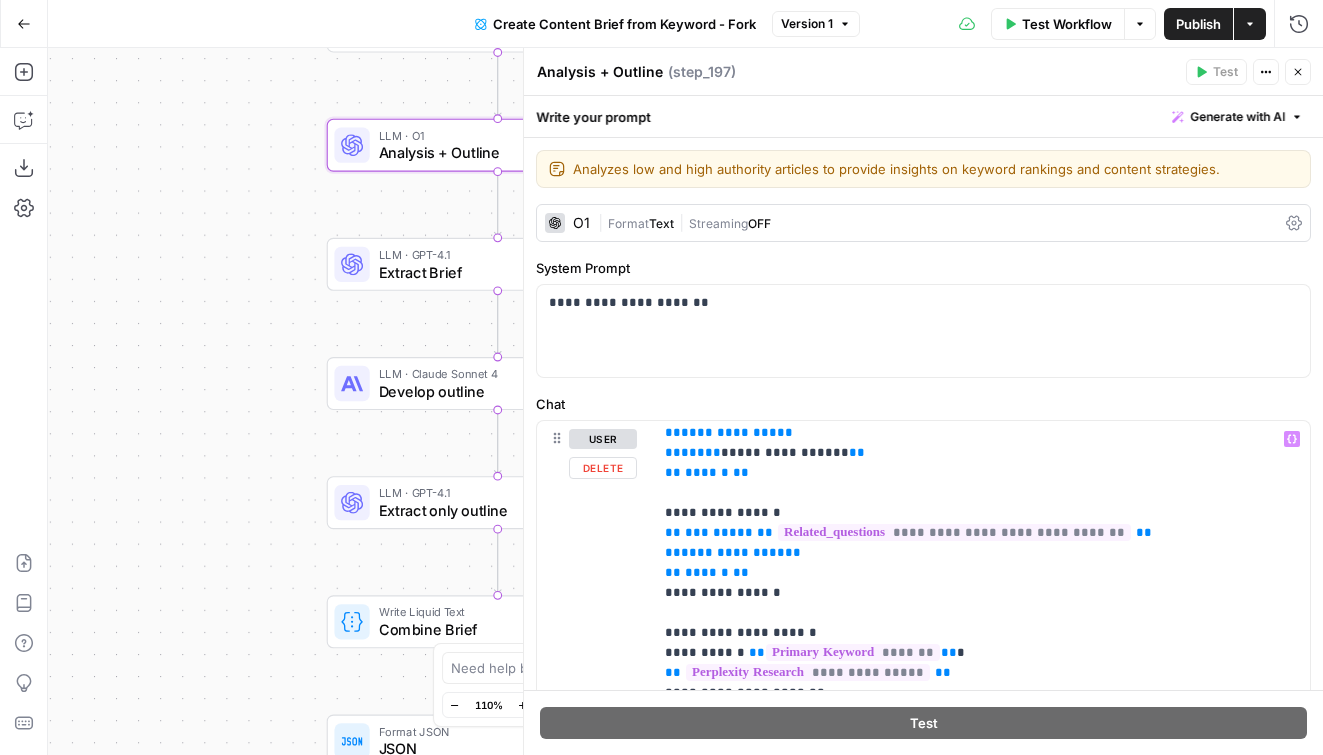 scroll, scrollTop: 527, scrollLeft: 0, axis: vertical 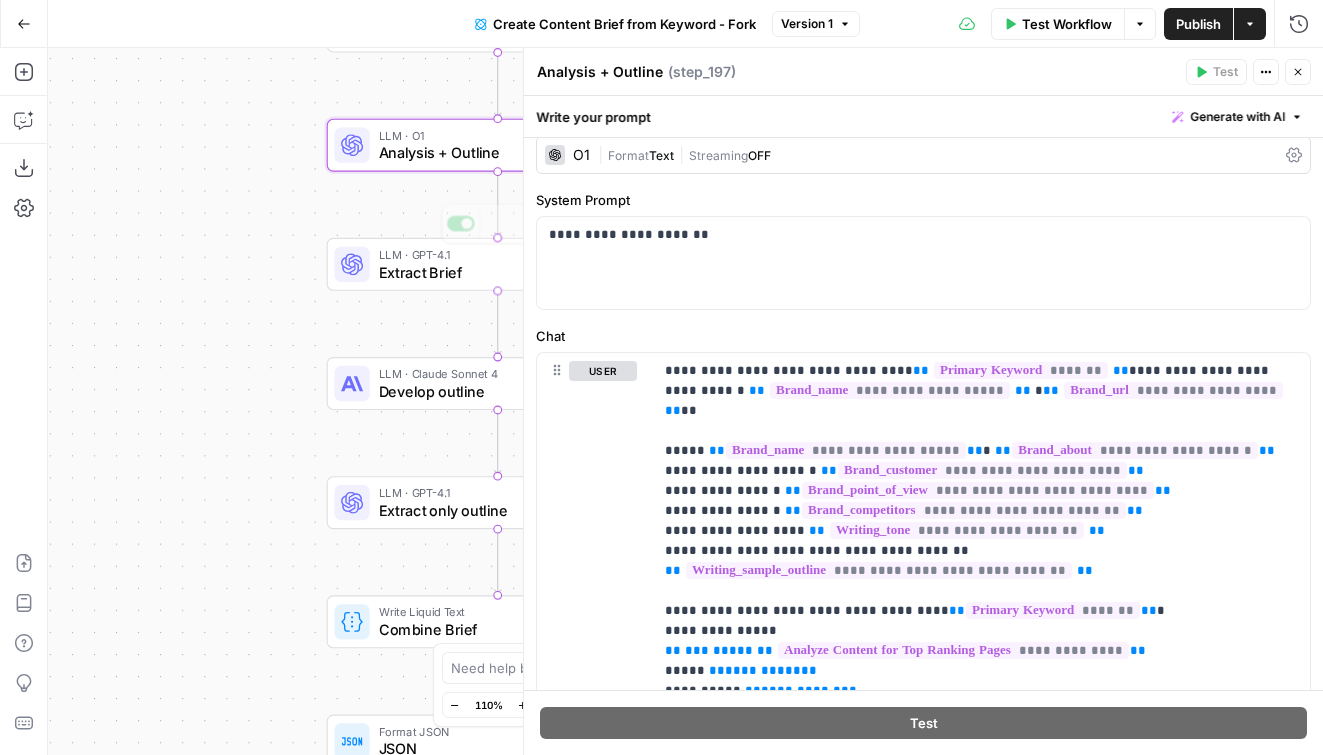 click on "LLM · Claude Sonnet 4 Develop outline Step 219 Copy step Delete step Edit Note Test" at bounding box center (496, 384) 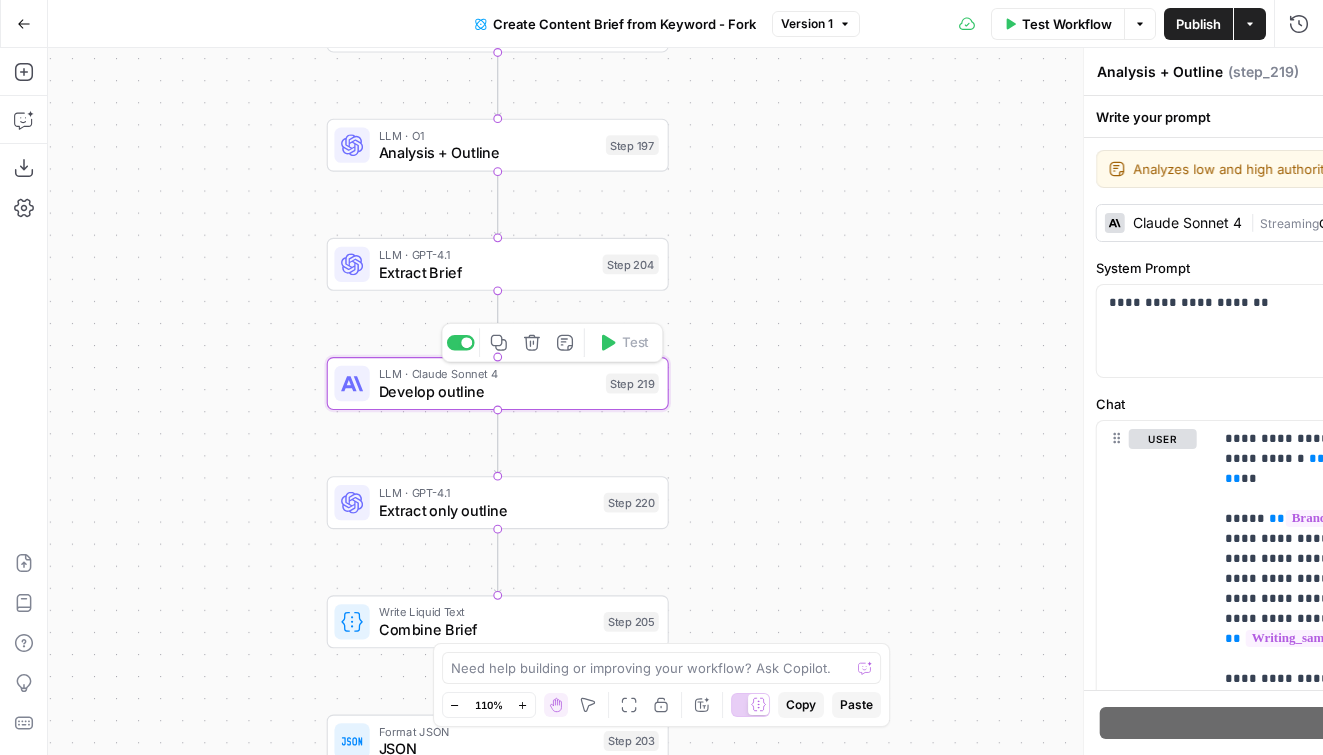 type on "Develop outline" 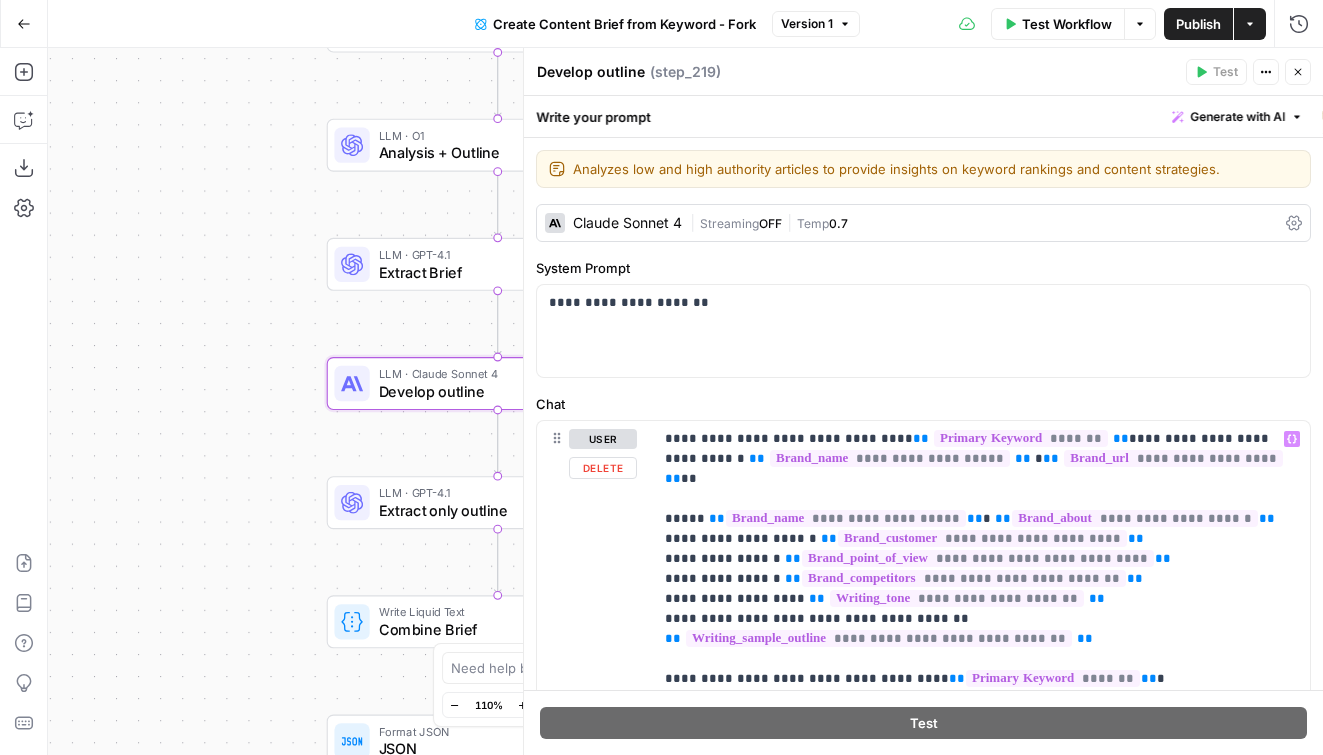 scroll, scrollTop: 123, scrollLeft: 0, axis: vertical 